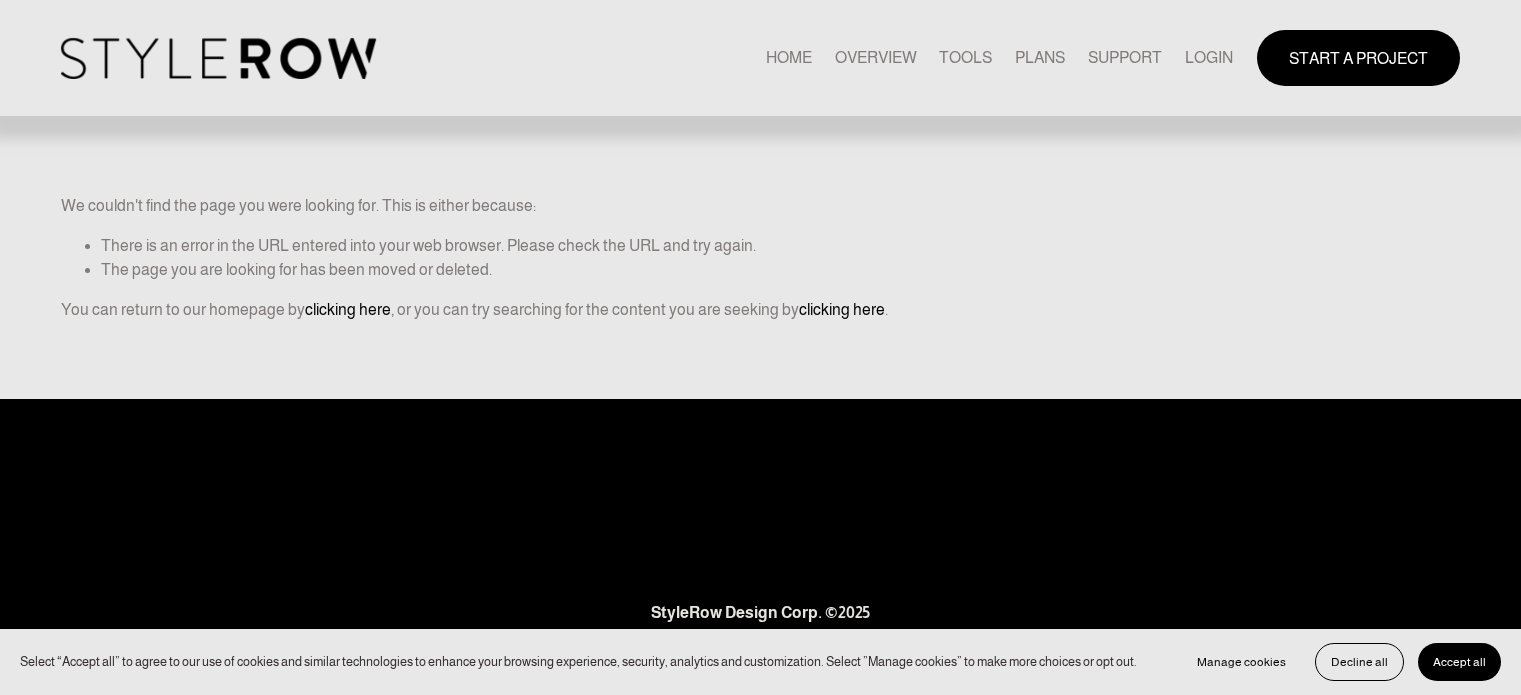 scroll, scrollTop: 0, scrollLeft: 0, axis: both 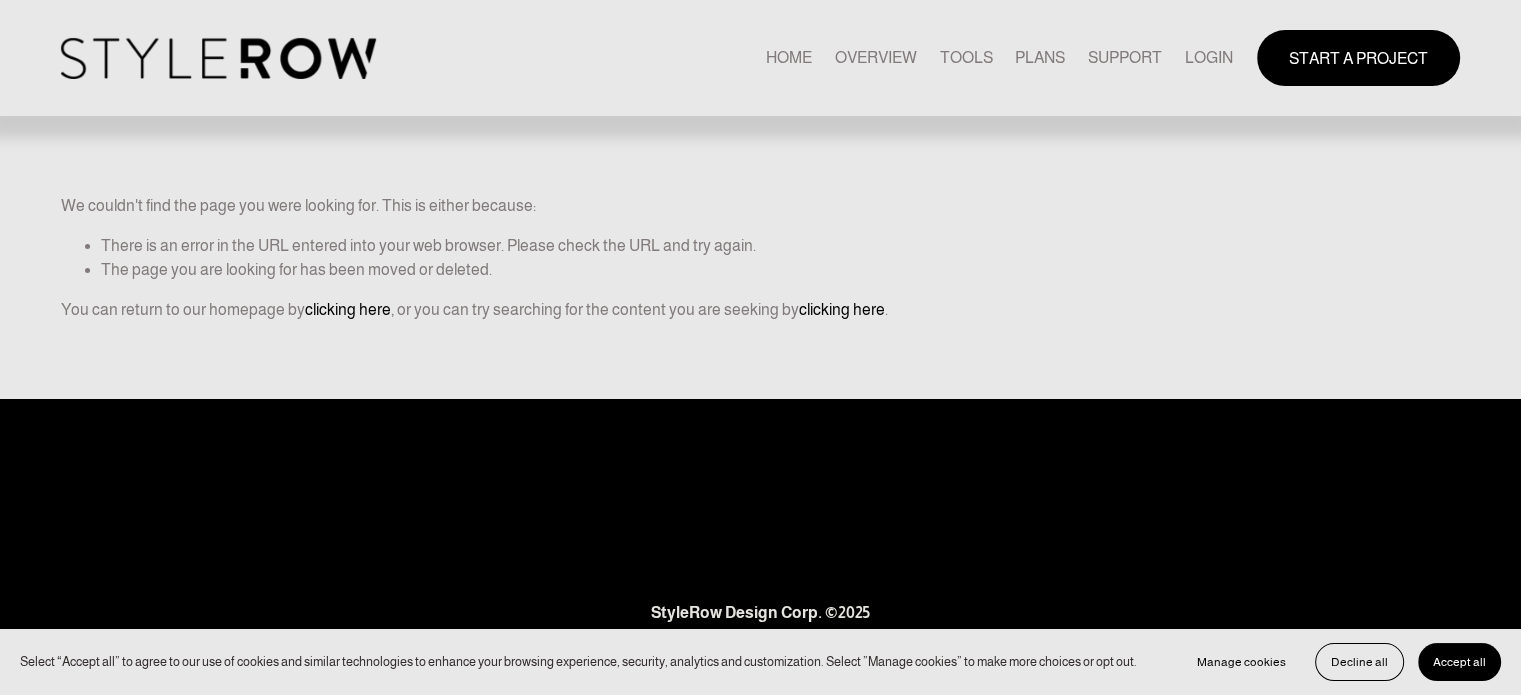 click on "LOGIN" at bounding box center (1209, 57) 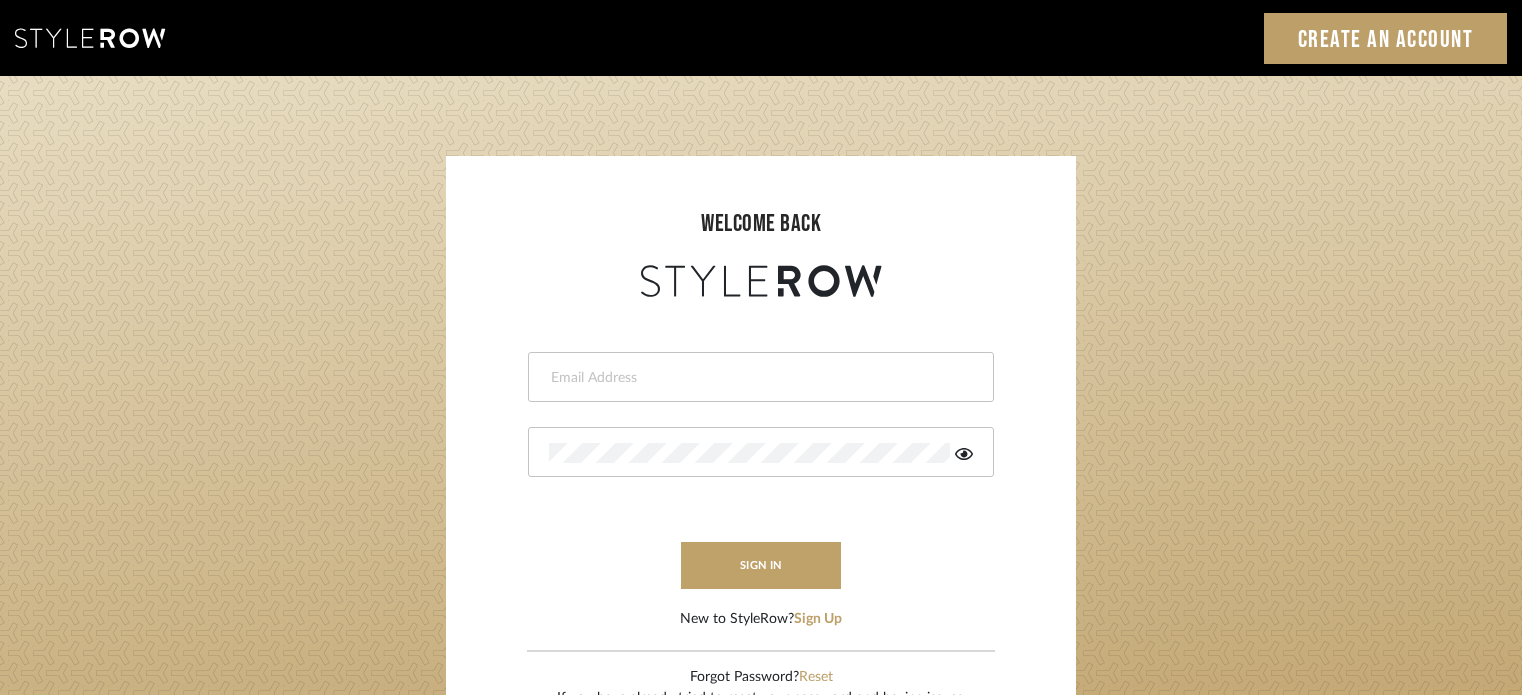 scroll, scrollTop: 0, scrollLeft: 0, axis: both 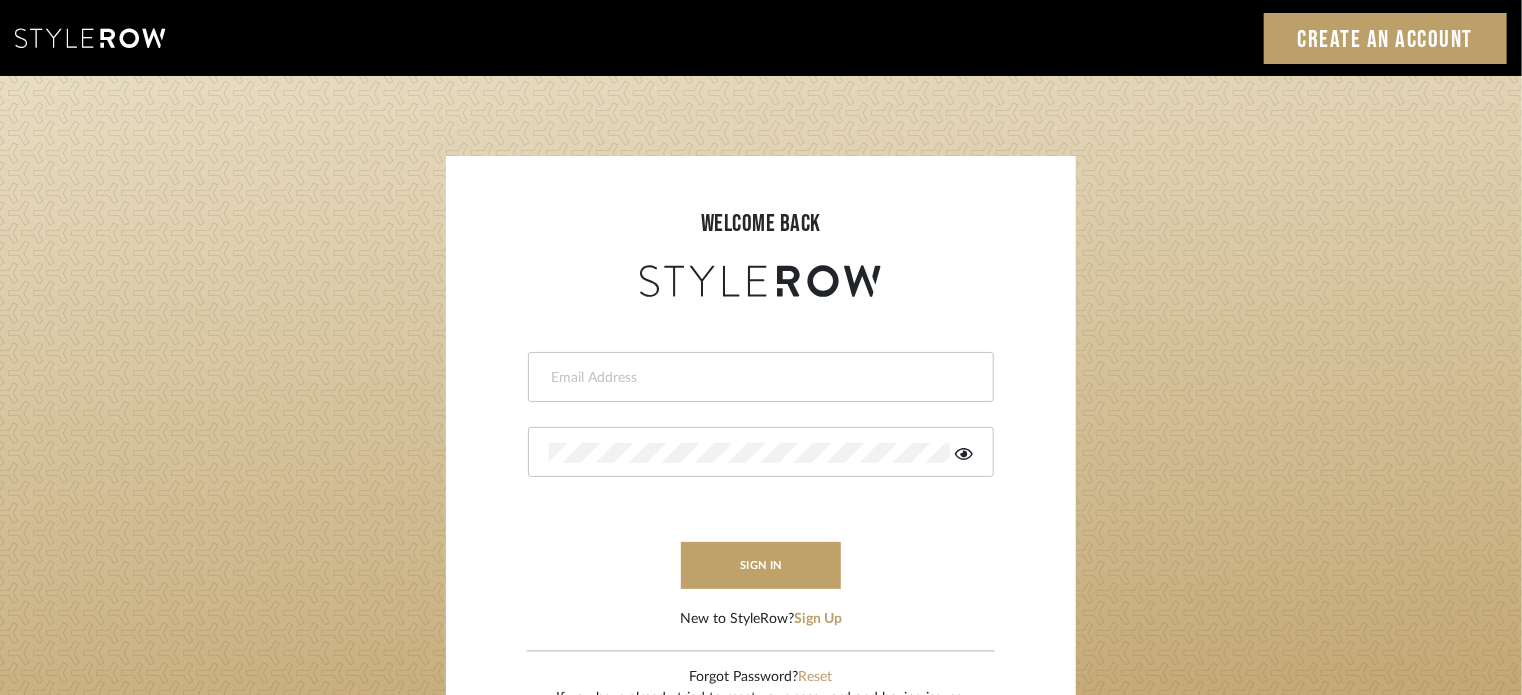 type on "ktyler@morgantewilson.com" 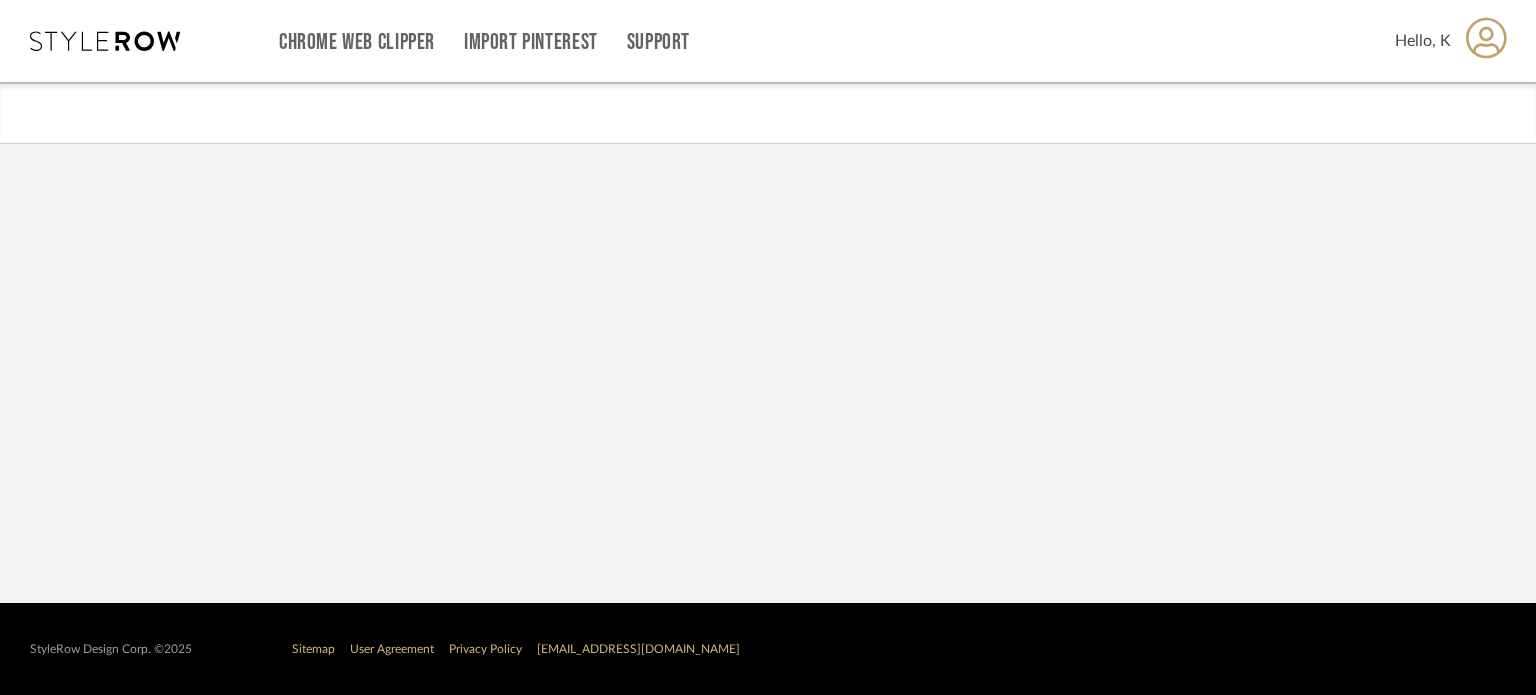 scroll, scrollTop: 0, scrollLeft: 0, axis: both 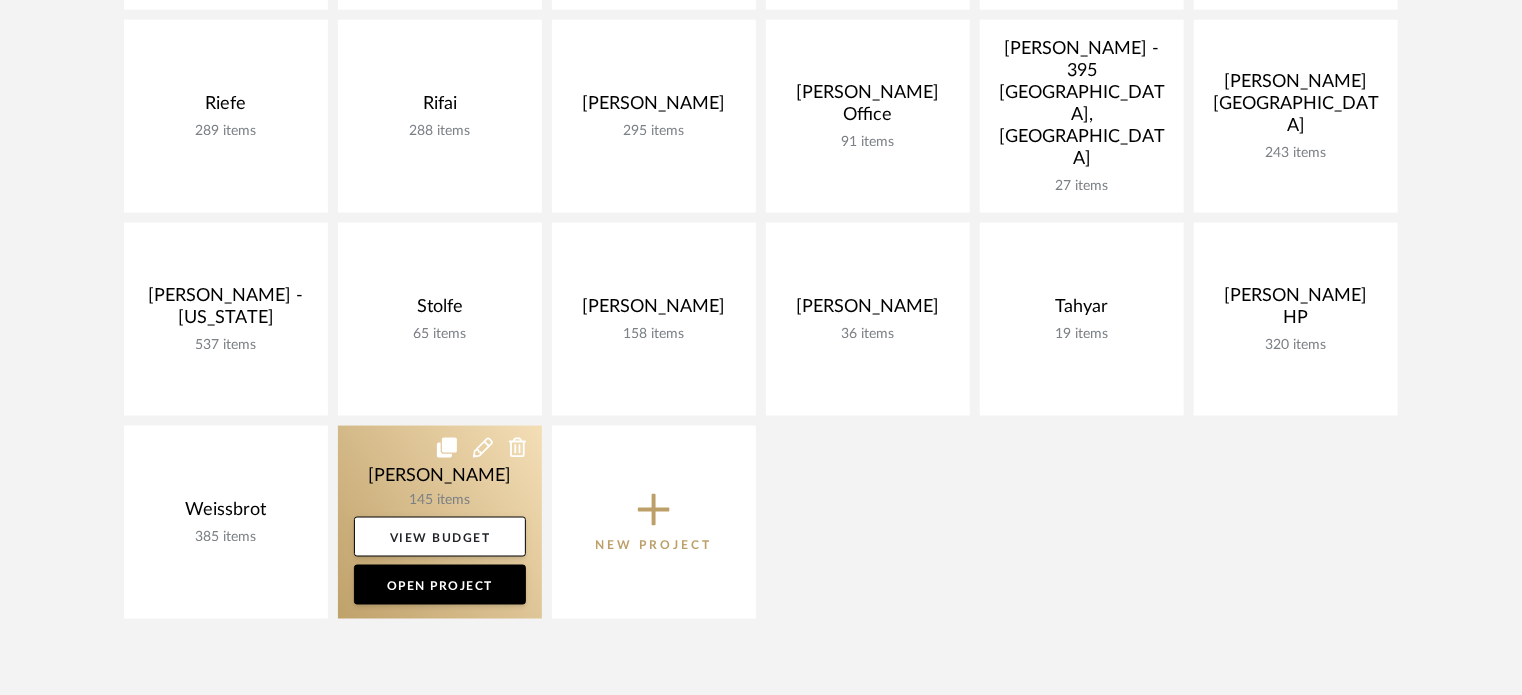 click 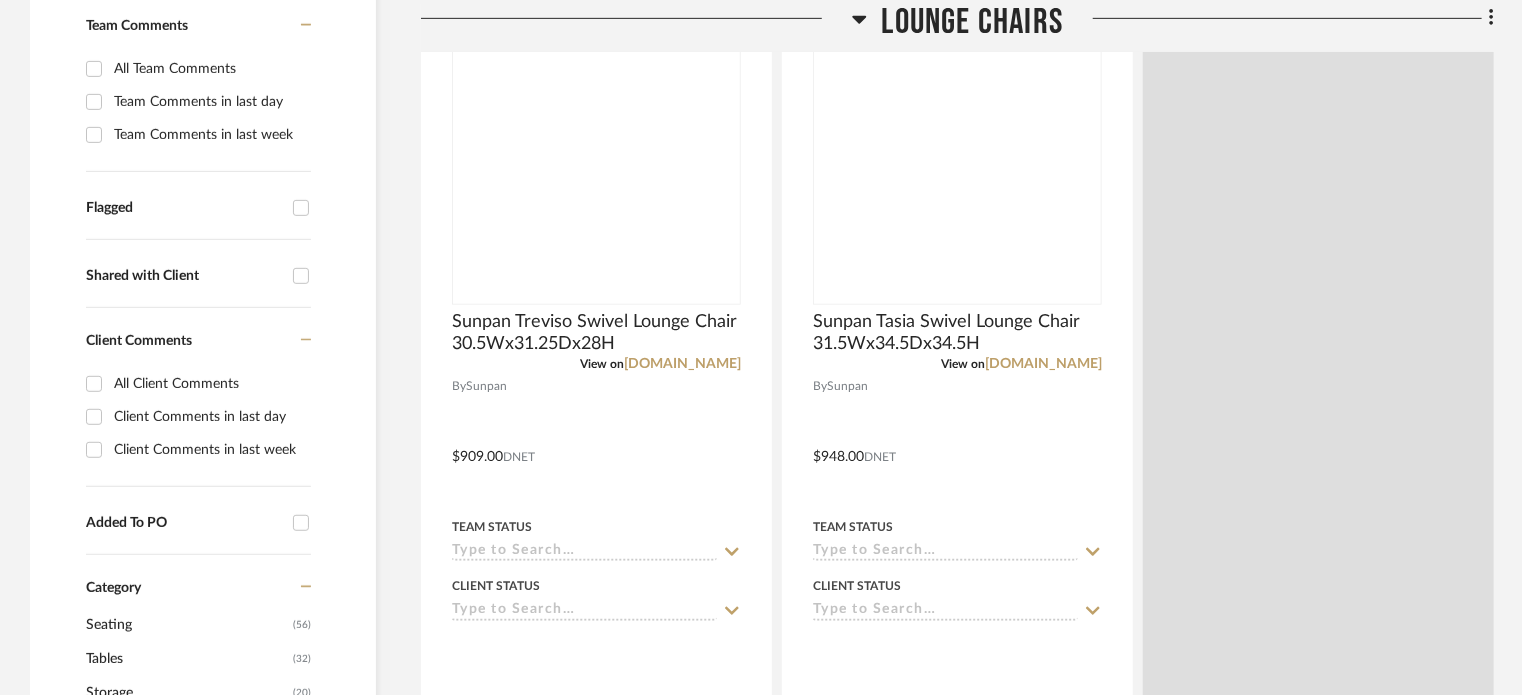 scroll, scrollTop: 0, scrollLeft: 0, axis: both 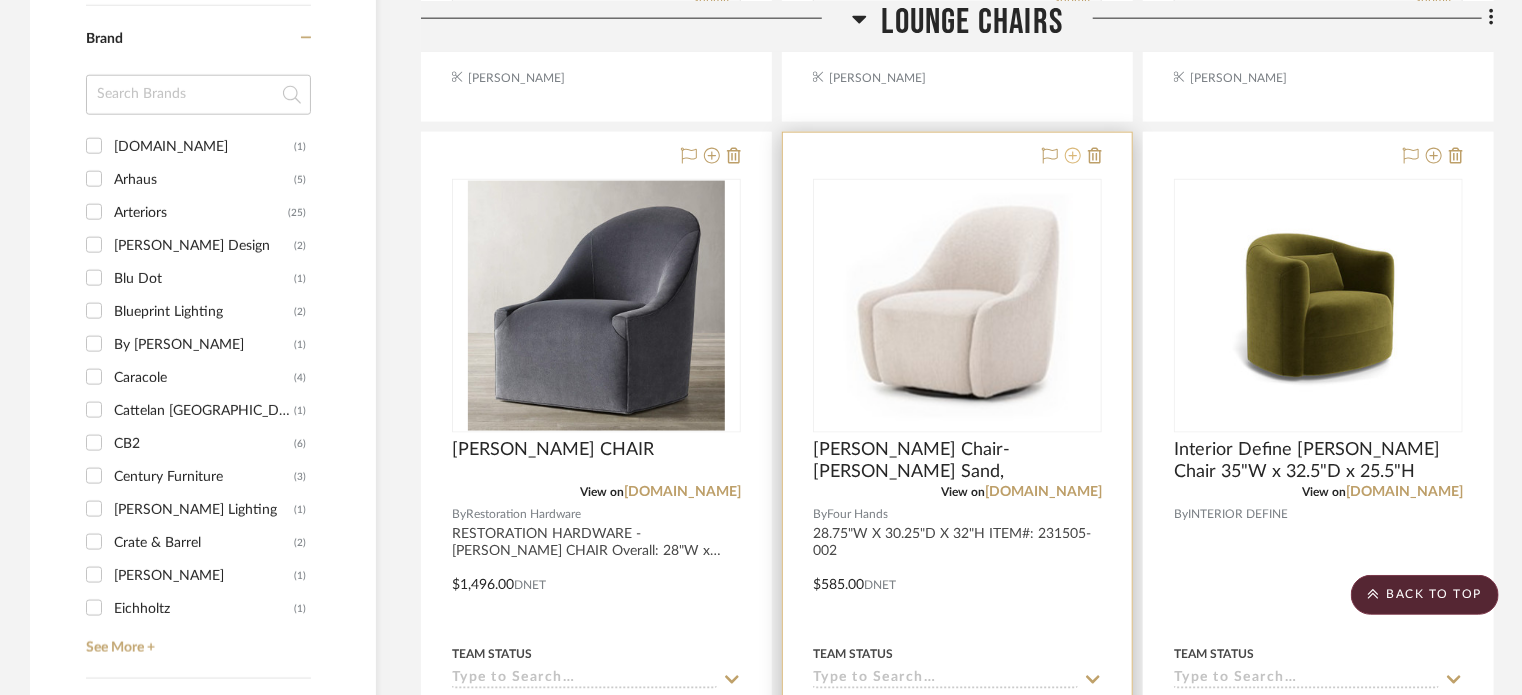 click 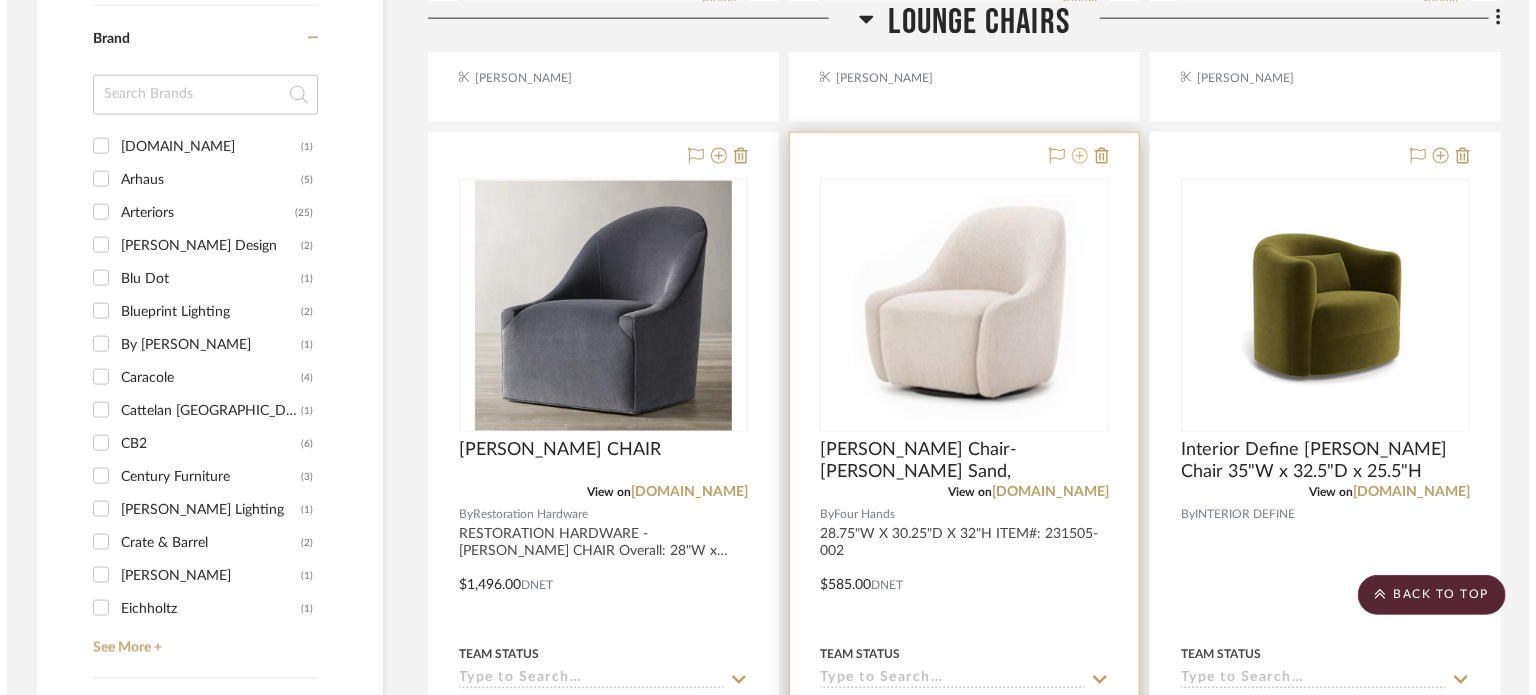 scroll, scrollTop: 0, scrollLeft: 0, axis: both 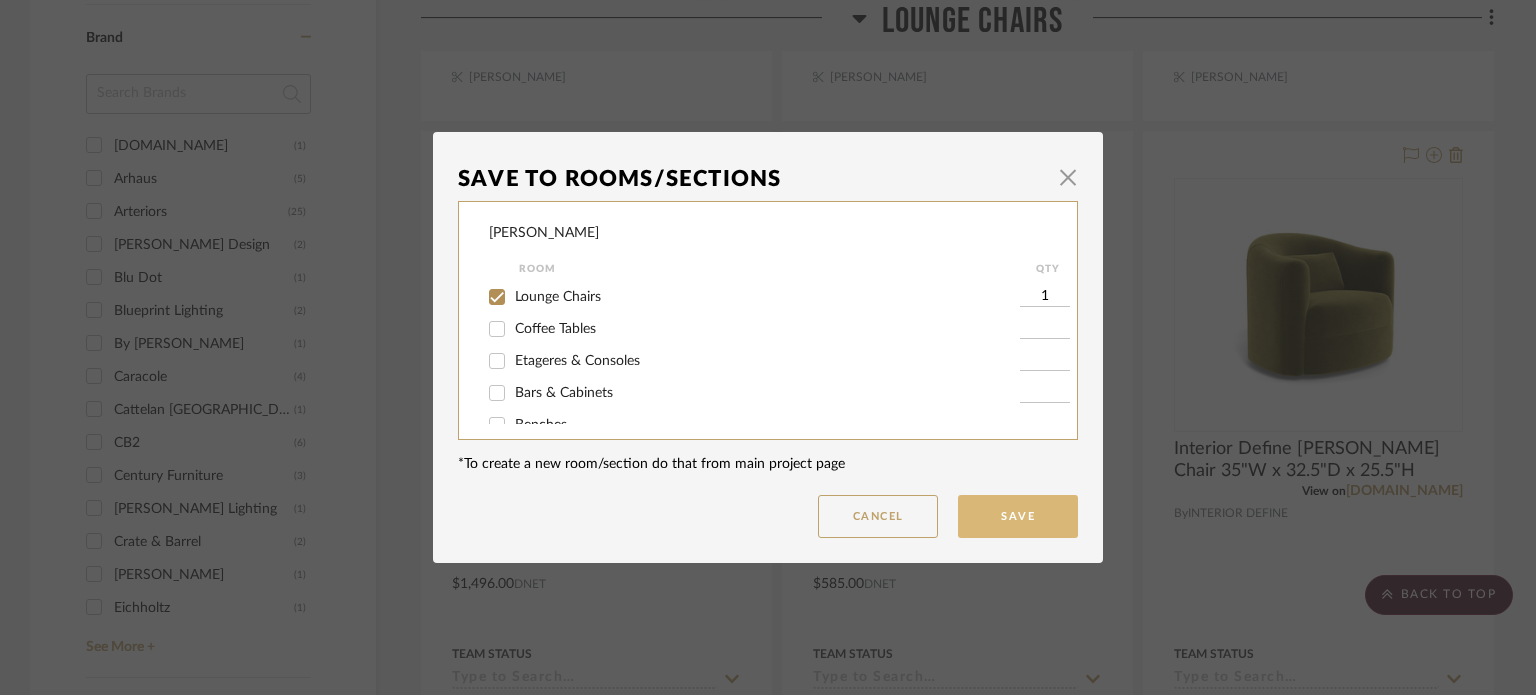 click on "Save" at bounding box center [1018, 516] 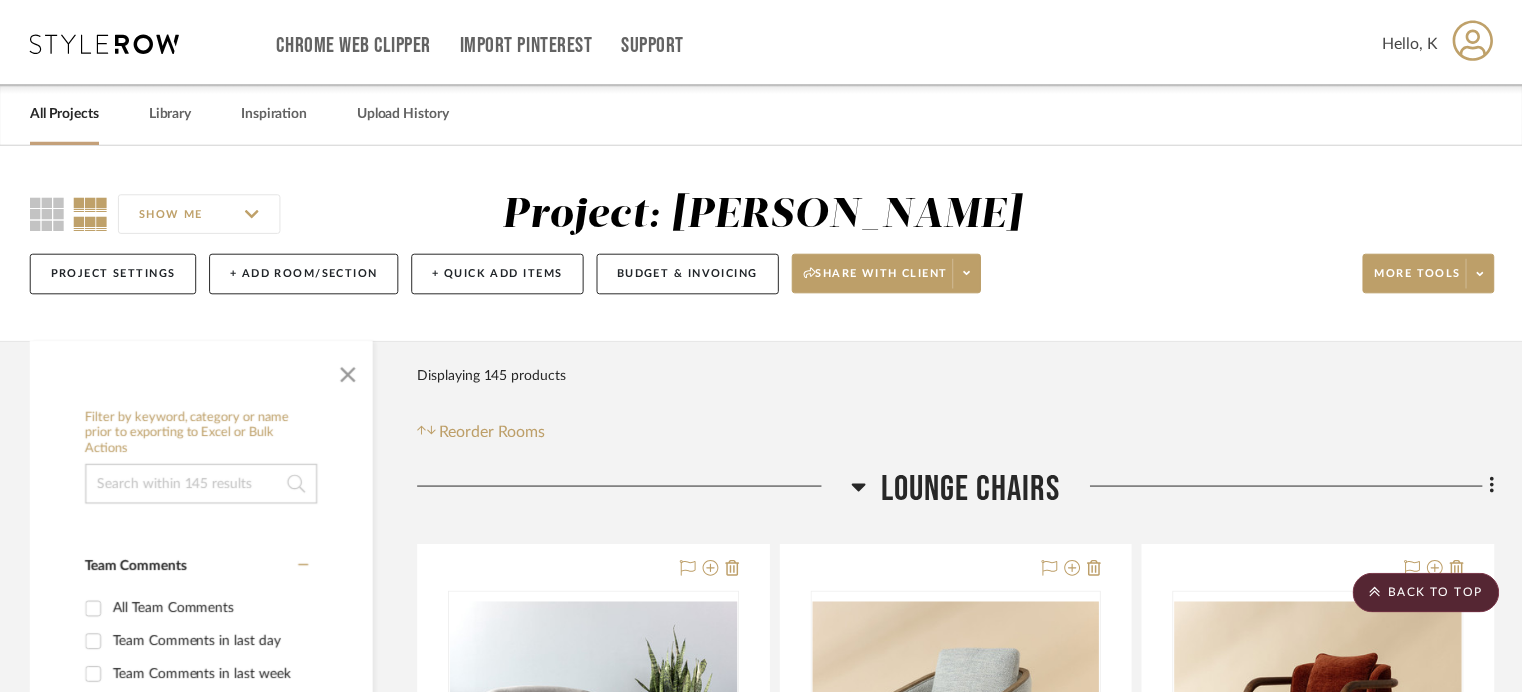 scroll, scrollTop: 1301, scrollLeft: 0, axis: vertical 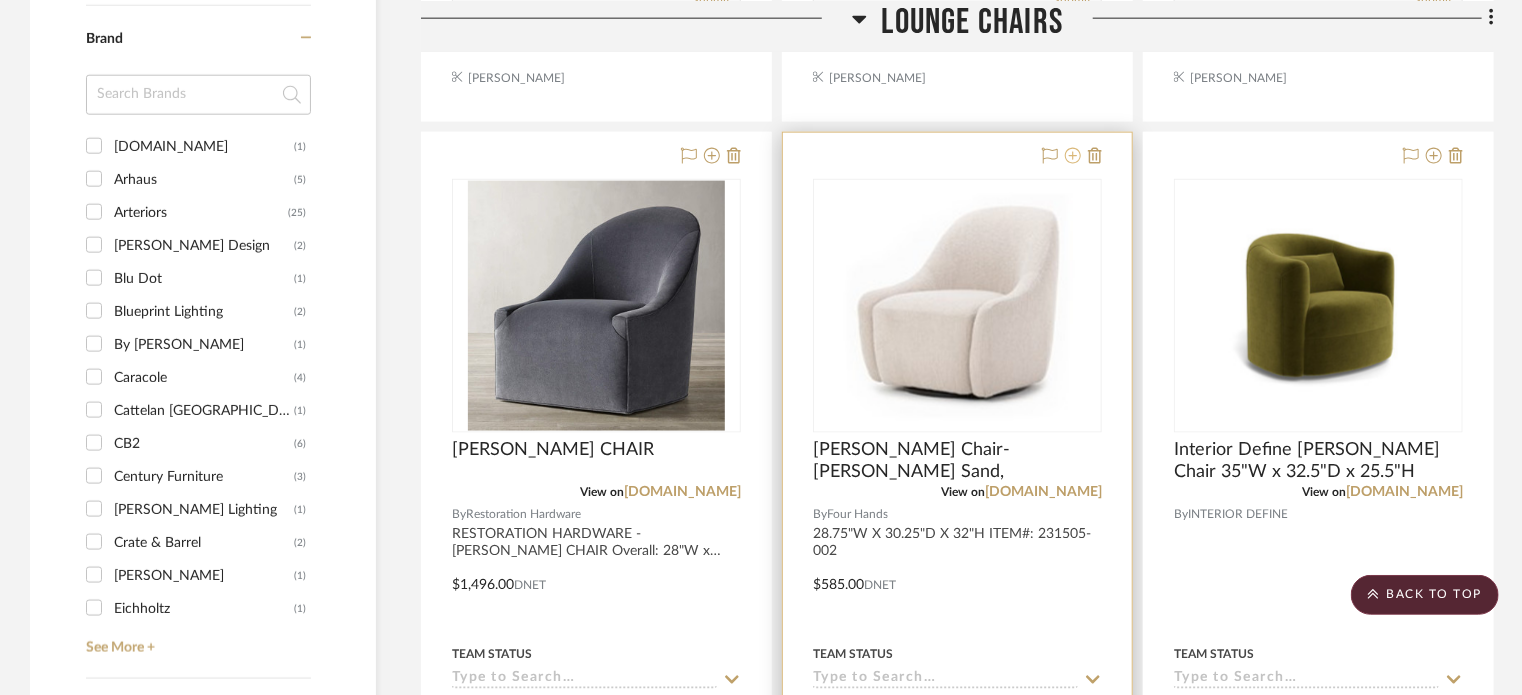 click 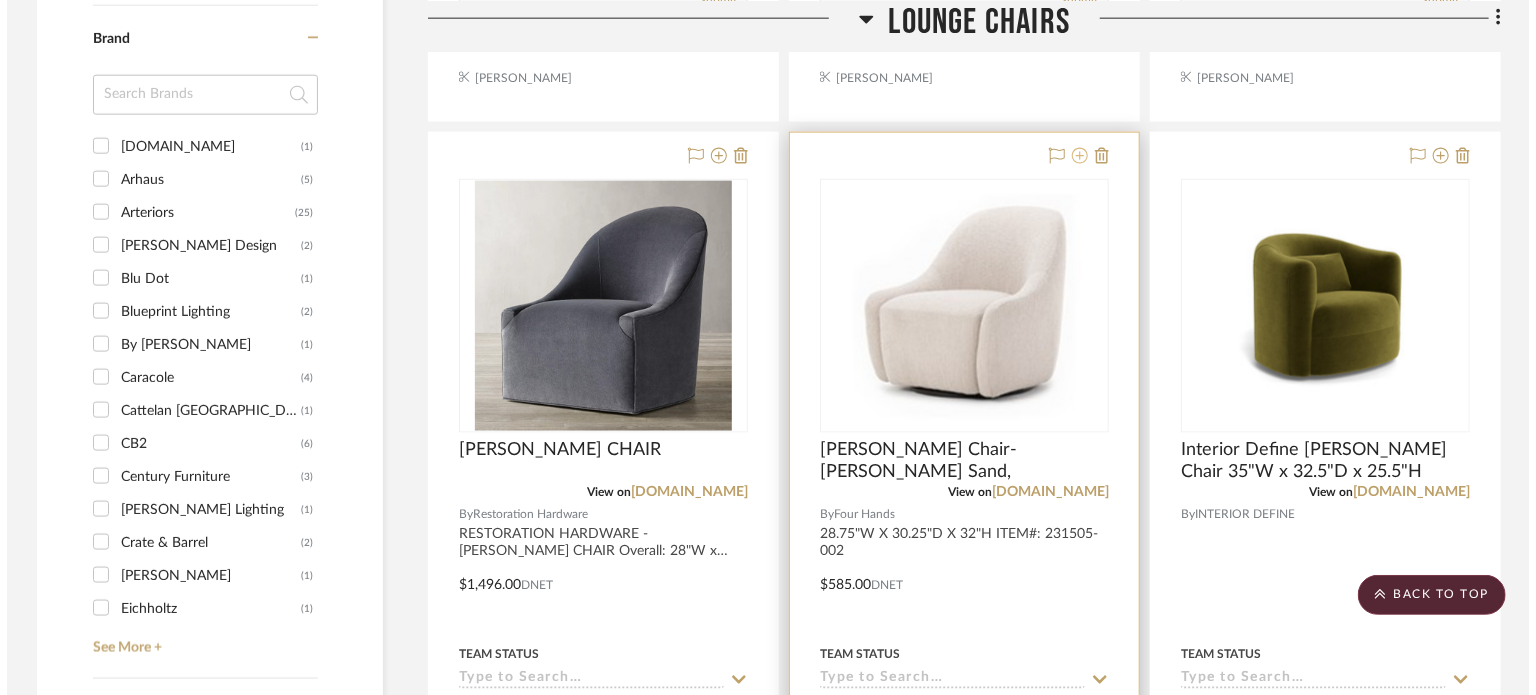 scroll, scrollTop: 0, scrollLeft: 0, axis: both 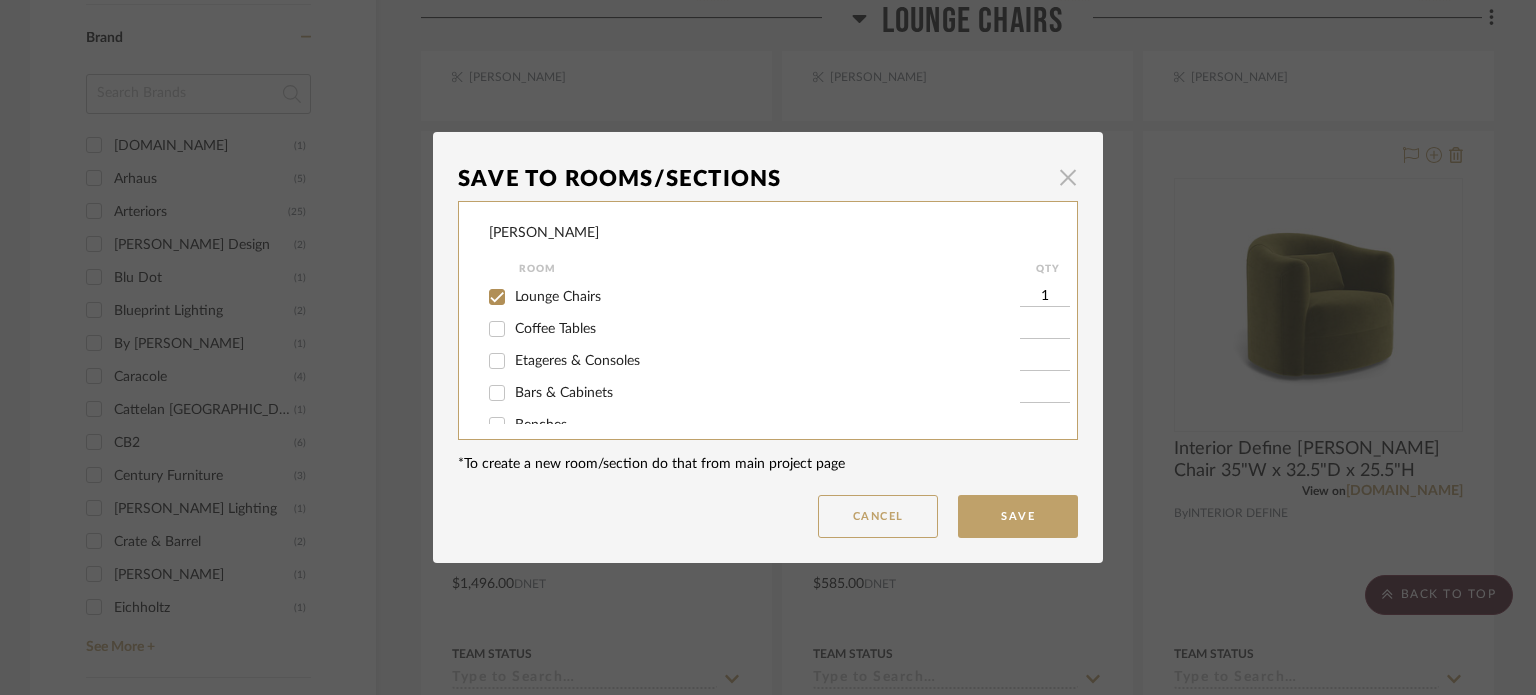 click at bounding box center [1068, 177] 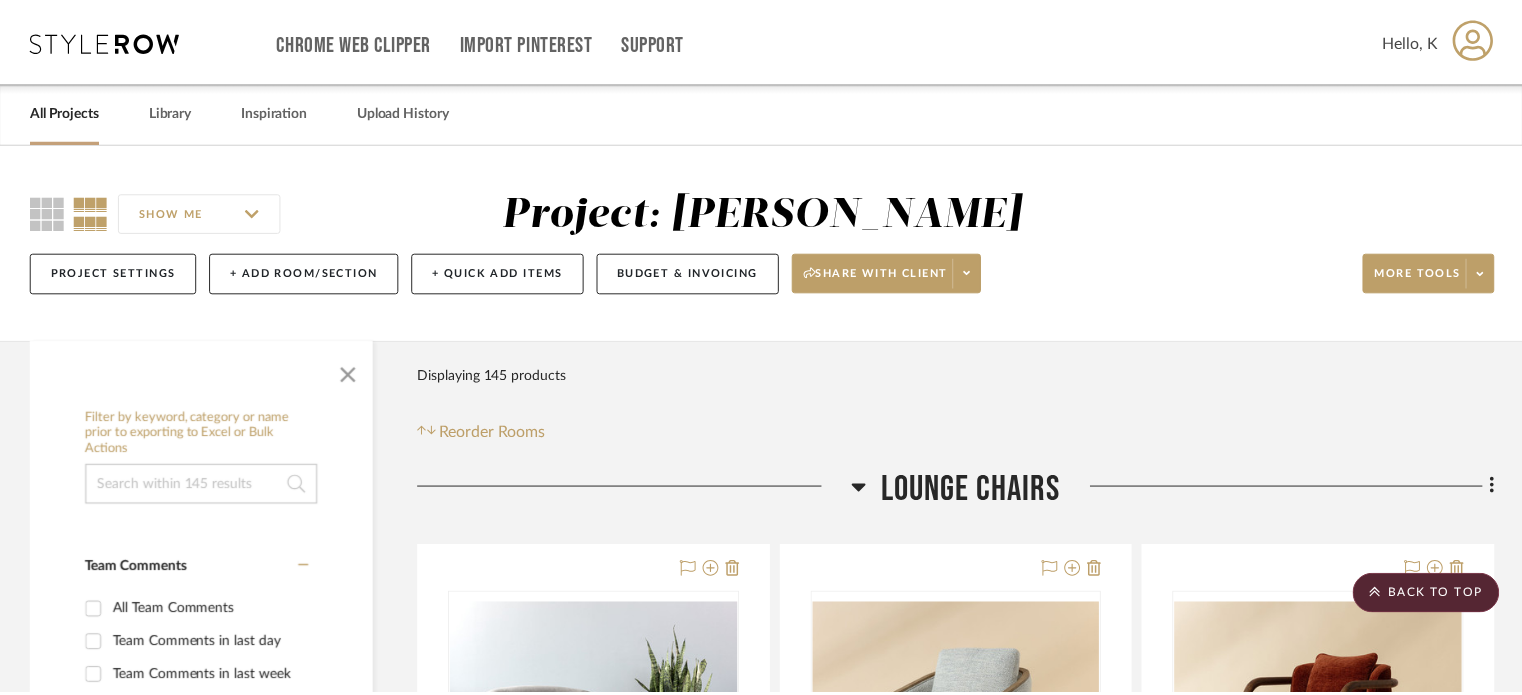 scroll, scrollTop: 1301, scrollLeft: 0, axis: vertical 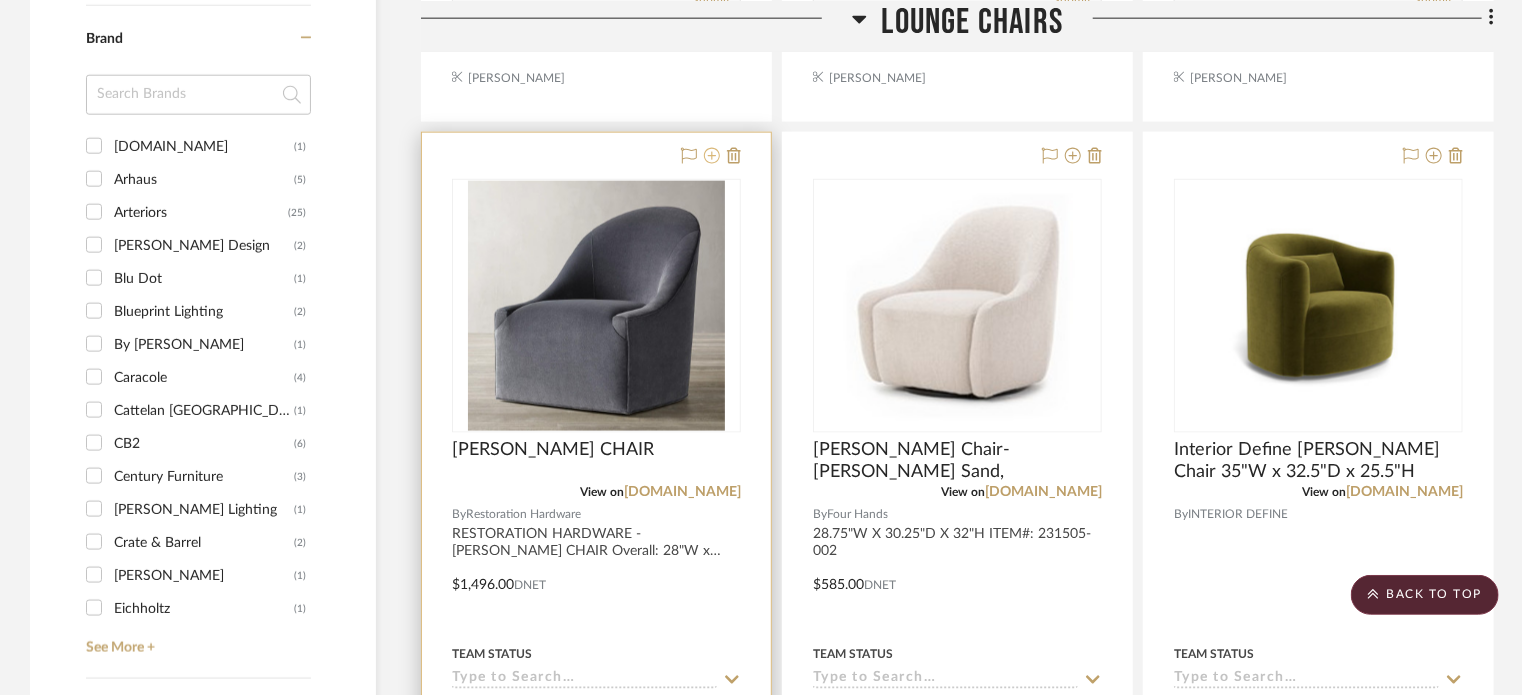click 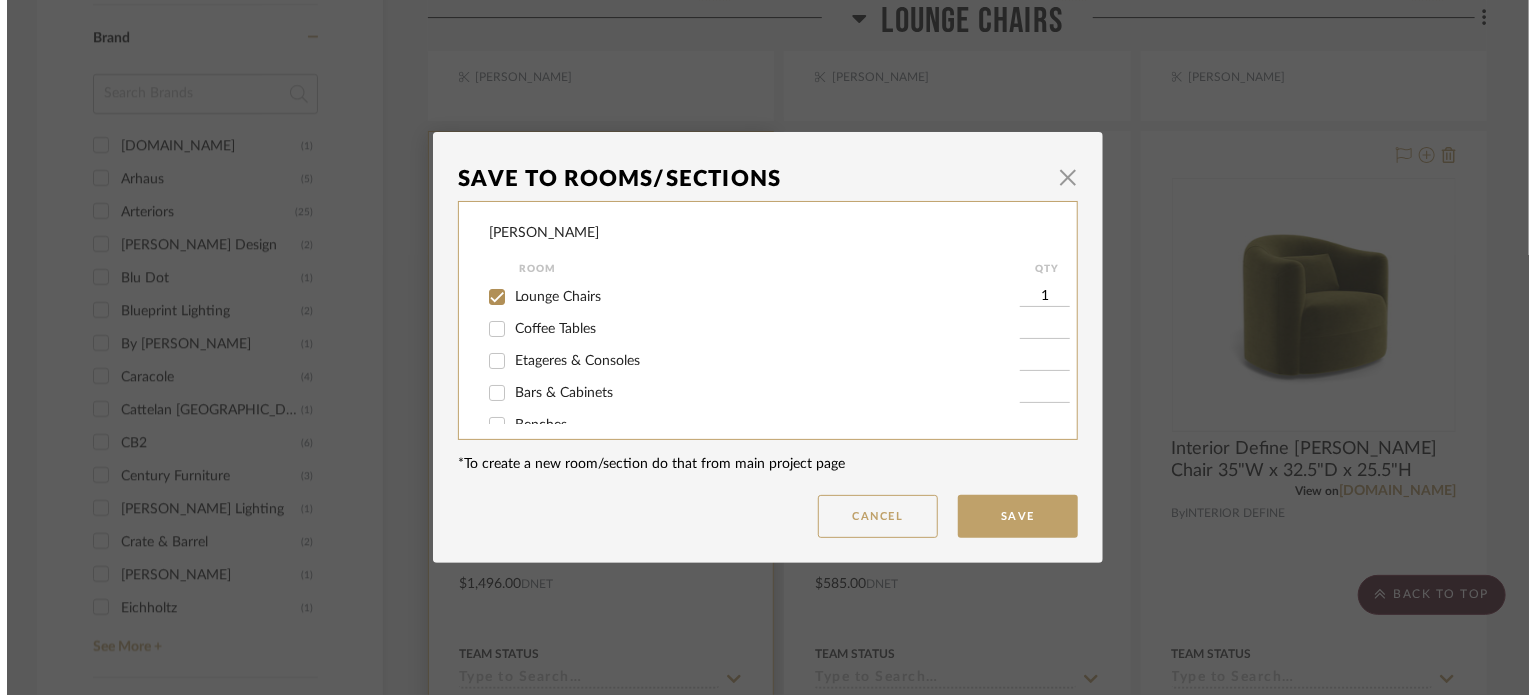 scroll, scrollTop: 0, scrollLeft: 0, axis: both 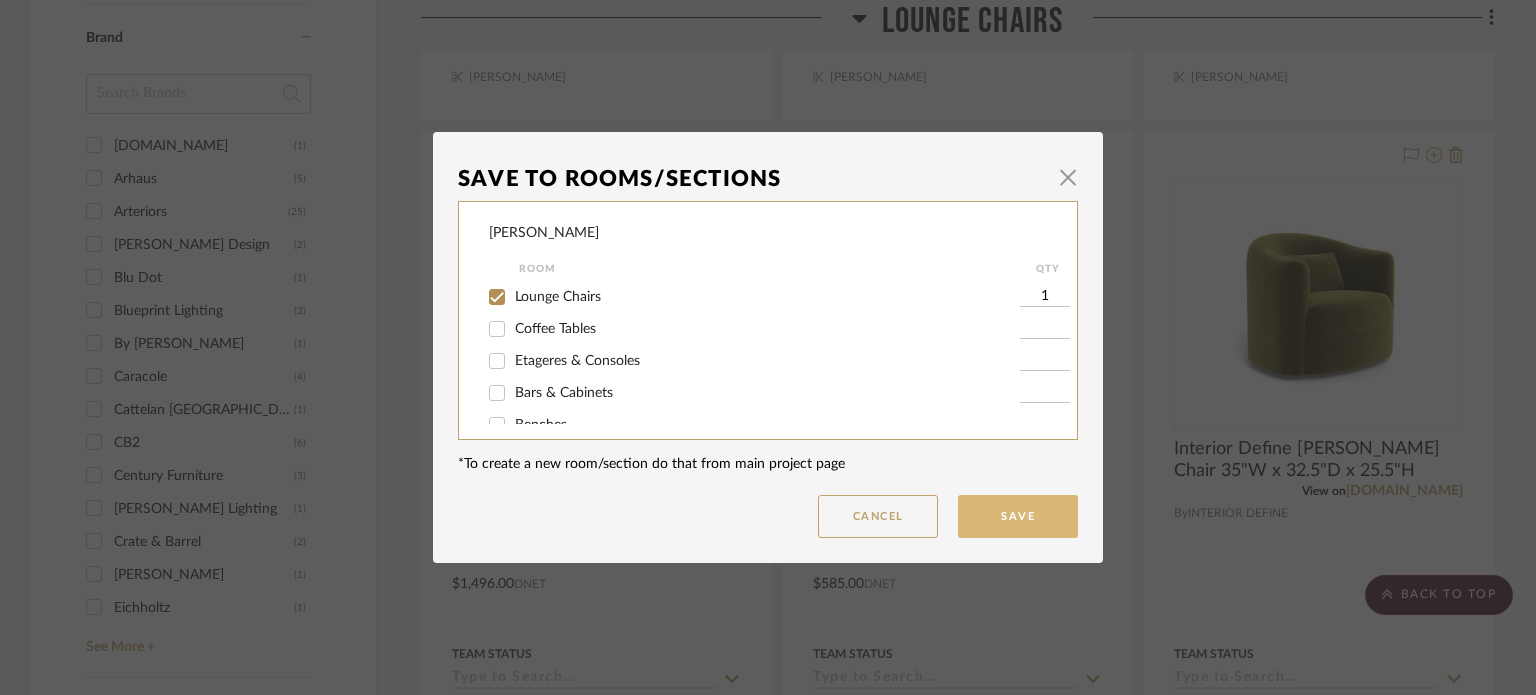 click on "Save" at bounding box center [1018, 516] 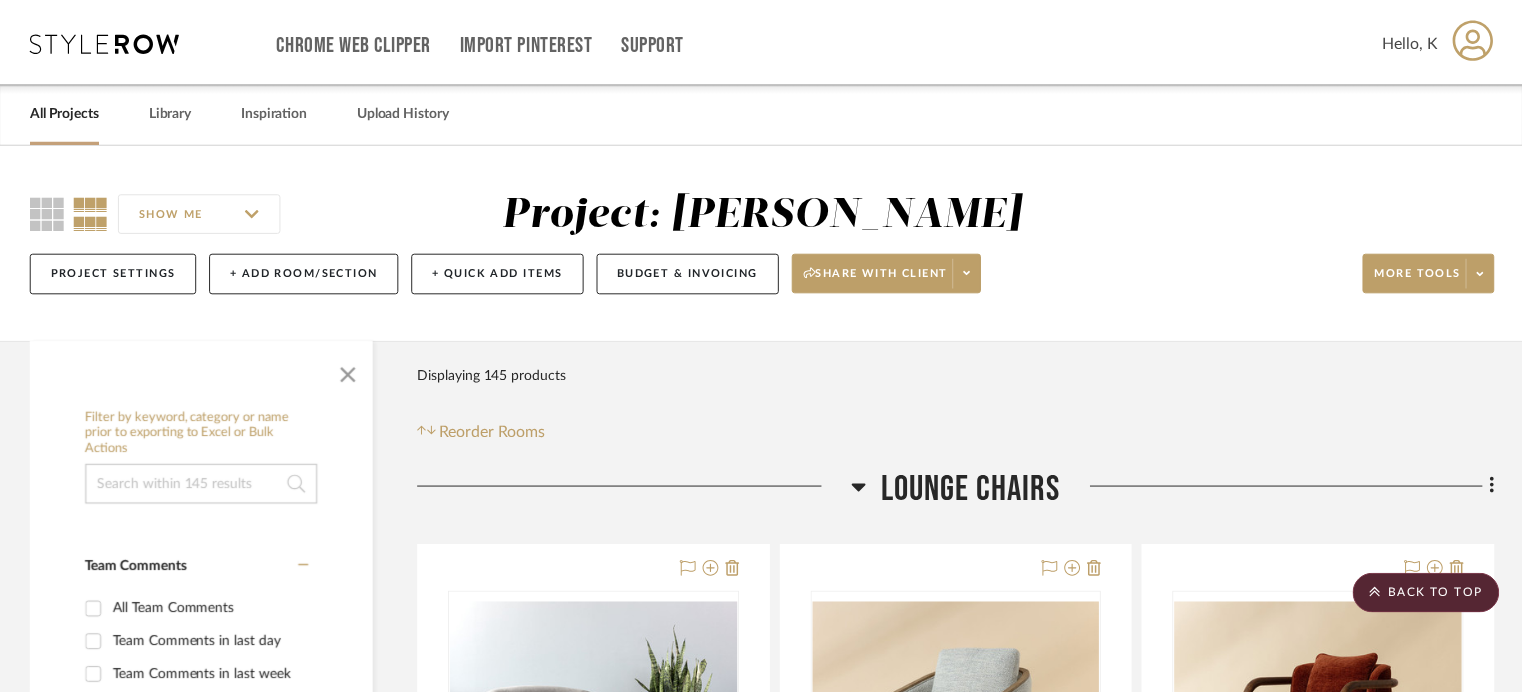 scroll, scrollTop: 1301, scrollLeft: 0, axis: vertical 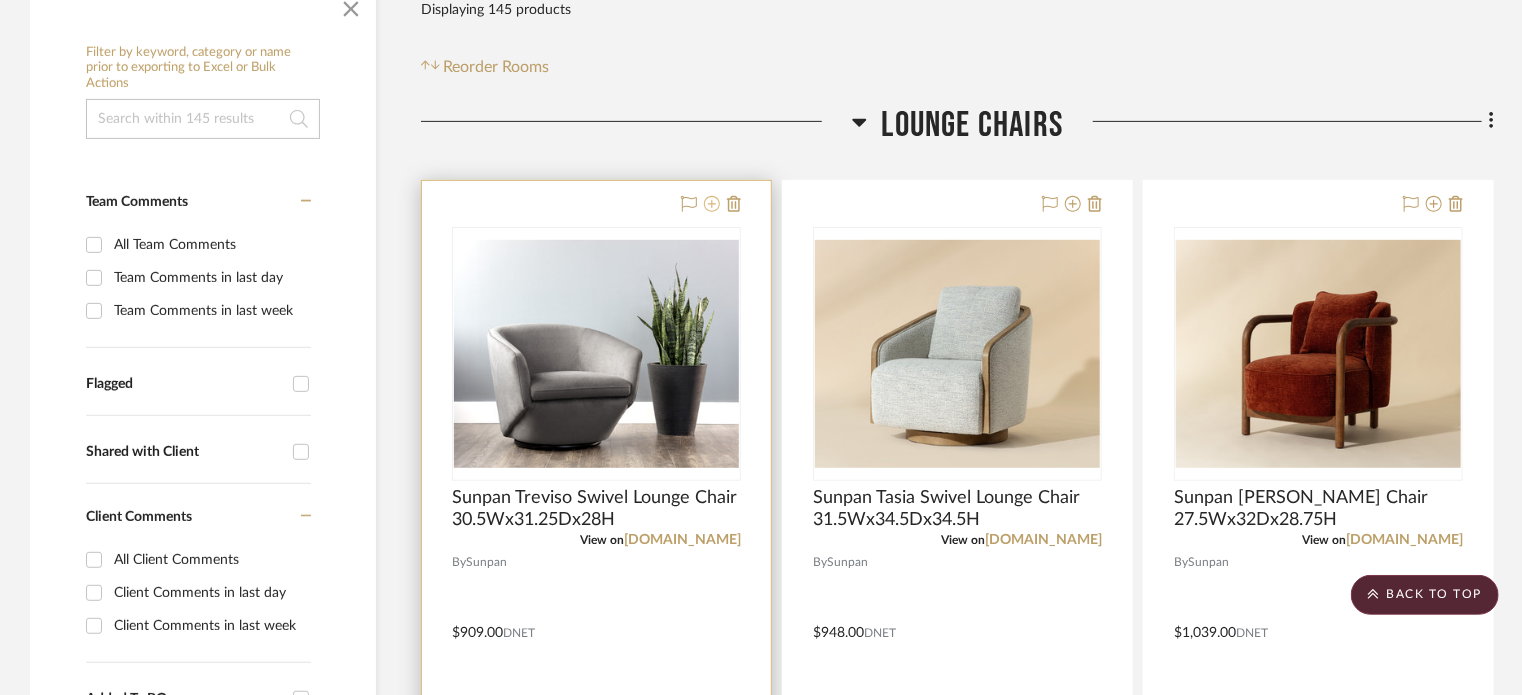 click 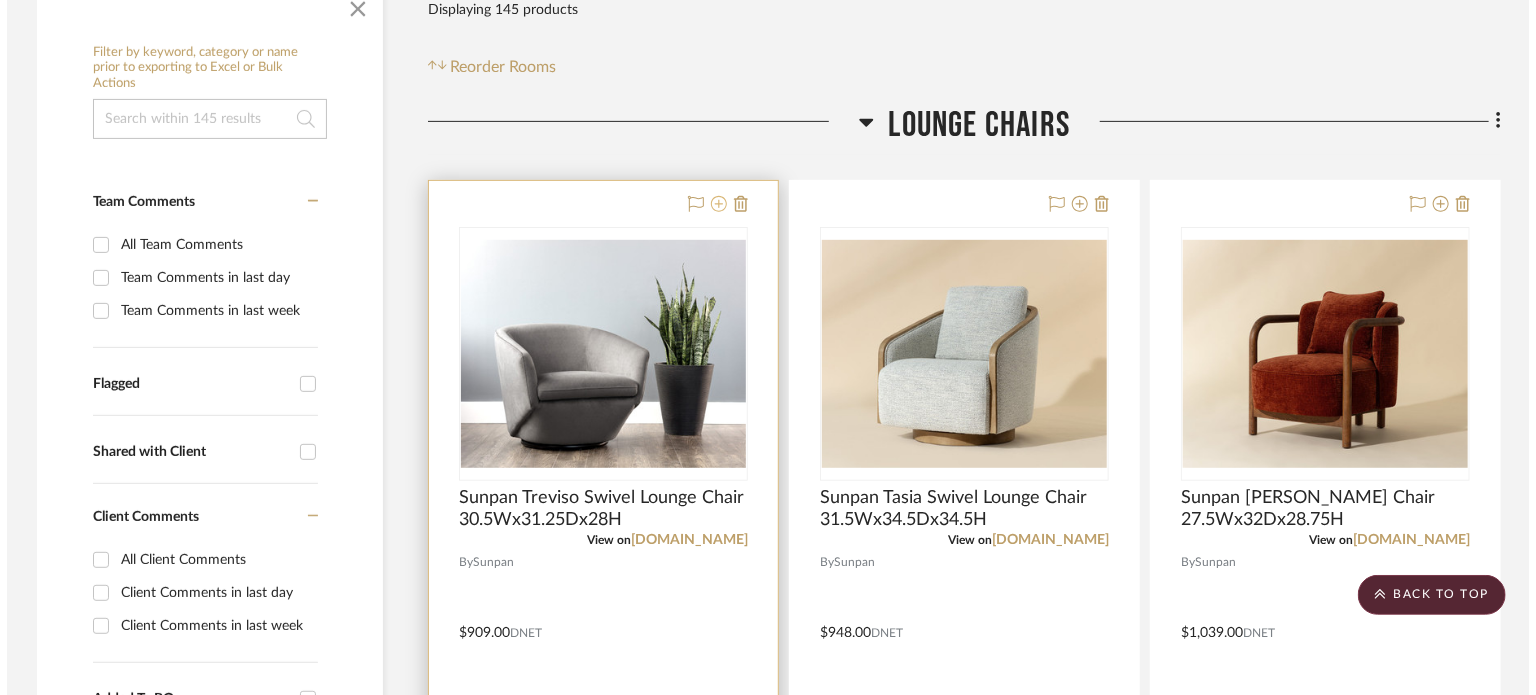 scroll, scrollTop: 0, scrollLeft: 0, axis: both 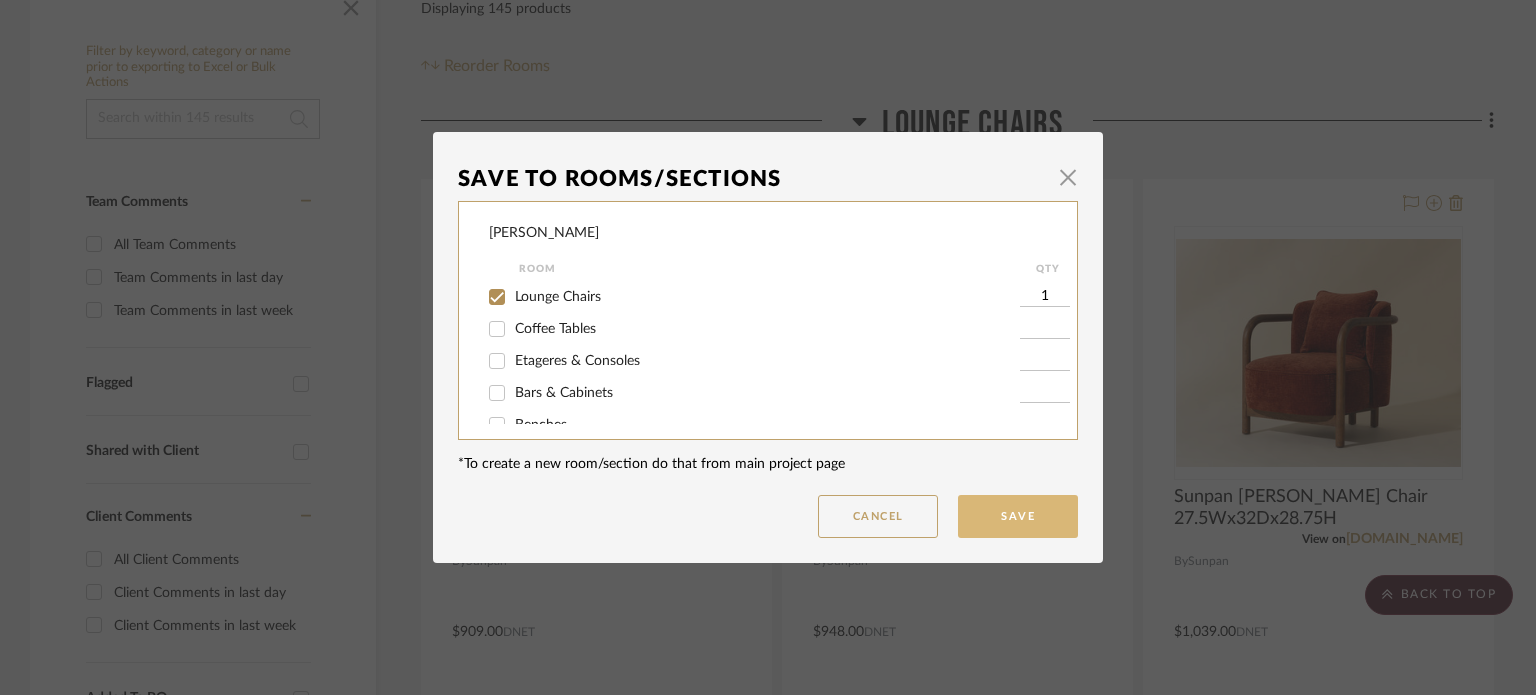 click on "Save" at bounding box center [1018, 516] 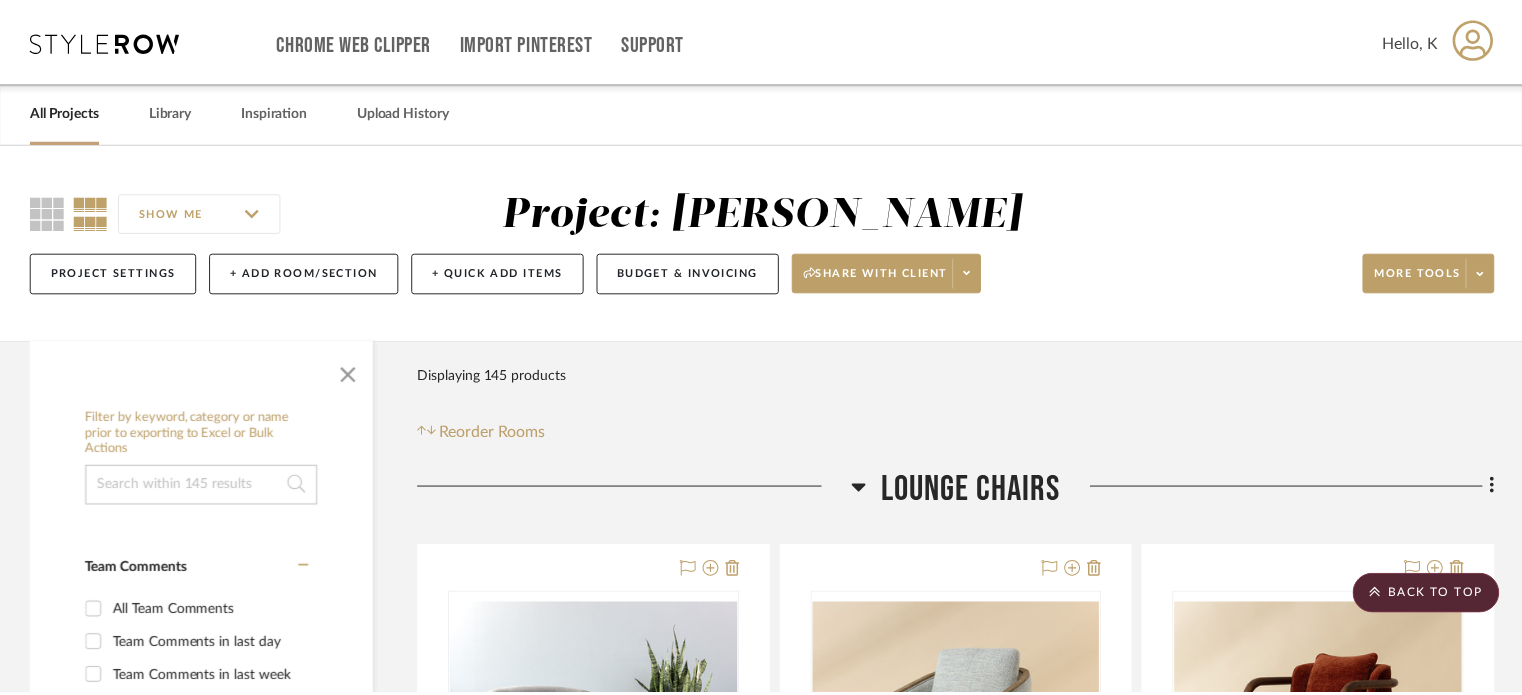 scroll, scrollTop: 366, scrollLeft: 0, axis: vertical 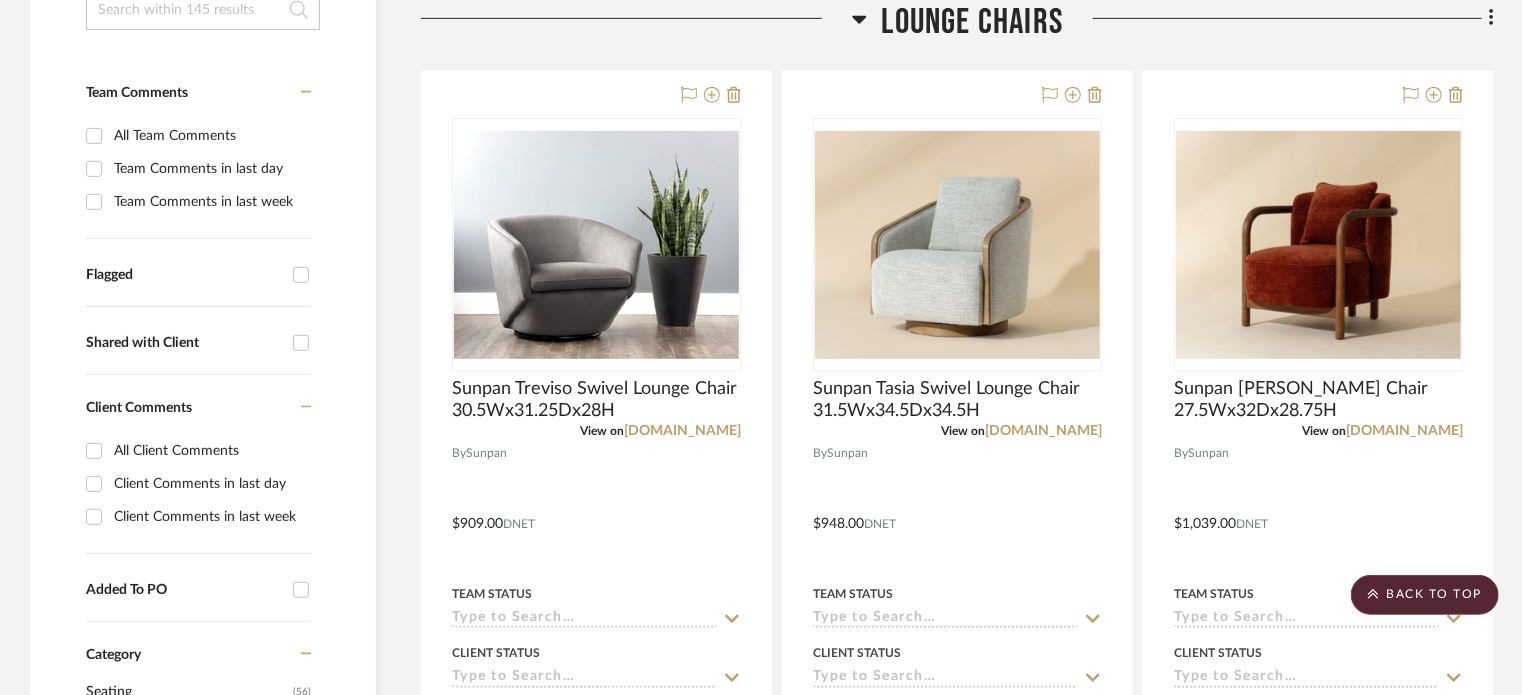 click on "Filter by keyword, category or name prior to exporting to Excel or Bulk Actions Team Comments All Team Comments Team Comments in last day Team Comments in last week Flagged Shared with Client Client Comments All Client Comments Client Comments in last day Client Comments in last week Added To PO Category  Seating   (56)   Tables   (32)   Storage   (20)   Lighting   (36)  Brand [DOMAIN_NAME]  (1)  Arhaus  (5)  Arteriors  (25)  [PERSON_NAME] Design  (2)  Blu Dot  (1)  Blueprint Lighting  (2)  By [PERSON_NAME]  (1)  Caracole  (4)  Cattelan Italia  (1)  CB2  (6)  Century Furniture  (3)  [PERSON_NAME] Lighting  (1)  Crate & Barrel  (2)  [PERSON_NAME]  (1)  [PERSON_NAME]  (1)  See More + Upload Method Clipped  (141)  Uploaded  (3)  Added By [PERSON_NAME]  (80)  [PERSON_NAME]  (65)  Item Type Product  (144)  Inspiration Image  (1)  Lead Time Weeks In Stock Price 0  7,500 +  0 7500 Style Traditional  (1)  Transitional  (1)   Filter Products   Displaying 145 products  Reorder Rooms LOADING Lounge Chairs View on  [DOMAIN_NAME]  By  Sunpan" 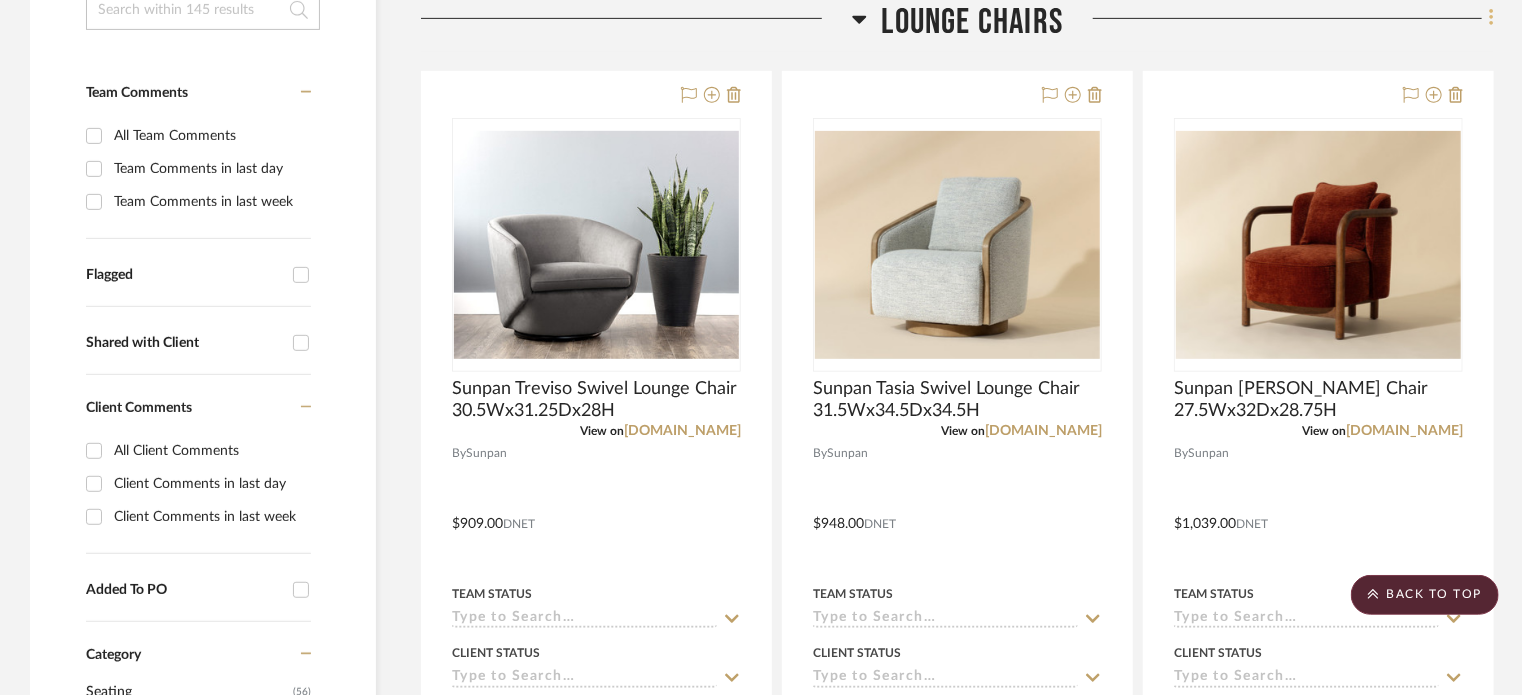 click 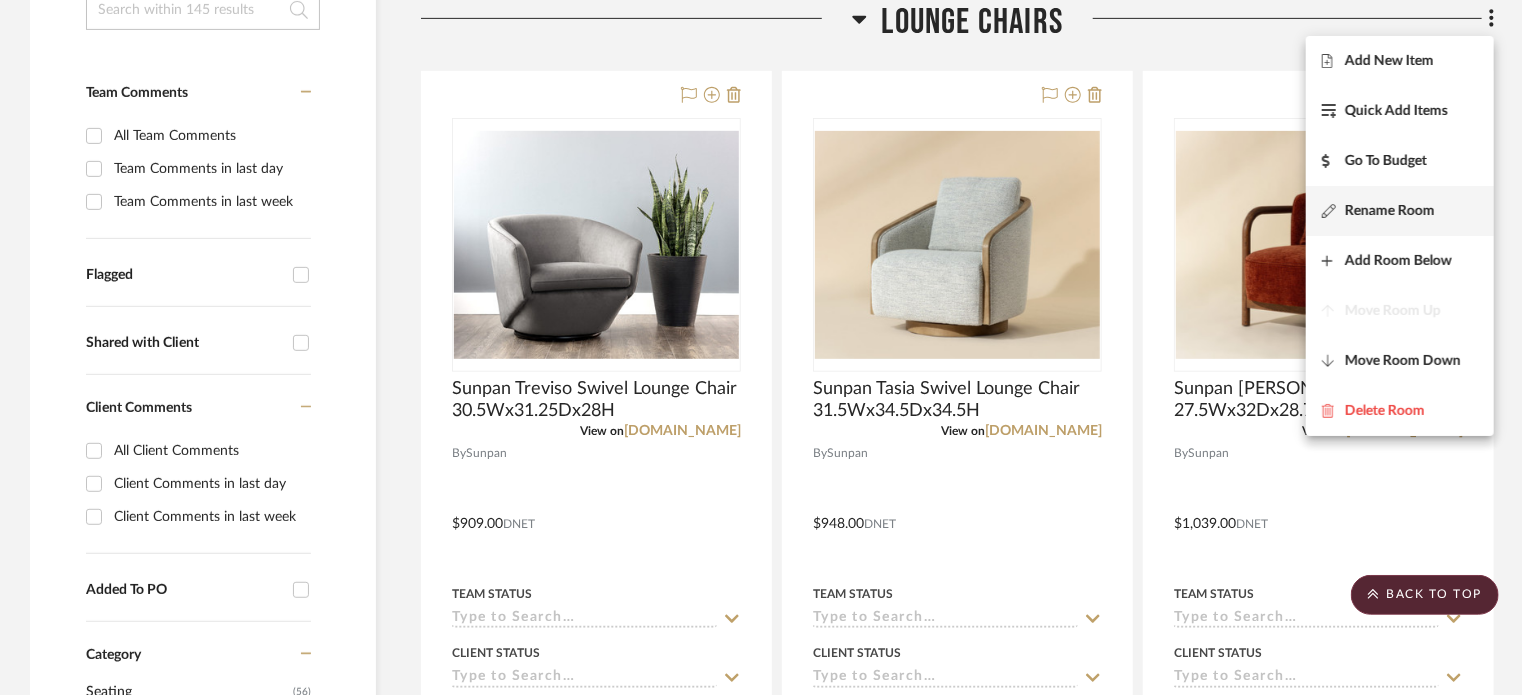 click on "Rename Room" at bounding box center [1400, 211] 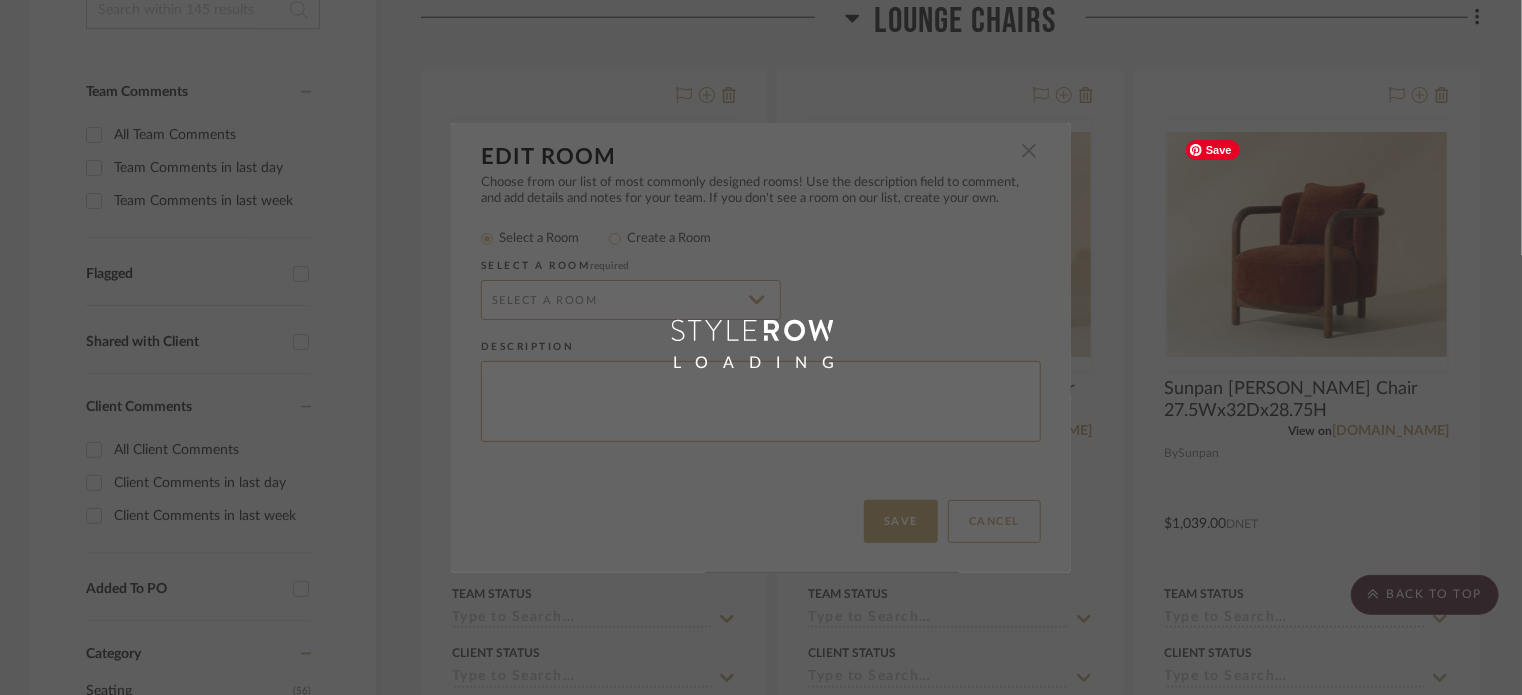 radio on "false" 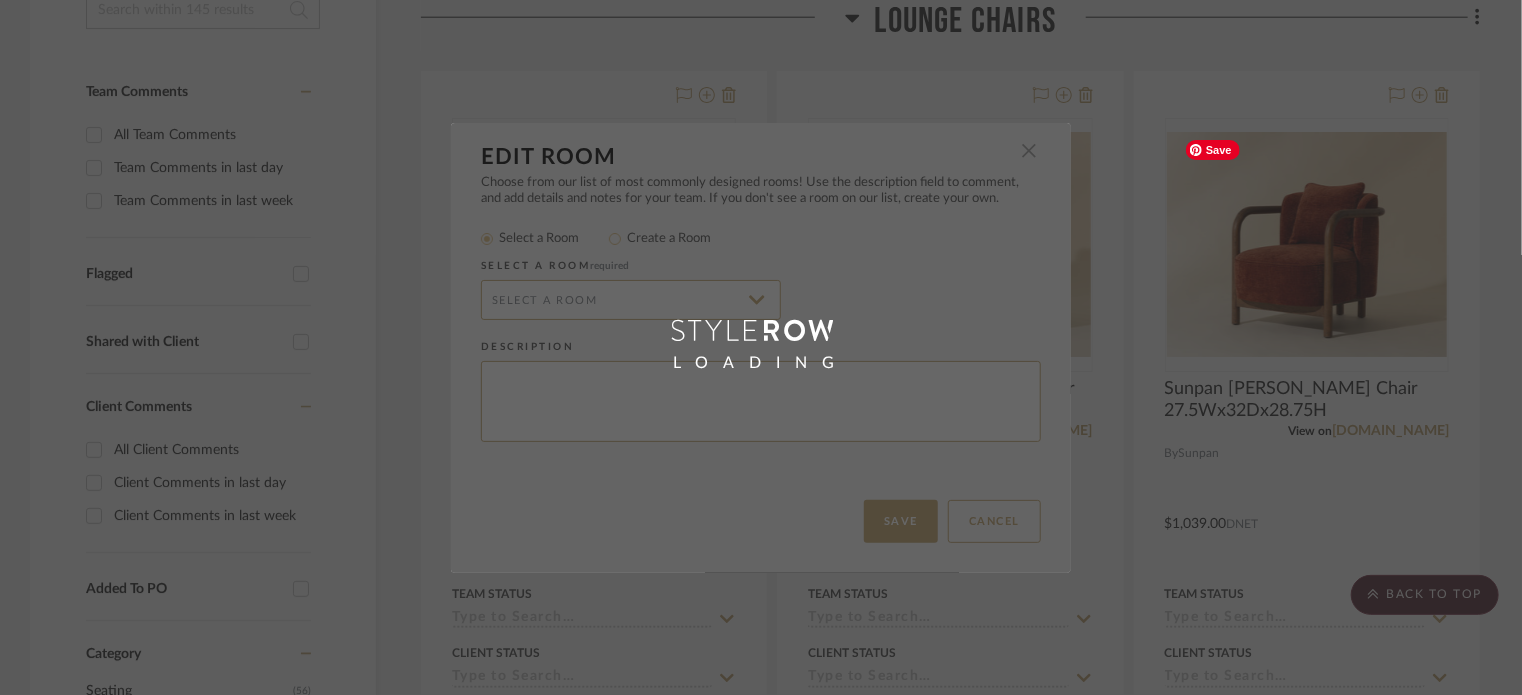 radio on "true" 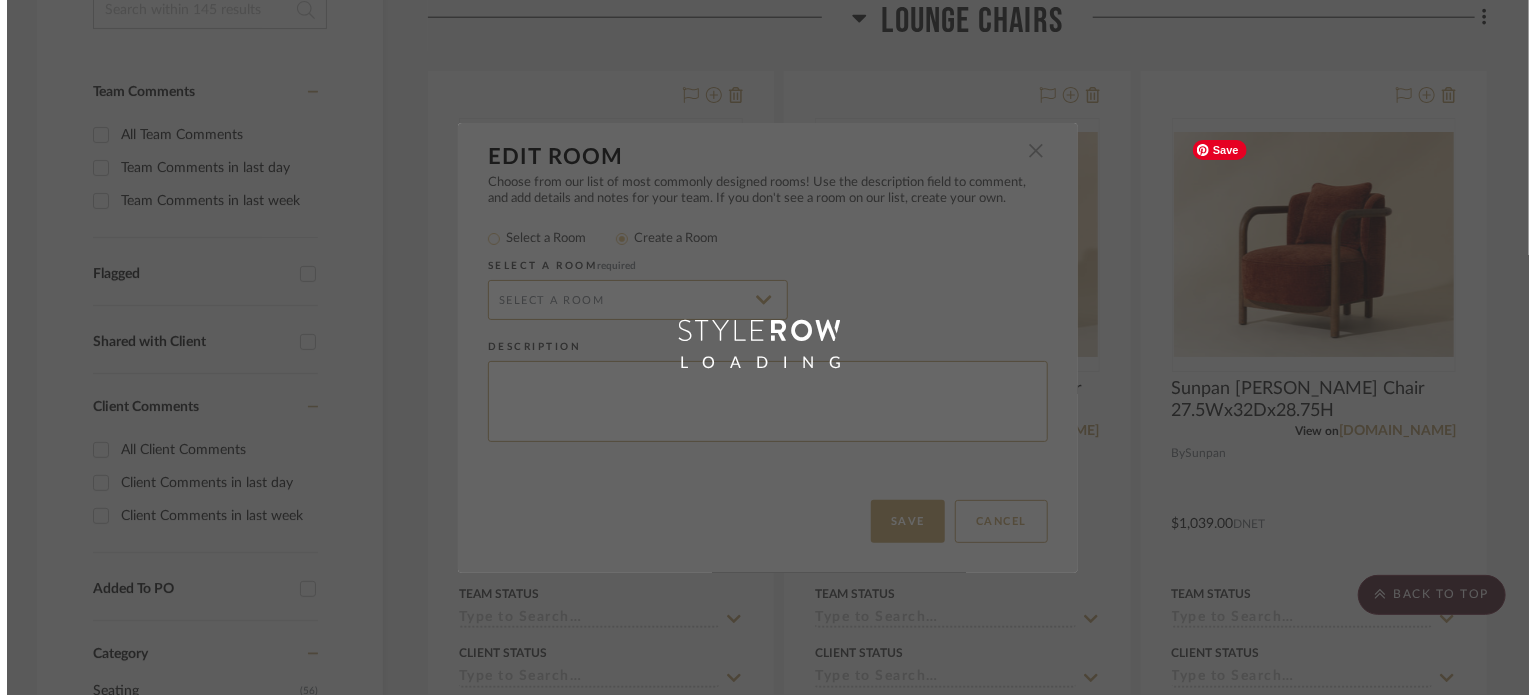 scroll, scrollTop: 0, scrollLeft: 0, axis: both 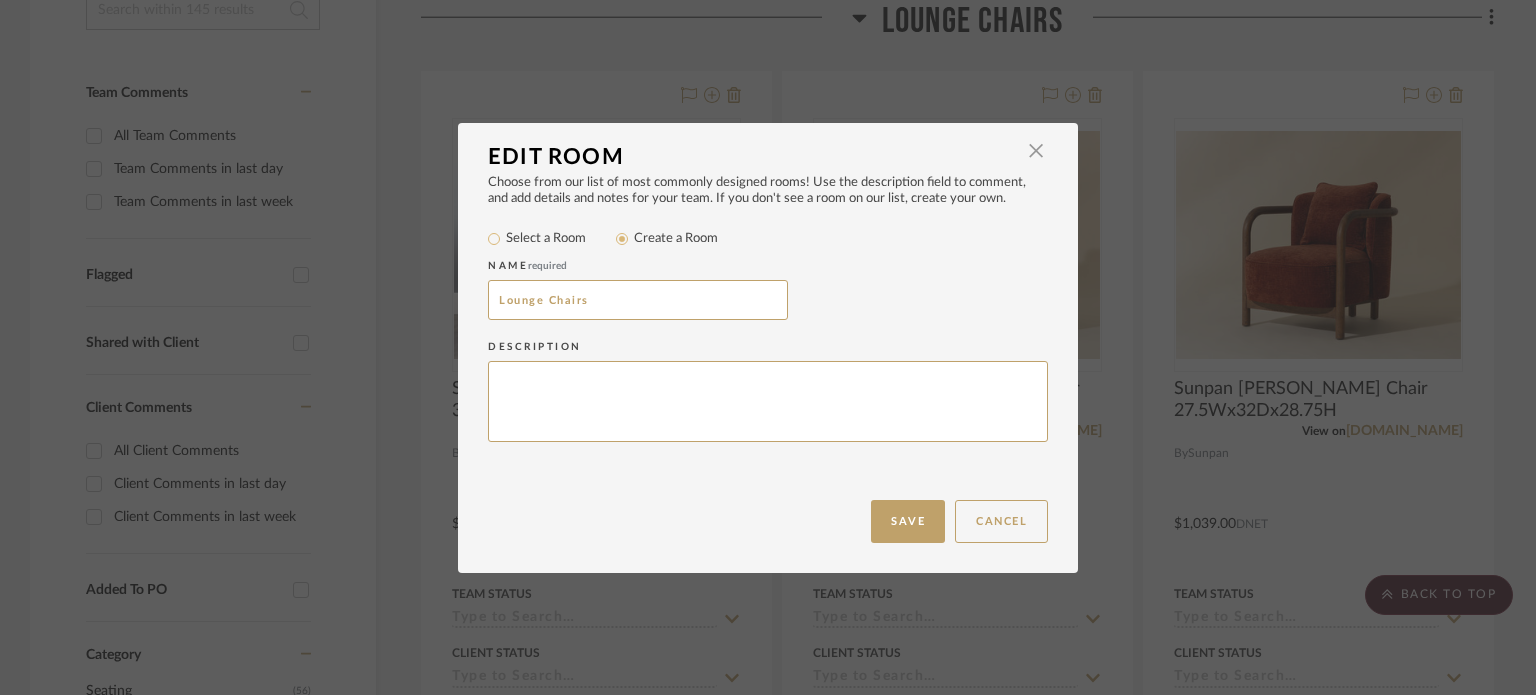 drag, startPoint x: 536, startPoint y: 296, endPoint x: 474, endPoint y: 300, distance: 62.1289 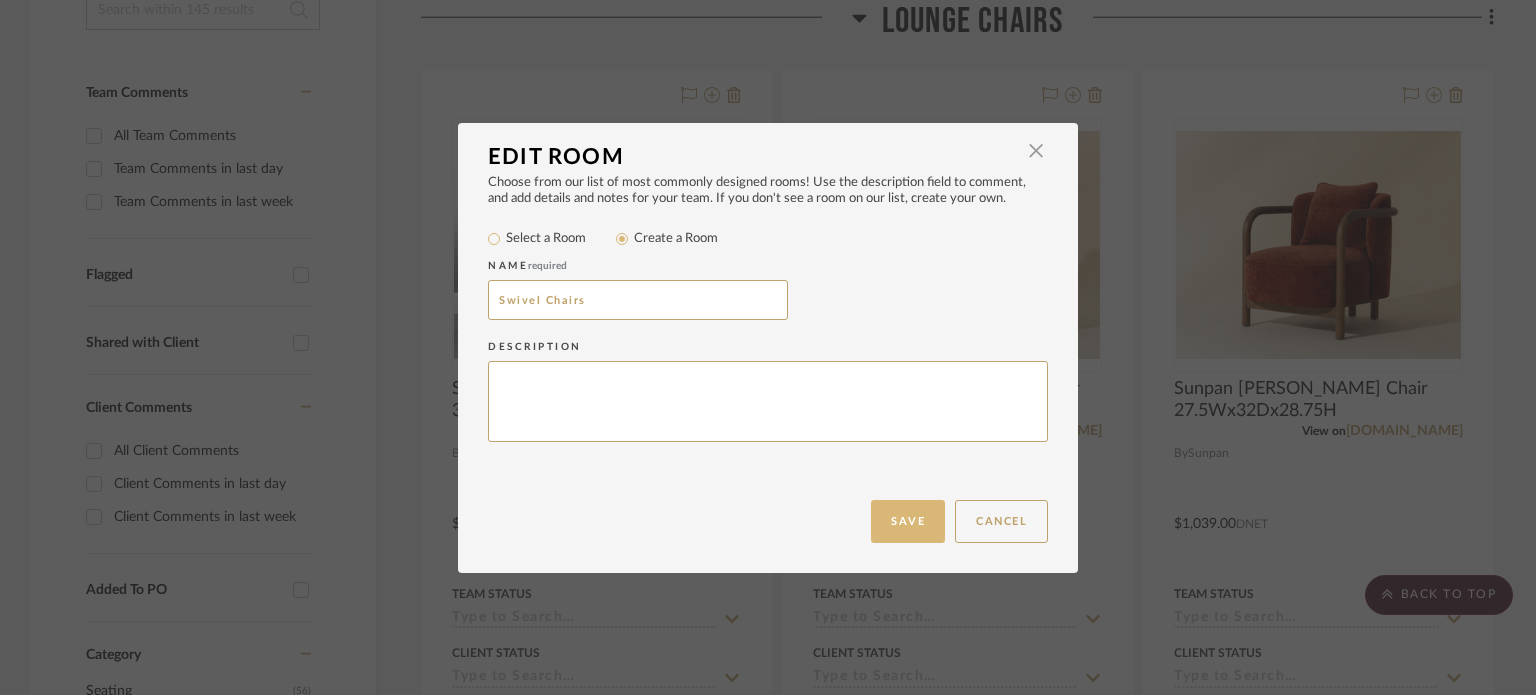 type on "Swivel Chairs" 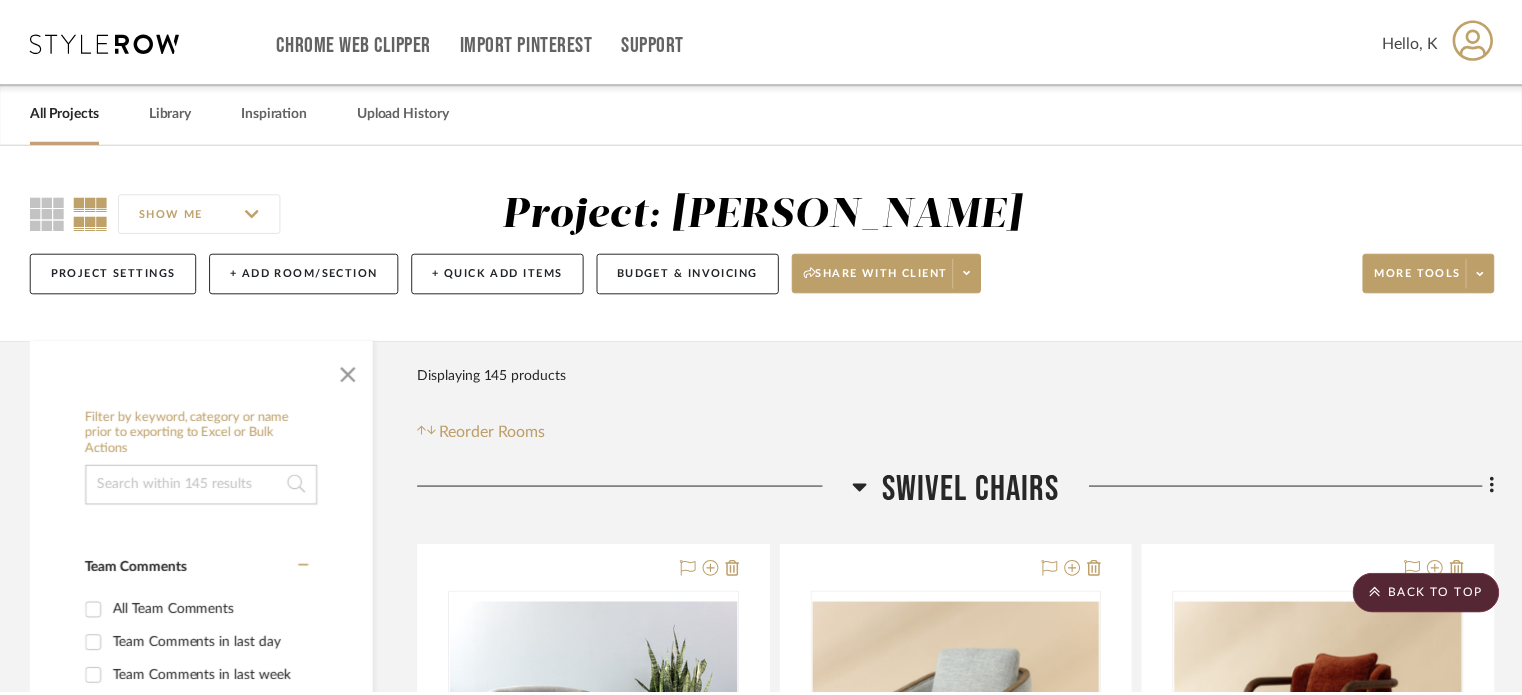 scroll, scrollTop: 475, scrollLeft: 0, axis: vertical 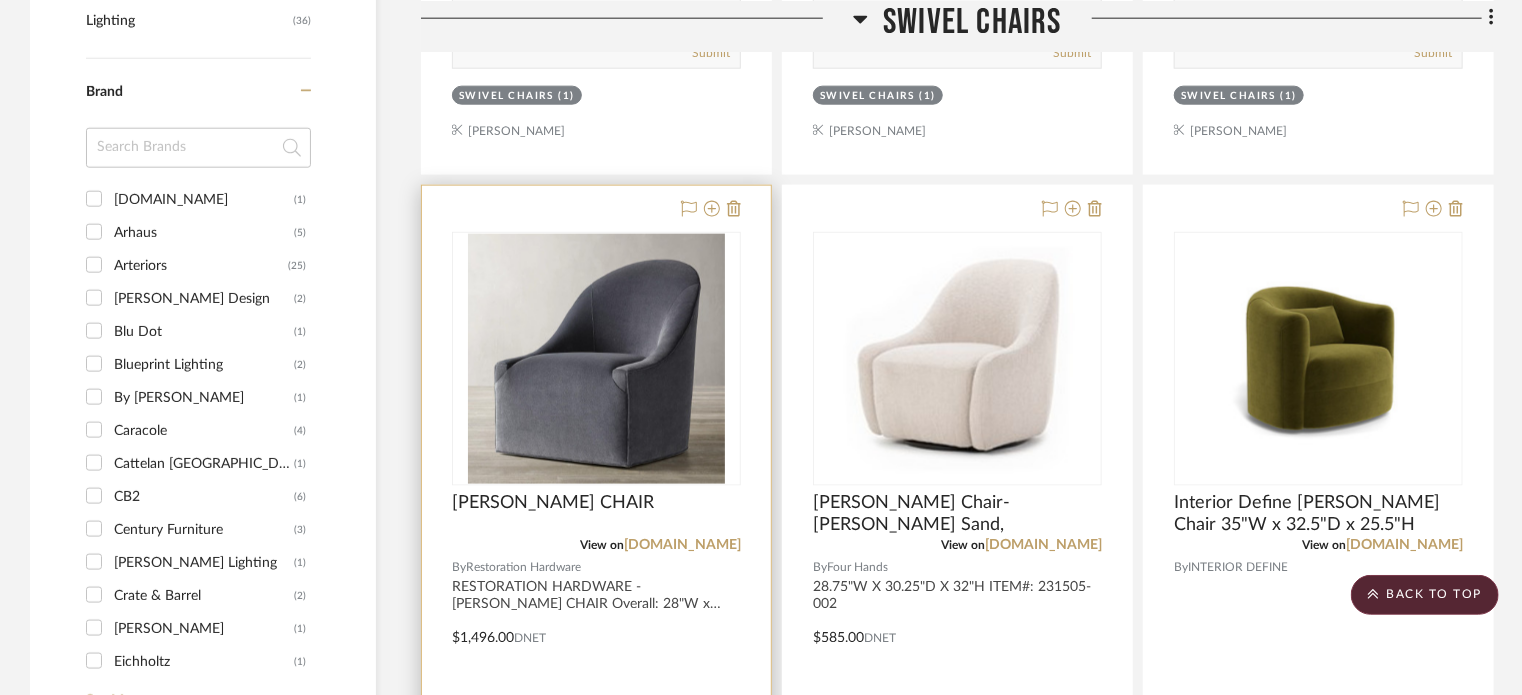 type 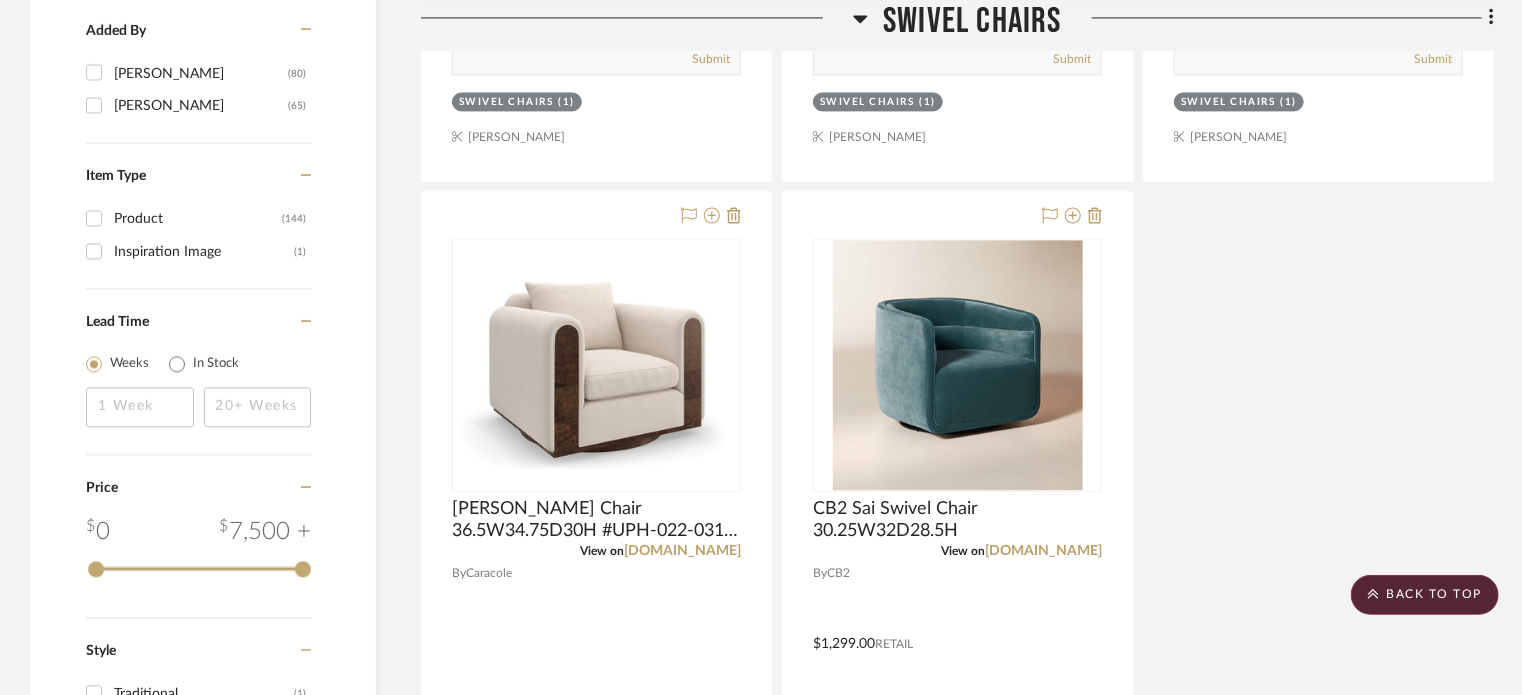 scroll, scrollTop: 2020, scrollLeft: 0, axis: vertical 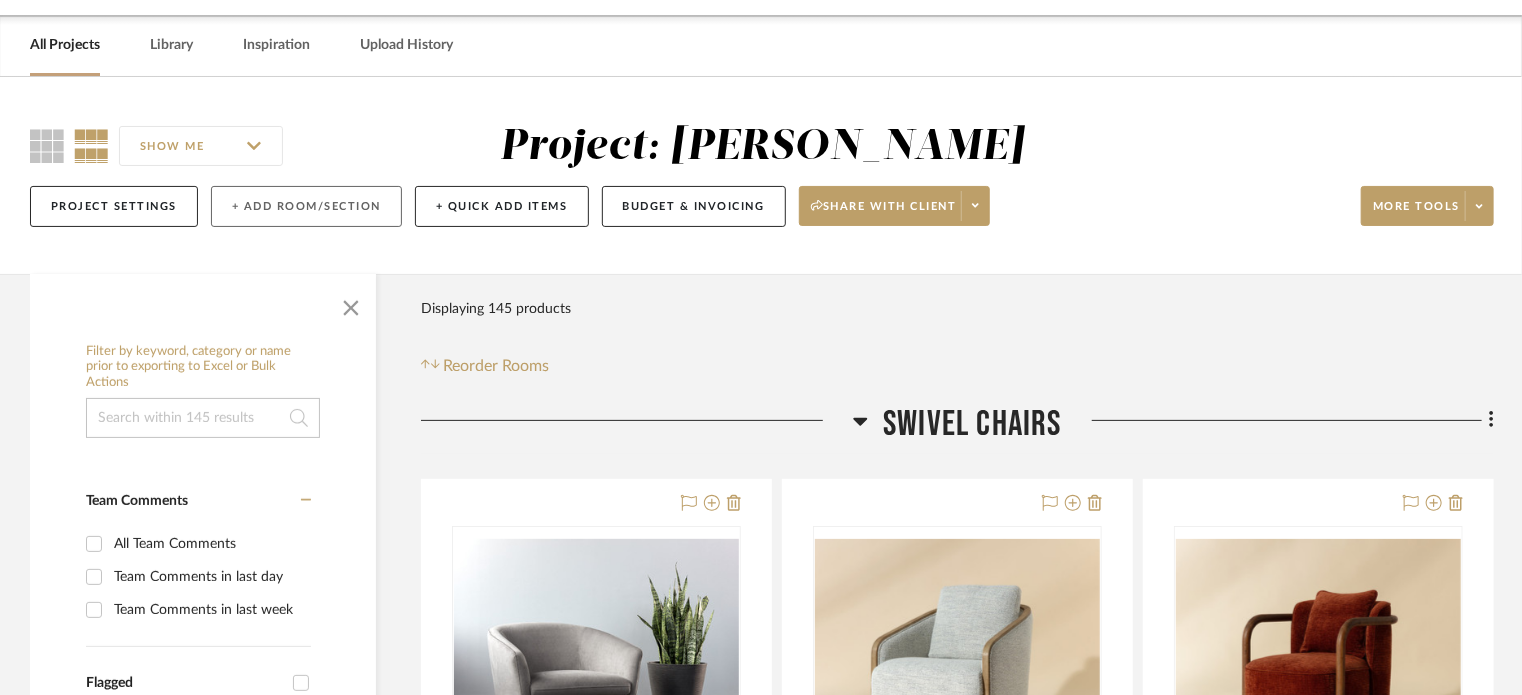 click on "+ Add Room/Section" 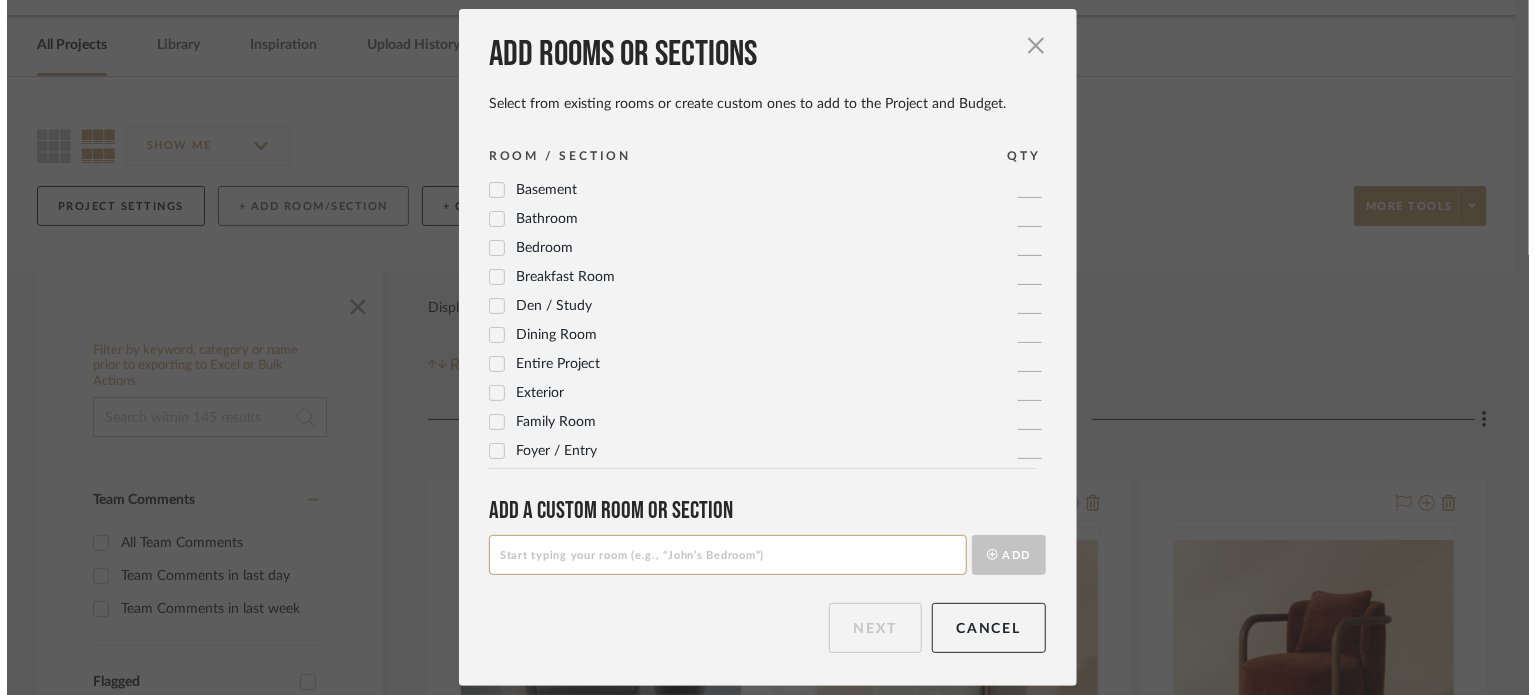 scroll, scrollTop: 0, scrollLeft: 0, axis: both 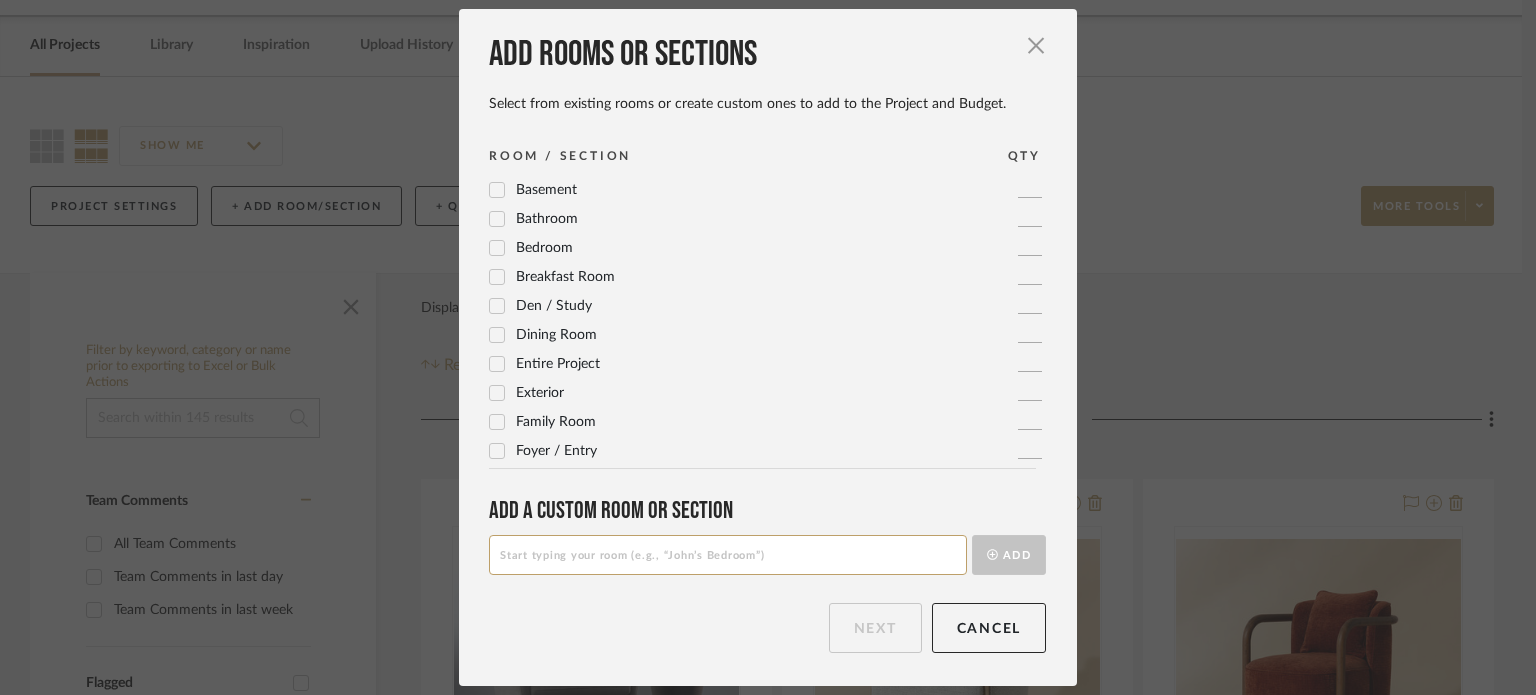click at bounding box center (728, 555) 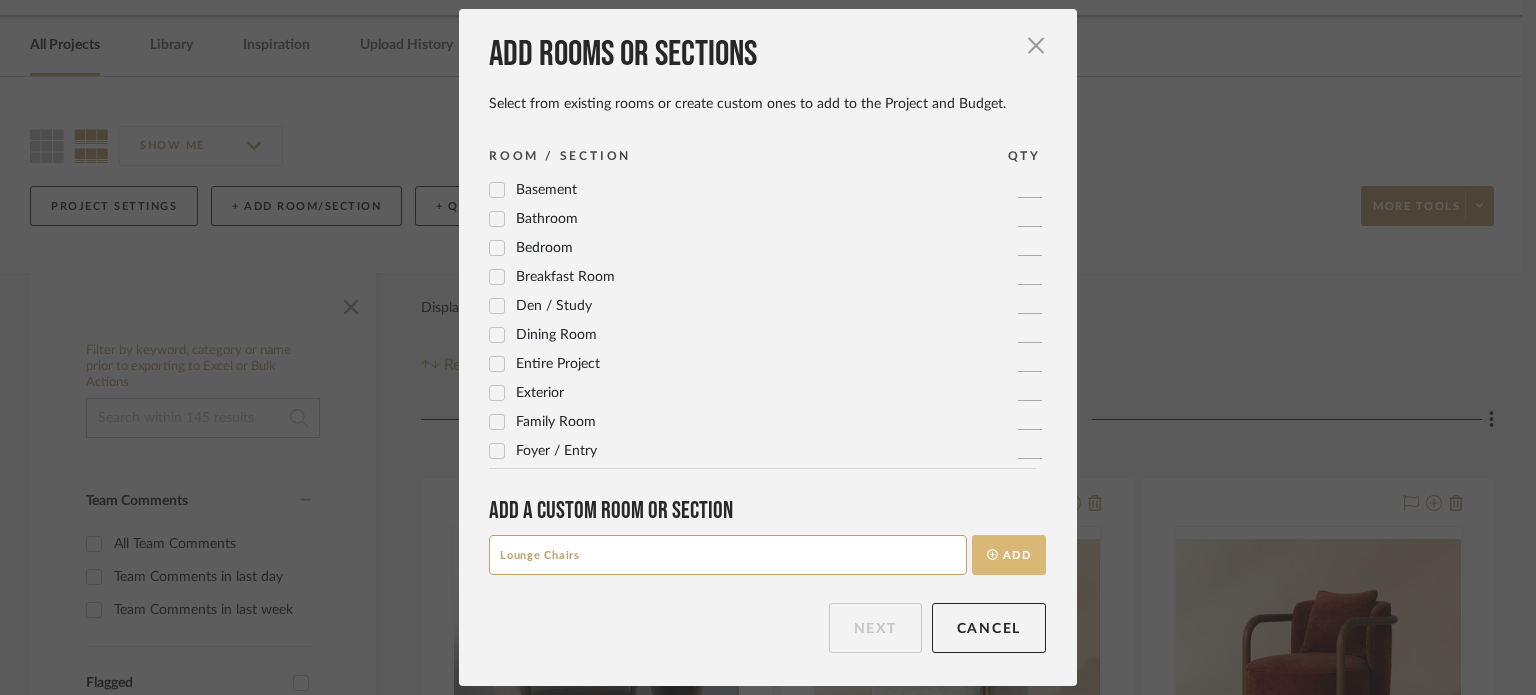 type on "Lounge Chairs" 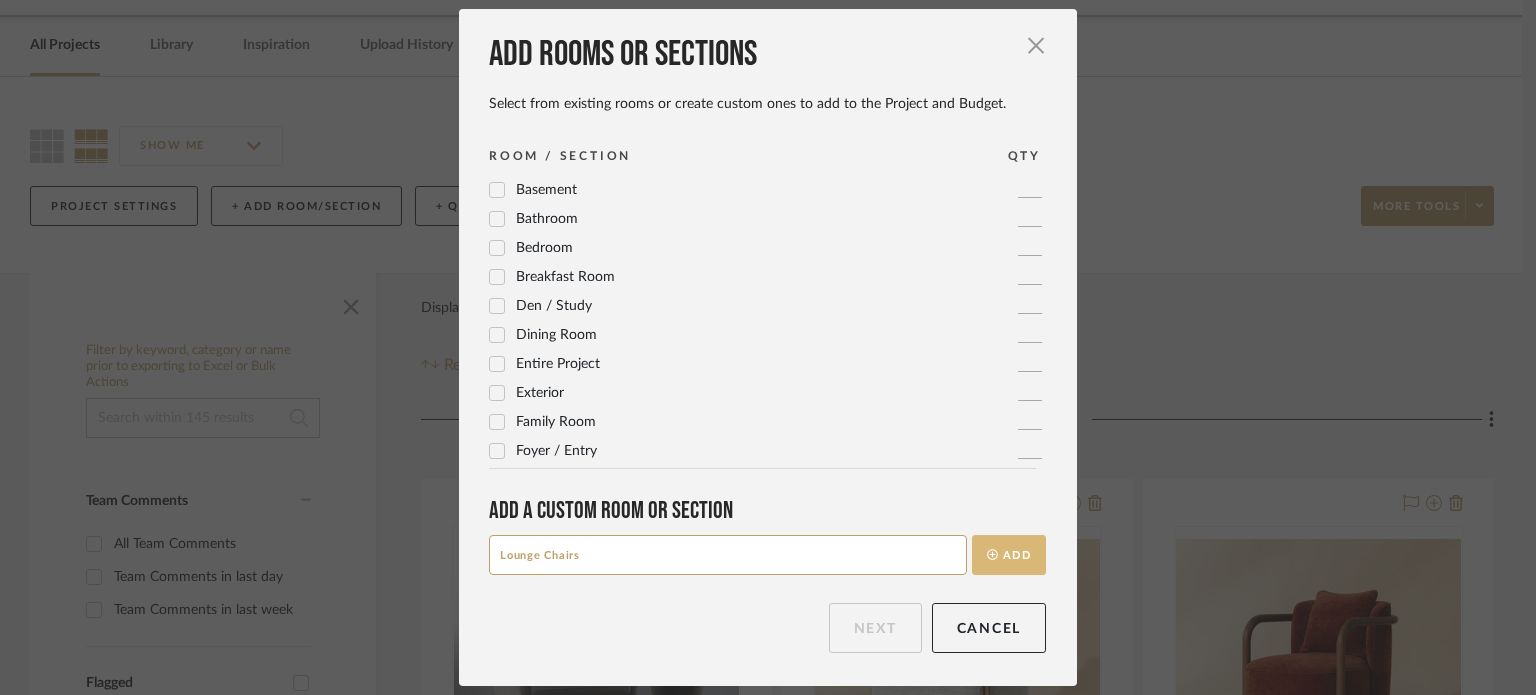 click on "Add" at bounding box center [1009, 555] 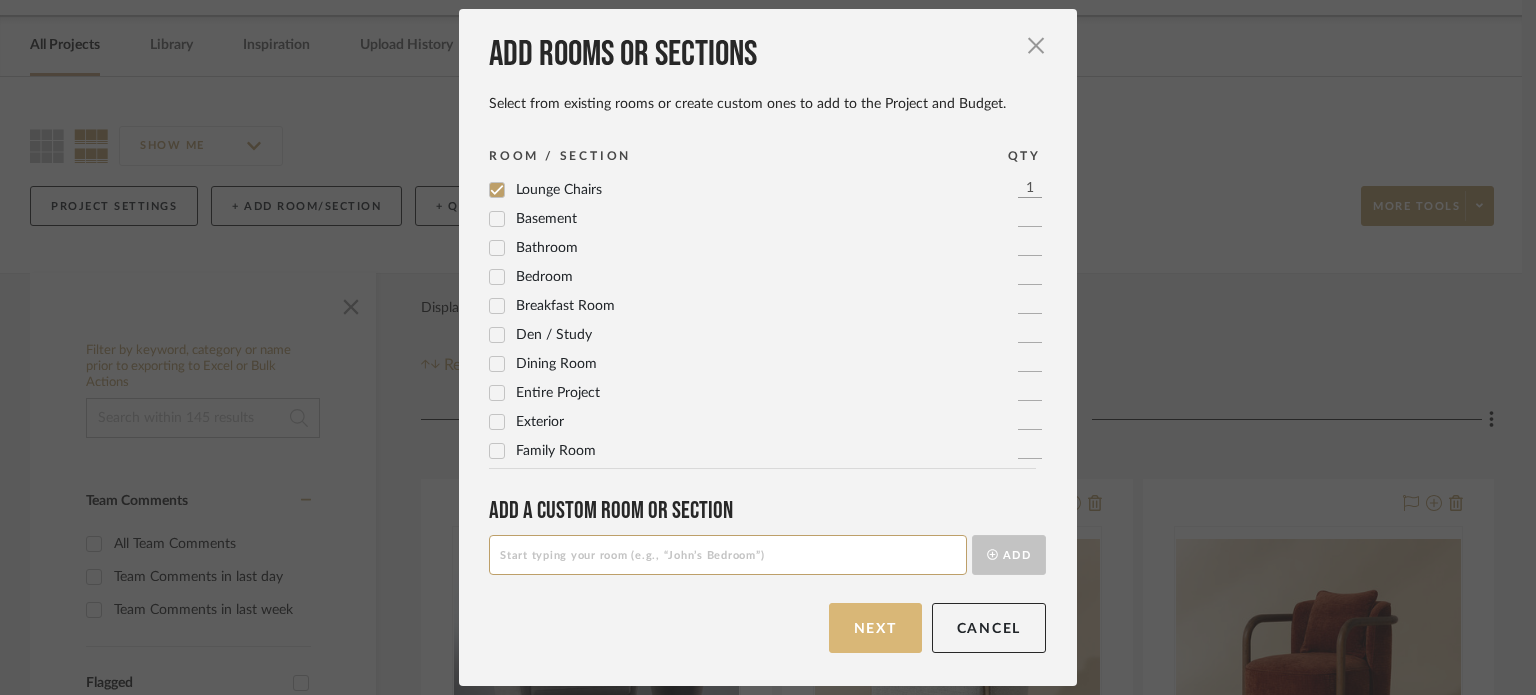 click on "Next" at bounding box center [875, 628] 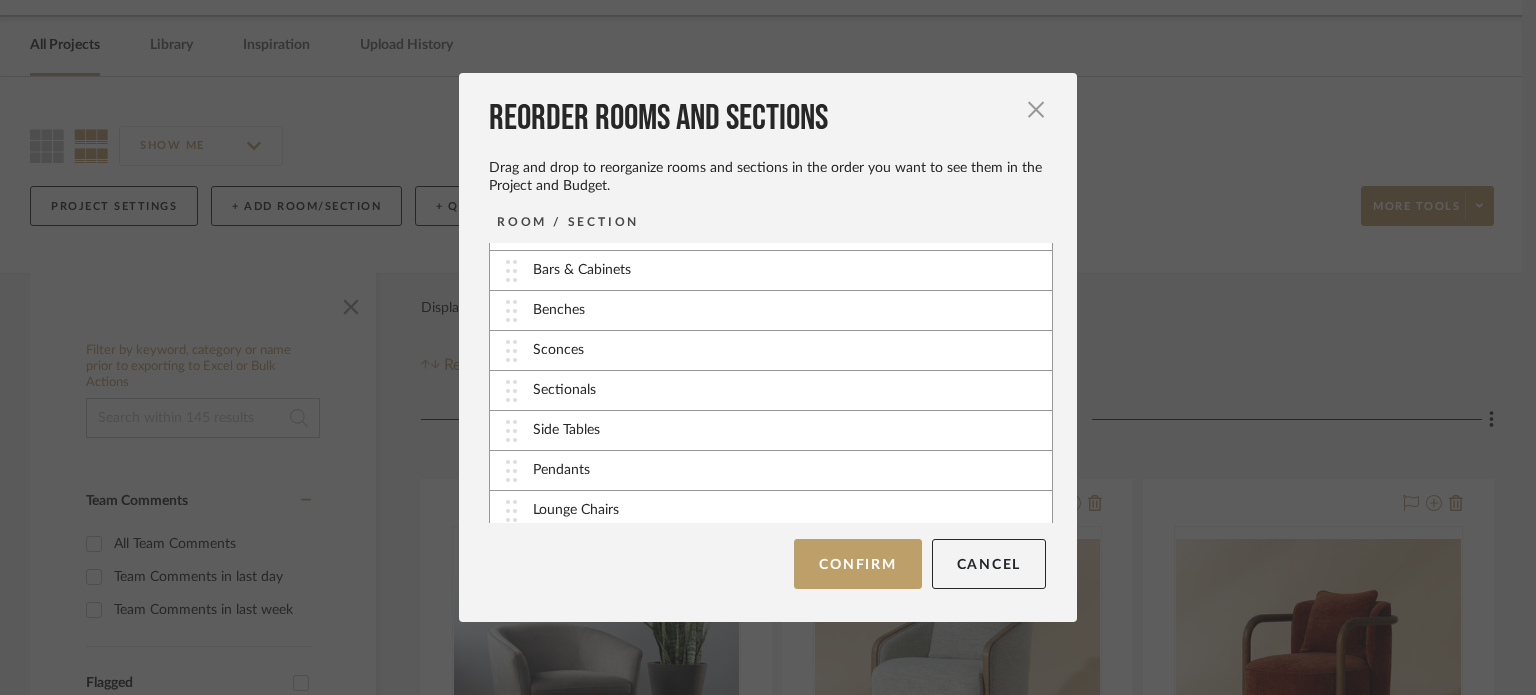 scroll, scrollTop: 118, scrollLeft: 0, axis: vertical 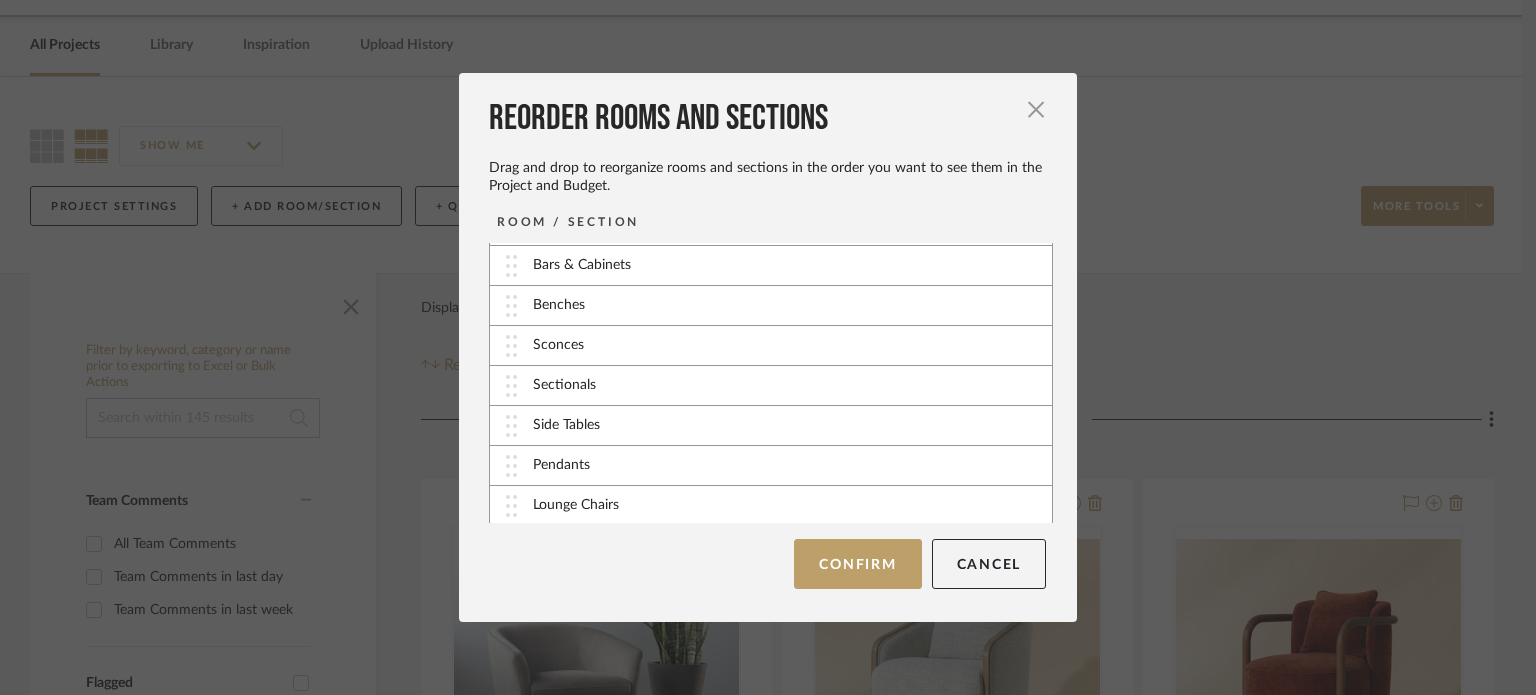 type 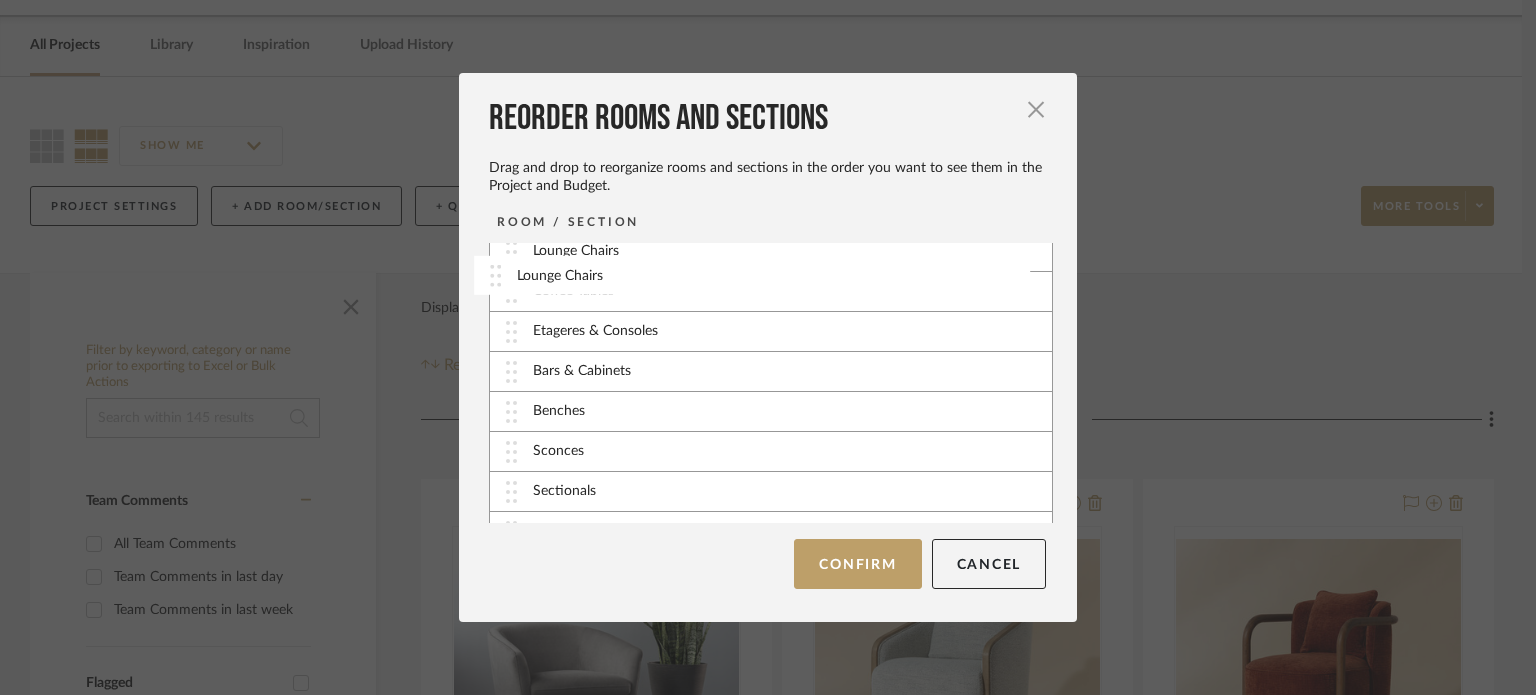scroll, scrollTop: 0, scrollLeft: 0, axis: both 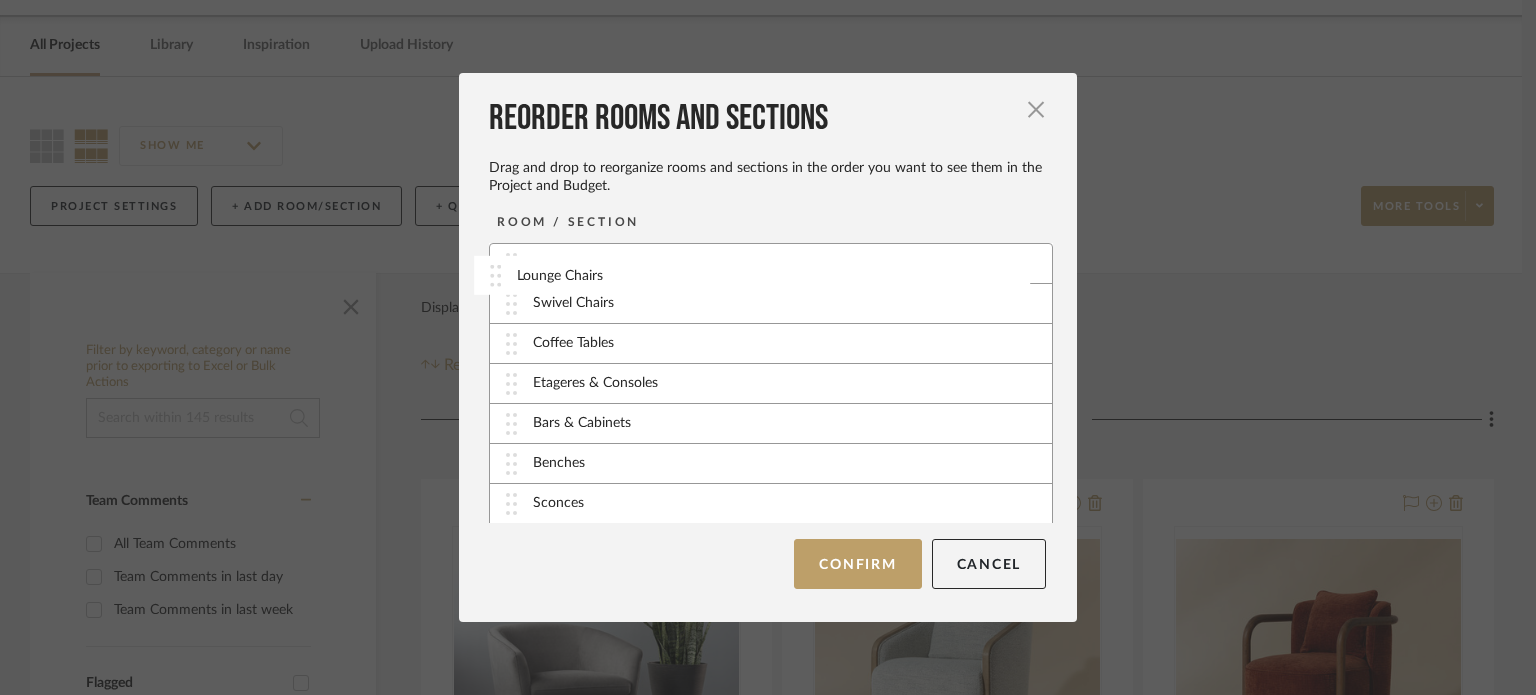 drag, startPoint x: 915, startPoint y: 500, endPoint x: 906, endPoint y: 273, distance: 227.17834 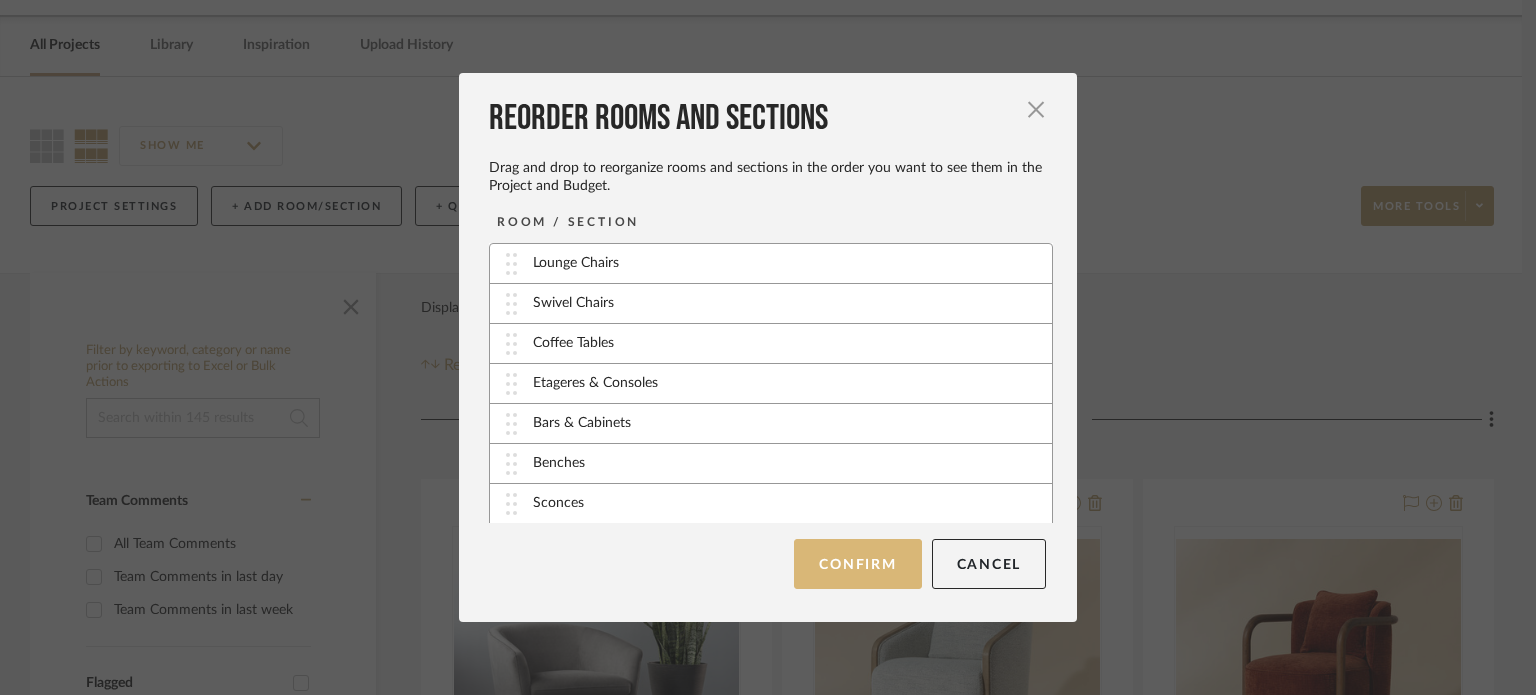 click on "Confirm" at bounding box center [857, 564] 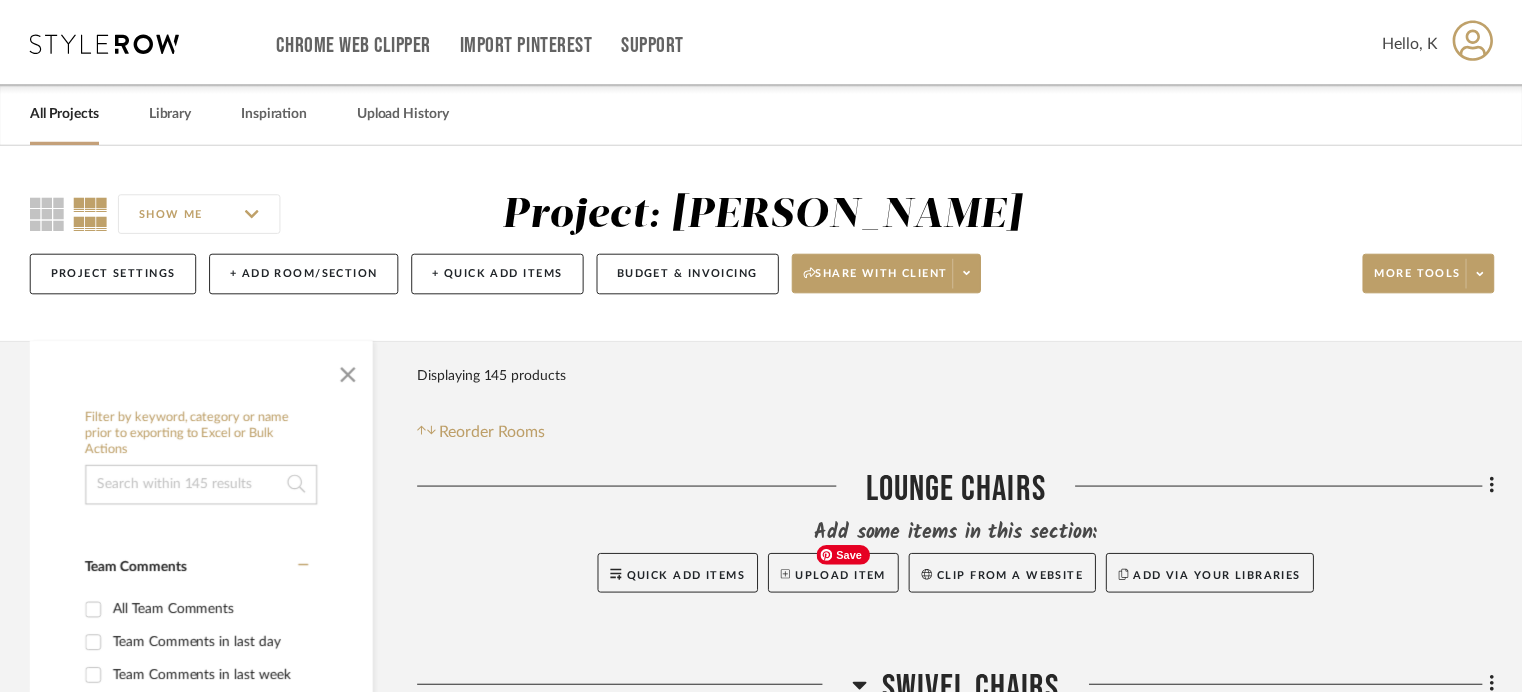 scroll, scrollTop: 67, scrollLeft: 0, axis: vertical 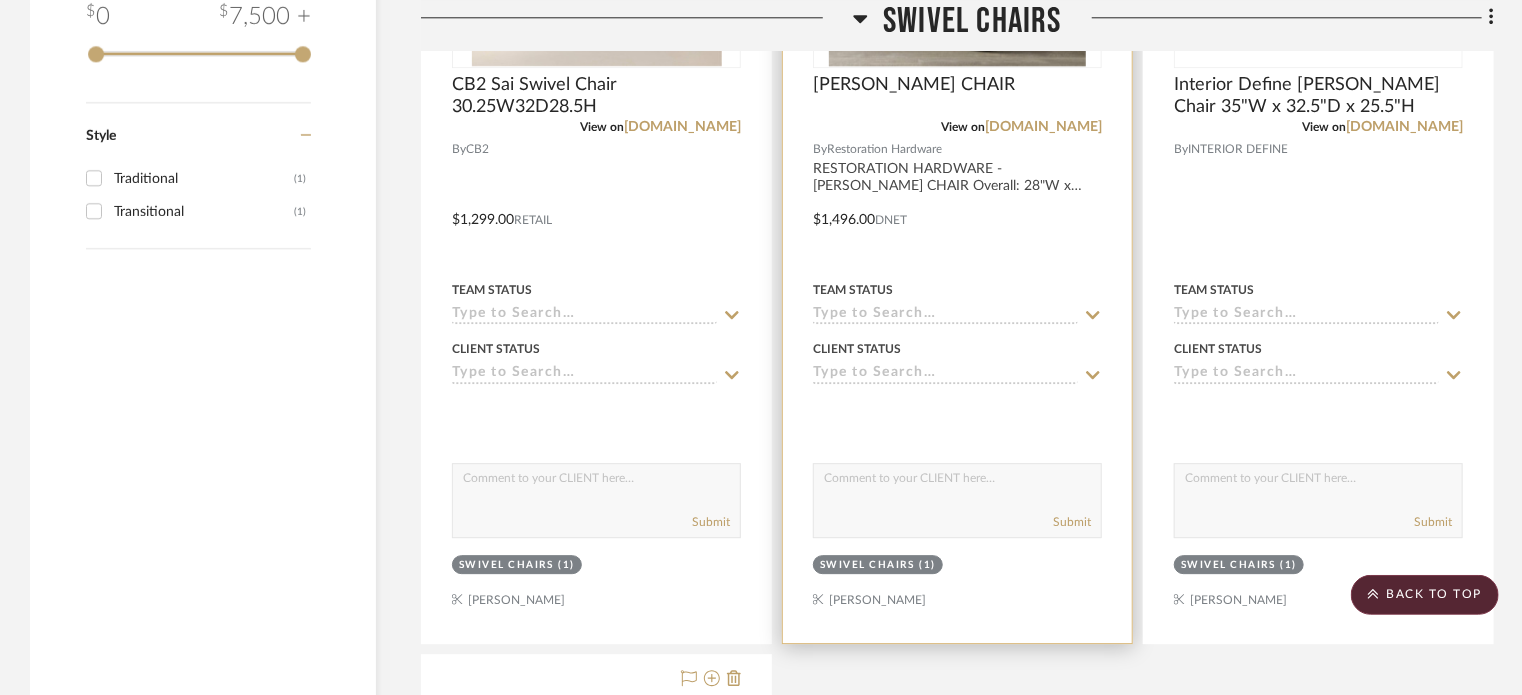 click on "Swivel Chairs" at bounding box center (867, 565) 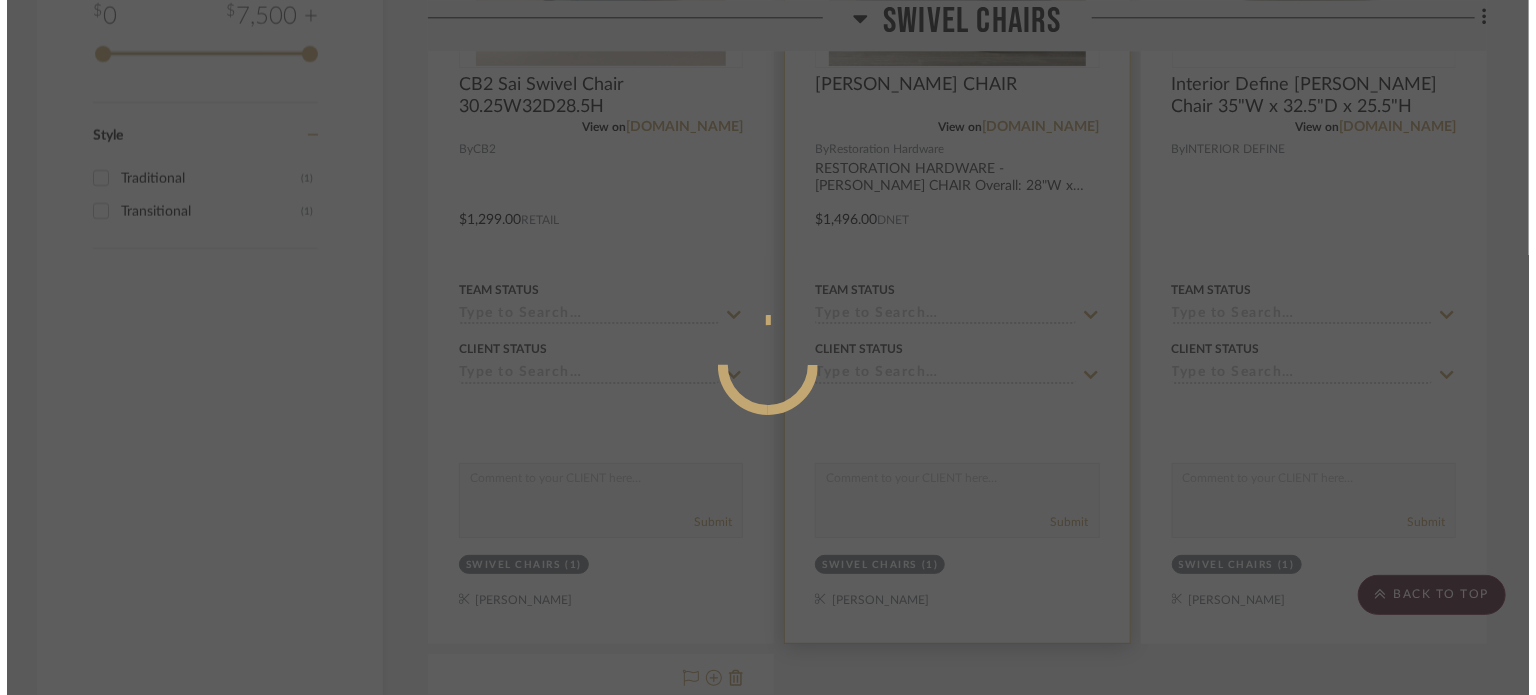 scroll, scrollTop: 0, scrollLeft: 0, axis: both 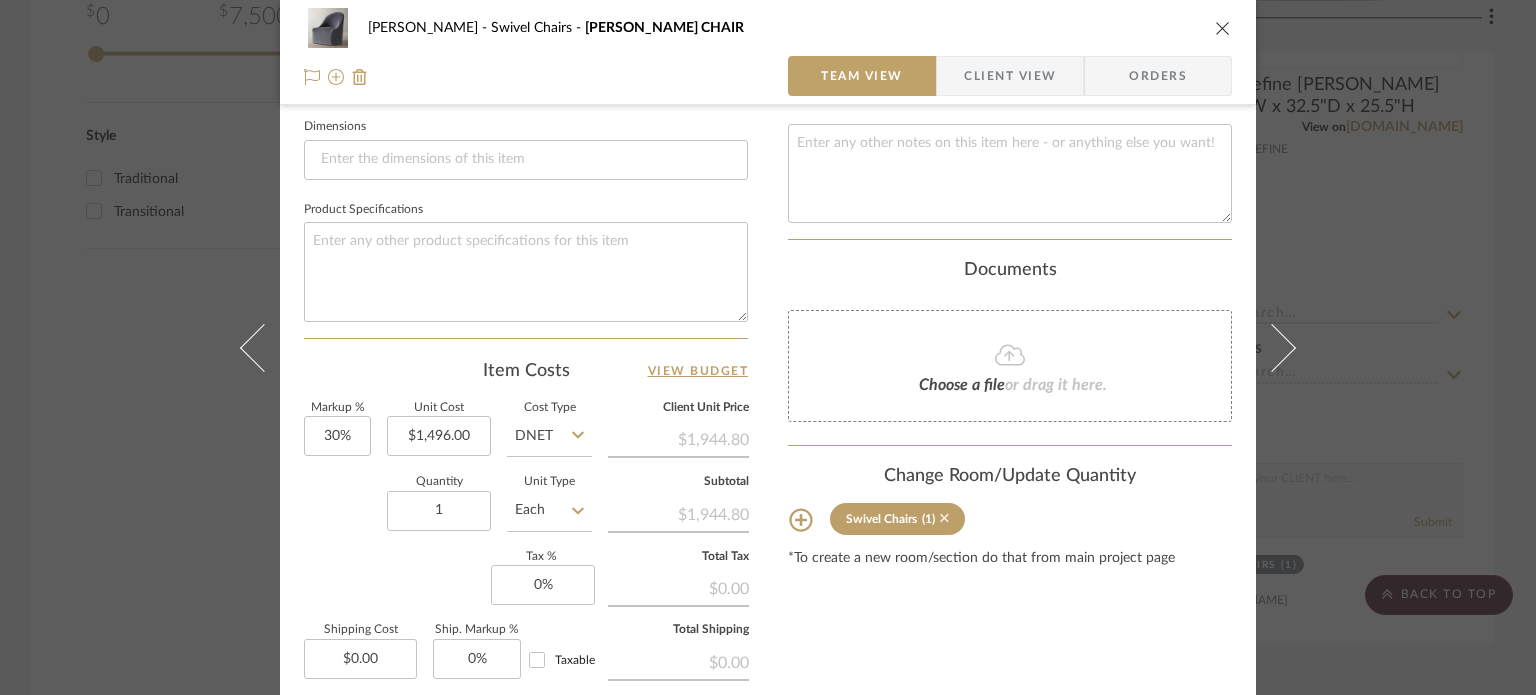 click 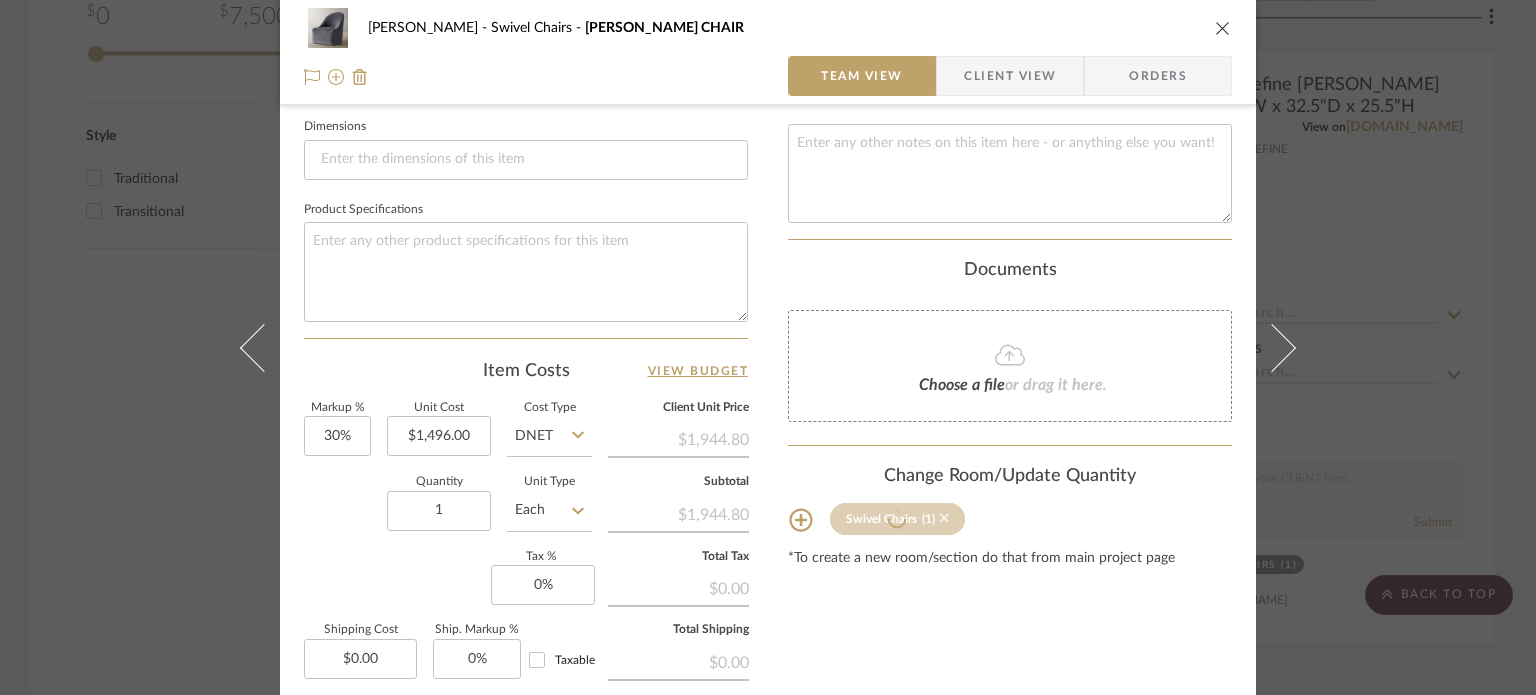 type 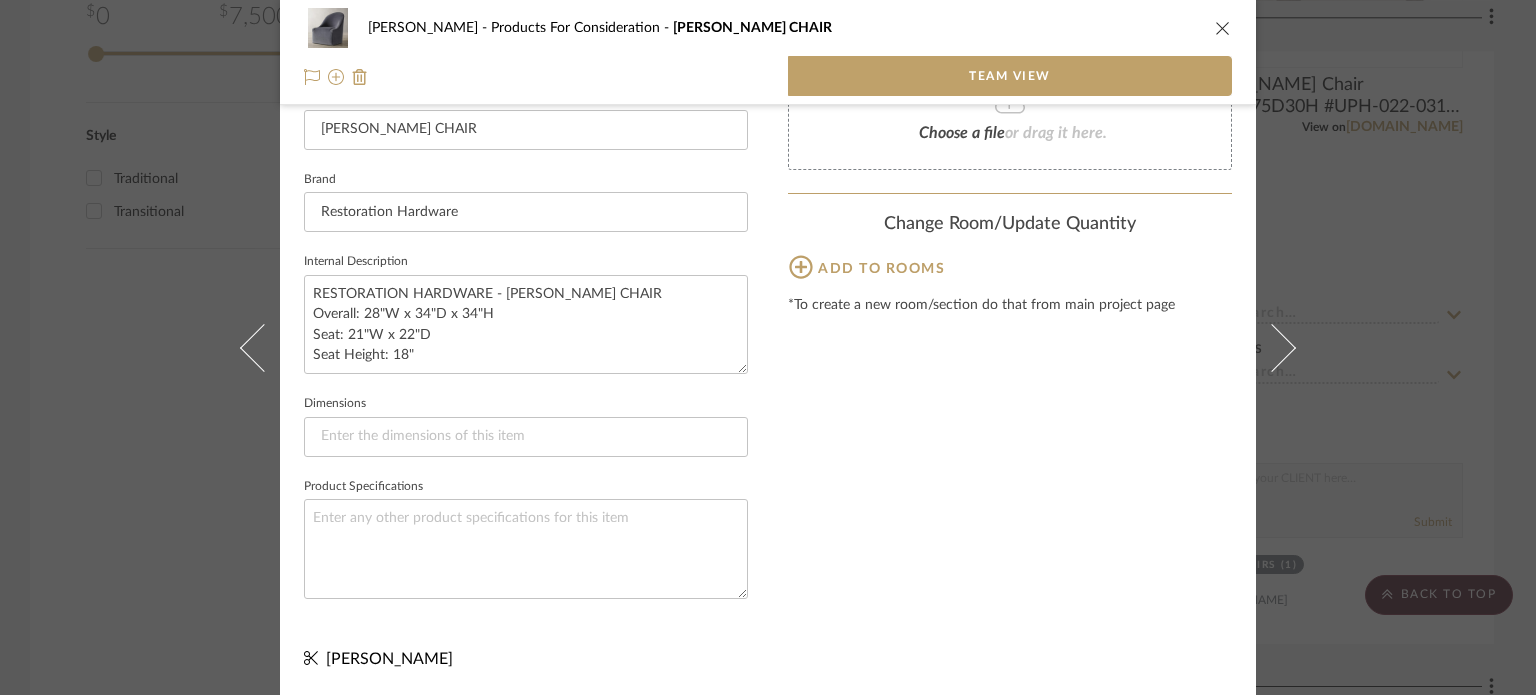 scroll, scrollTop: 580, scrollLeft: 0, axis: vertical 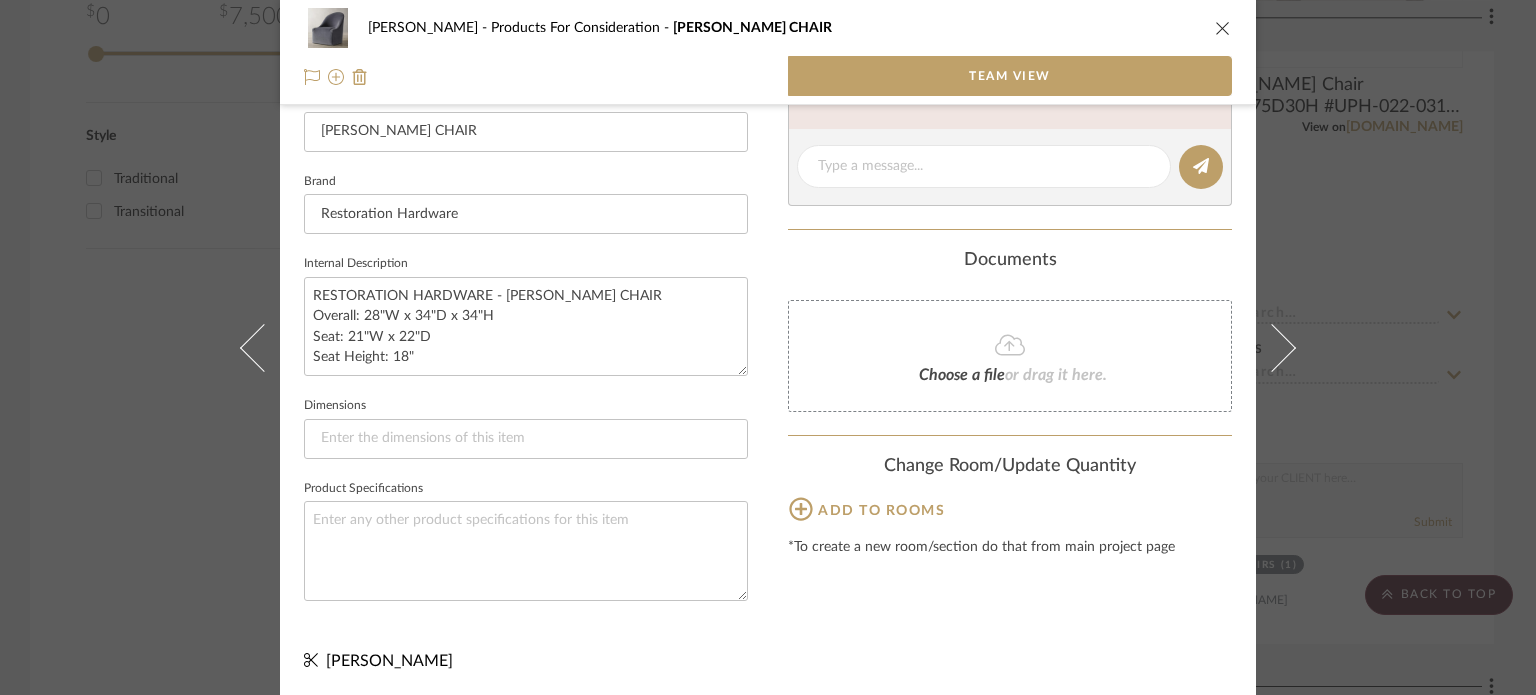 click on "[PERSON_NAME] Products For Consideration [PERSON_NAME] CHAIR Team View  Team-Facing Details   Item Name  [PERSON_NAME] CHAIR  Brand  Restoration Hardware  Internal Description  RESTORATION HARDWARE - [PERSON_NAME] SWIVEL CHAIR
Overall: 28"W x 34"D x 34"H
Seat: 21"W x 22"D
Seat Height: 18"  Dimensions   Product Specifications  Content here copies to Client View - confirm visibility there. Team Status  Lead Time  In Stock Weeks  Est. Min   Est. Max   Due Date   Install Date  Tasks / To-Dos /  team Messaging  Leave yourself a note here or share next steps with your team. You will receive emails when they
respond!  Invite Collaborator  Documents  Choose a file  or drag it here. Change Room/Update Quantity Add to rooms *To create a new room/section do that from main project page    [PERSON_NAME]" at bounding box center (768, 347) 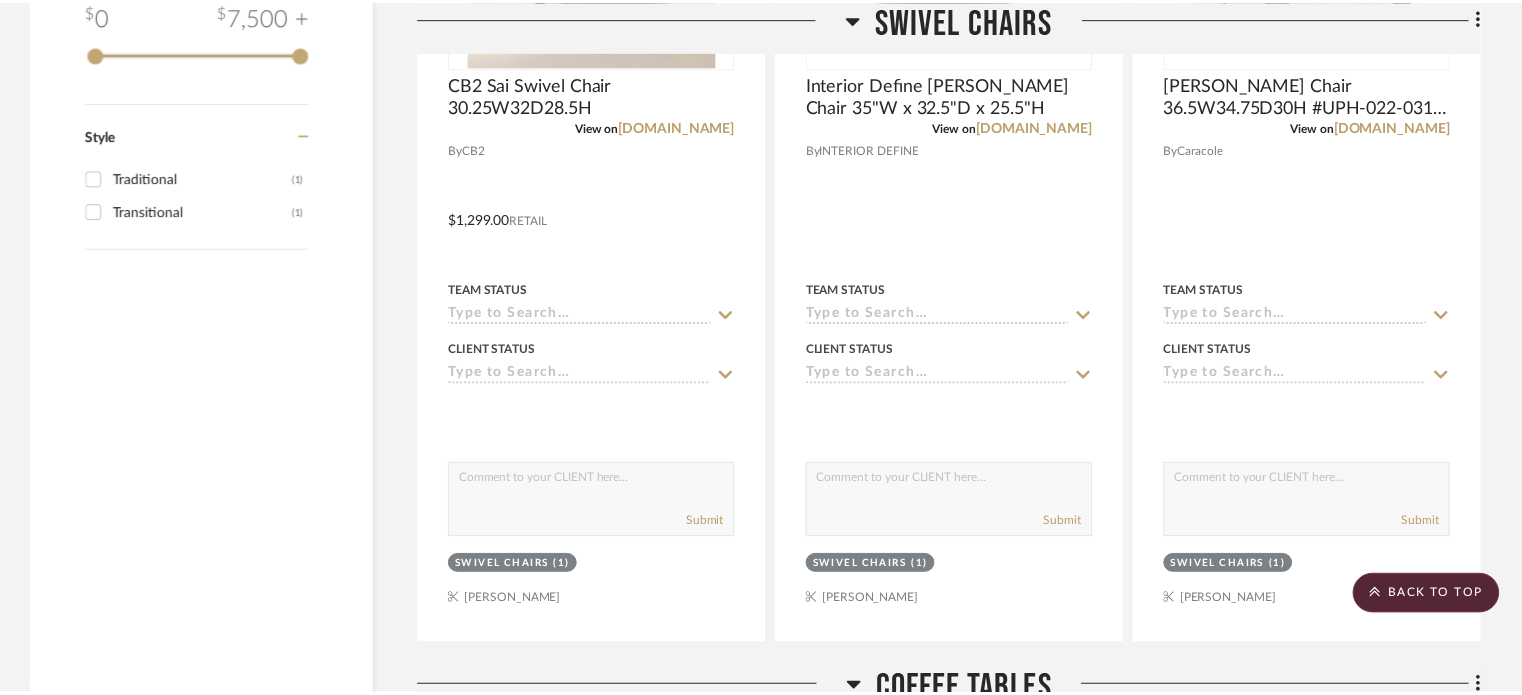 scroll, scrollTop: 2644, scrollLeft: 0, axis: vertical 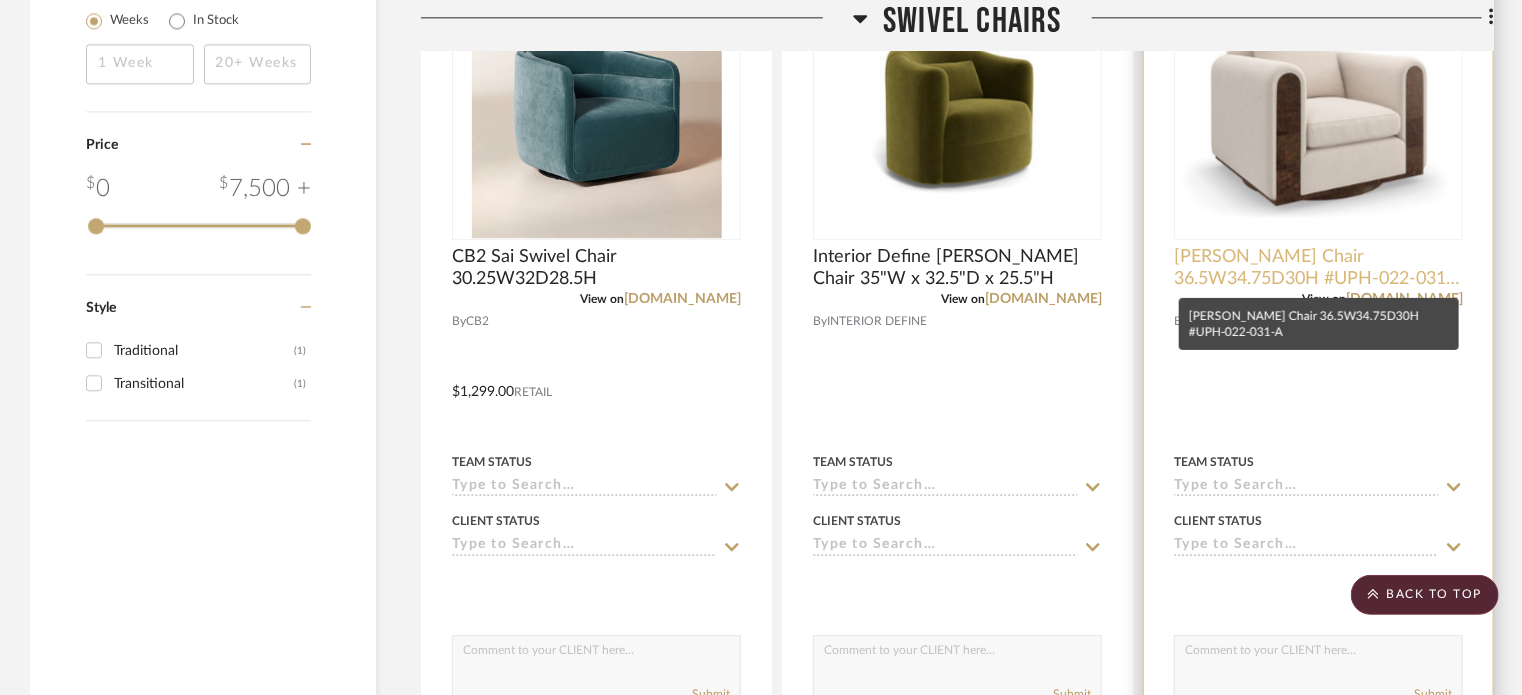 click on "[PERSON_NAME] Chair 36.5W34.75D30H #UPH-022-031-A" at bounding box center (1318, 268) 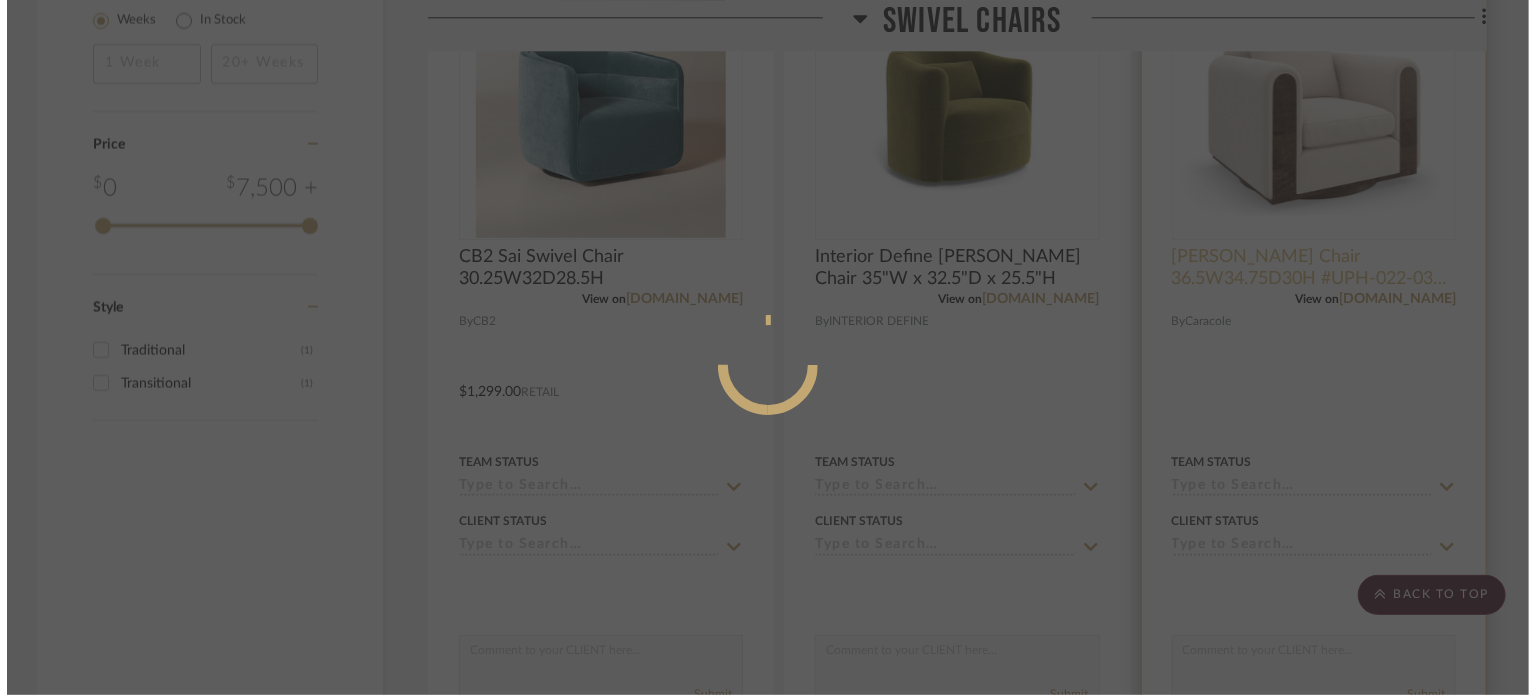 scroll, scrollTop: 0, scrollLeft: 0, axis: both 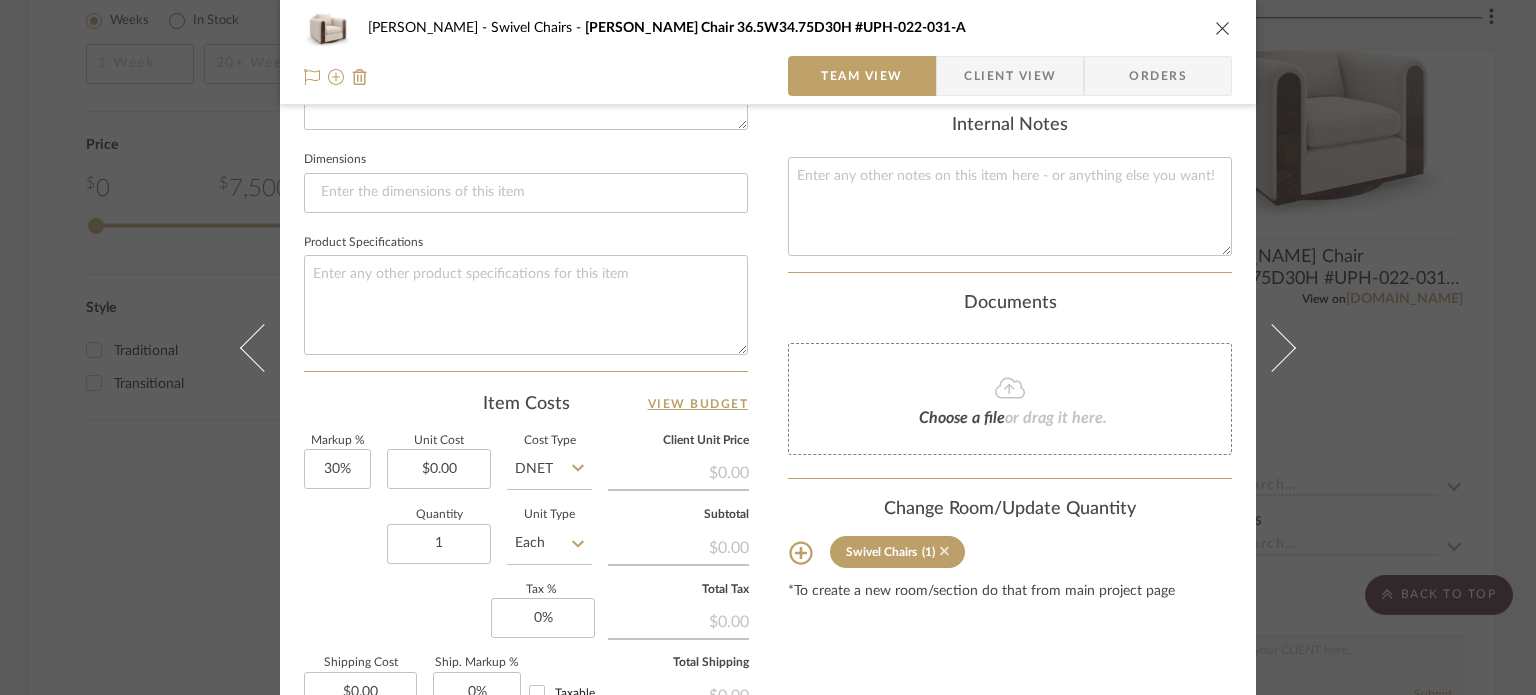 click 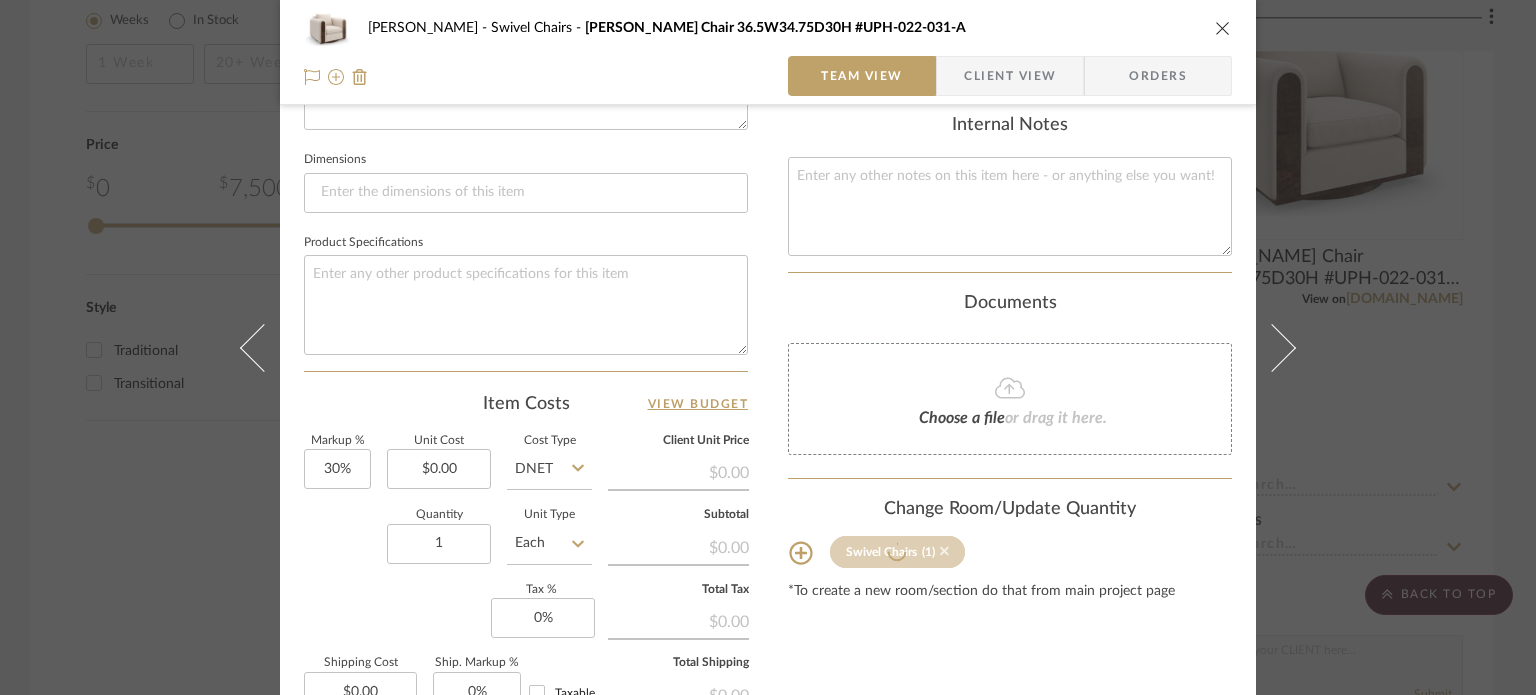 type 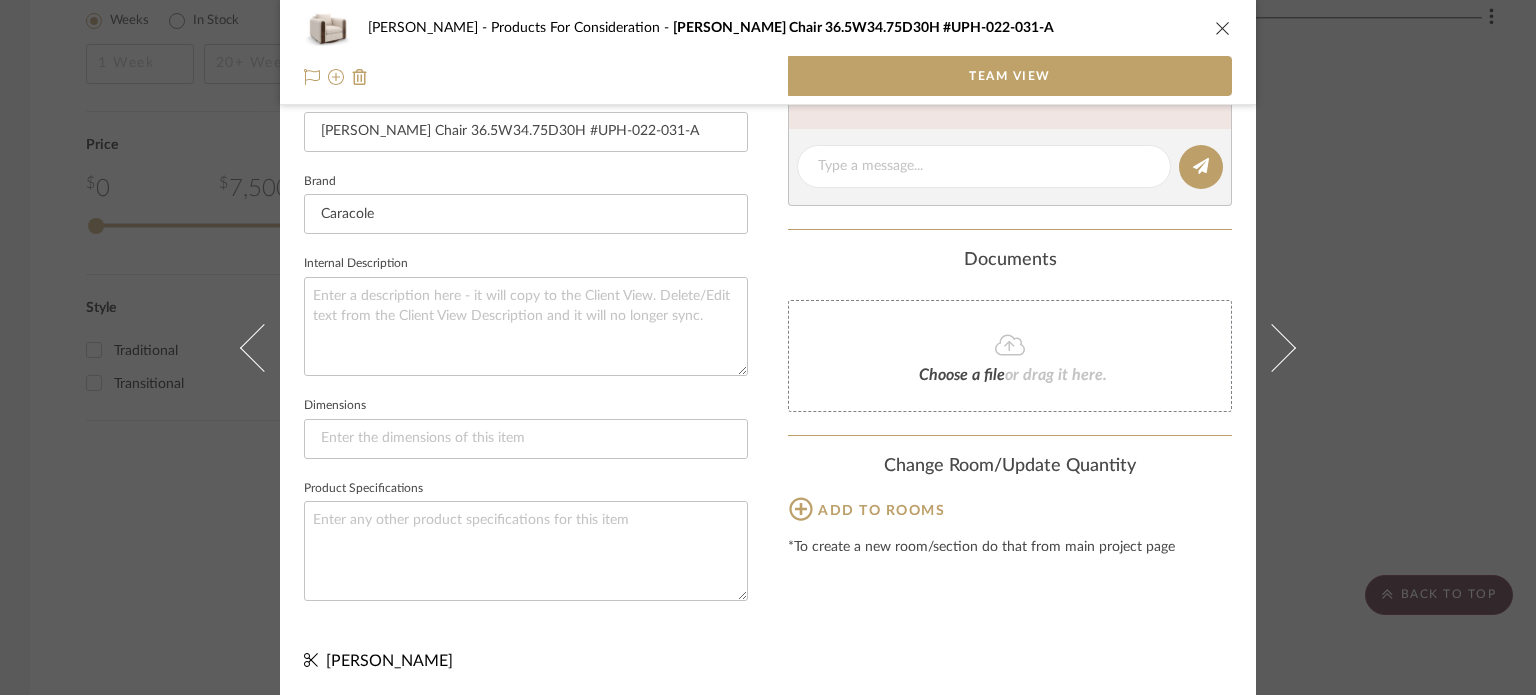 click on "[PERSON_NAME] Products For Consideration [PERSON_NAME] Chair 36.5W34.75D30H #UPH-022-031-A Team View  Team-Facing Details   Item Name  [PERSON_NAME] Chair 36.5W34.75D30H #UPH-022-031-A  Brand  Caracole  Internal Description   Dimensions   Product Specifications  Content here copies to Client View - confirm visibility there. Team Status  Lead Time  In Stock Weeks  Est. Min   Est. Max   Due Date   Install Date  Tasks / To-Dos /  team Messaging  Leave yourself a note here or share next steps with your team. You will receive emails when they
respond!  Invite Collaborator  Documents  Choose a file  or drag it here. Change Room/Update Quantity Add to rooms *To create a new room/section do that from main project page    [PERSON_NAME]" at bounding box center (768, 347) 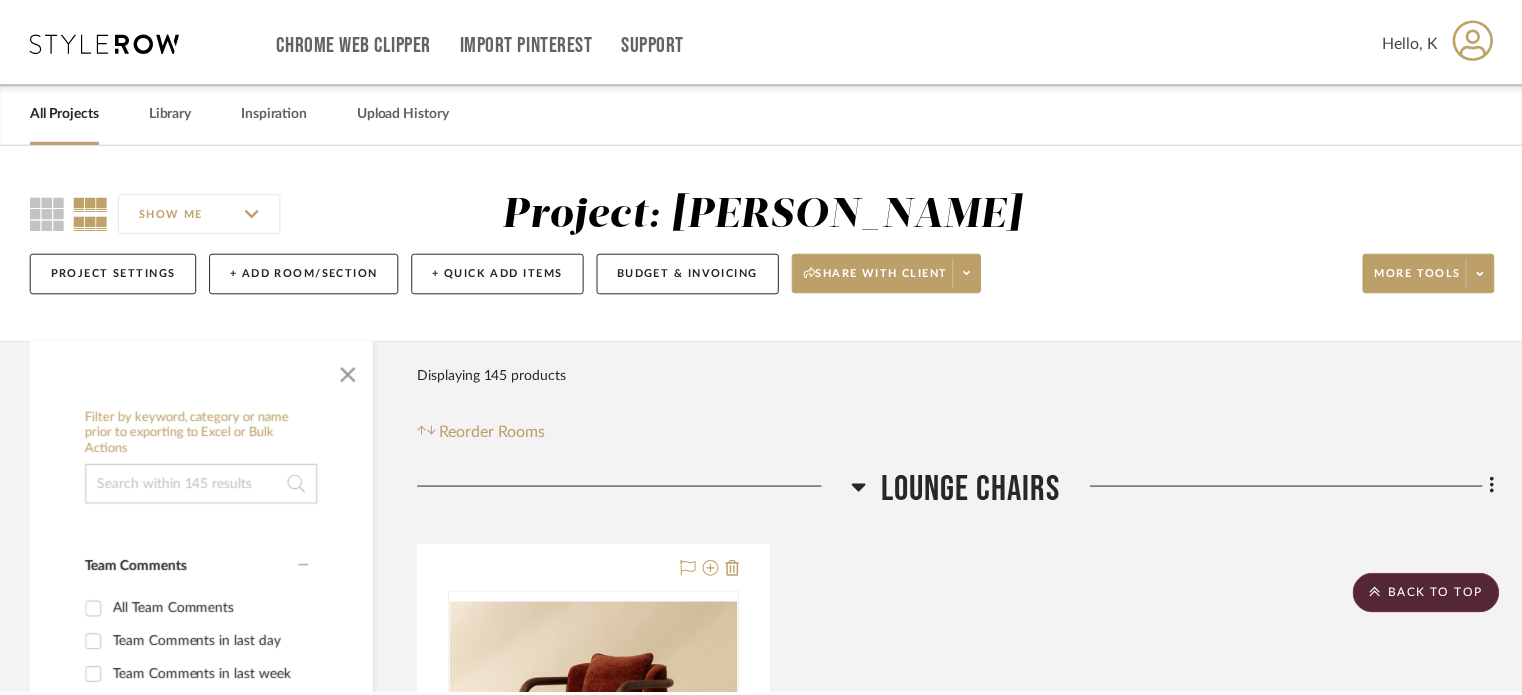 scroll, scrollTop: 2472, scrollLeft: 0, axis: vertical 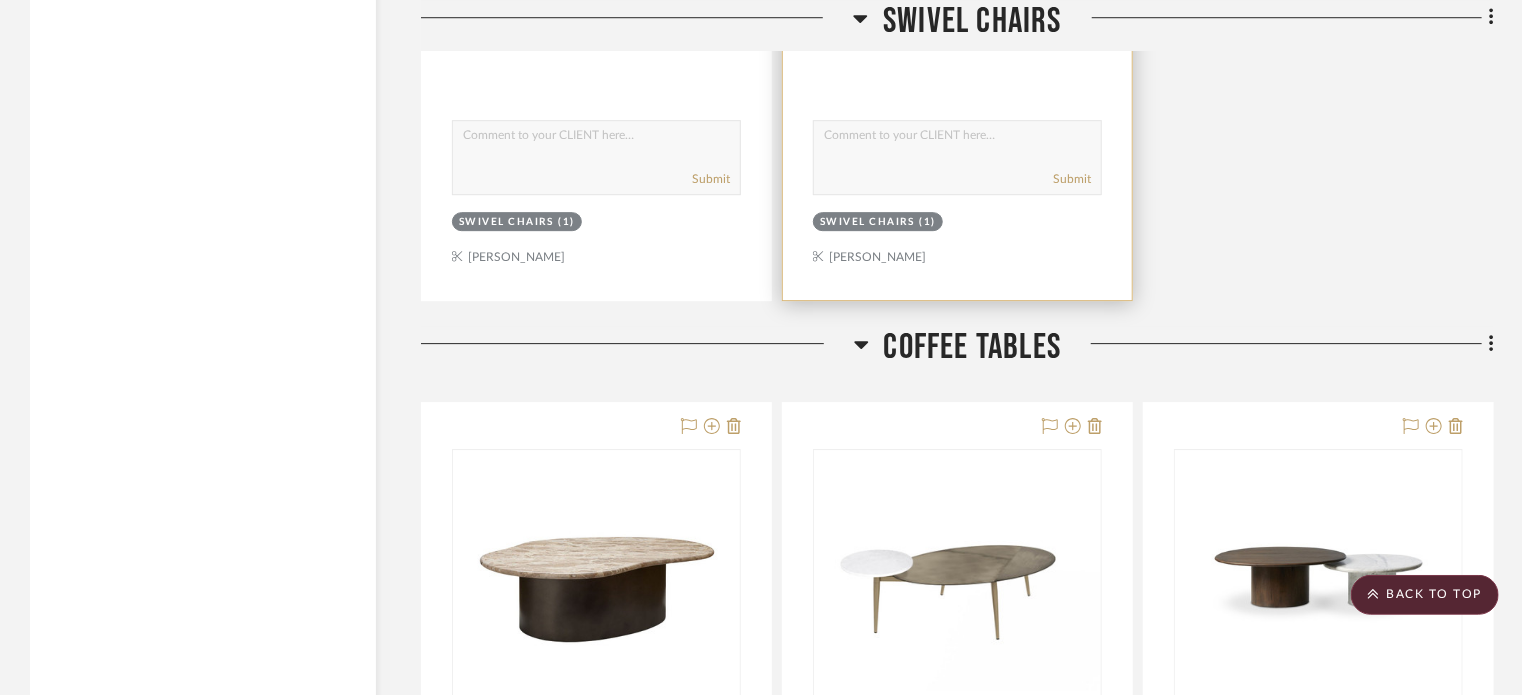 click on "Swivel Chairs" at bounding box center (867, 222) 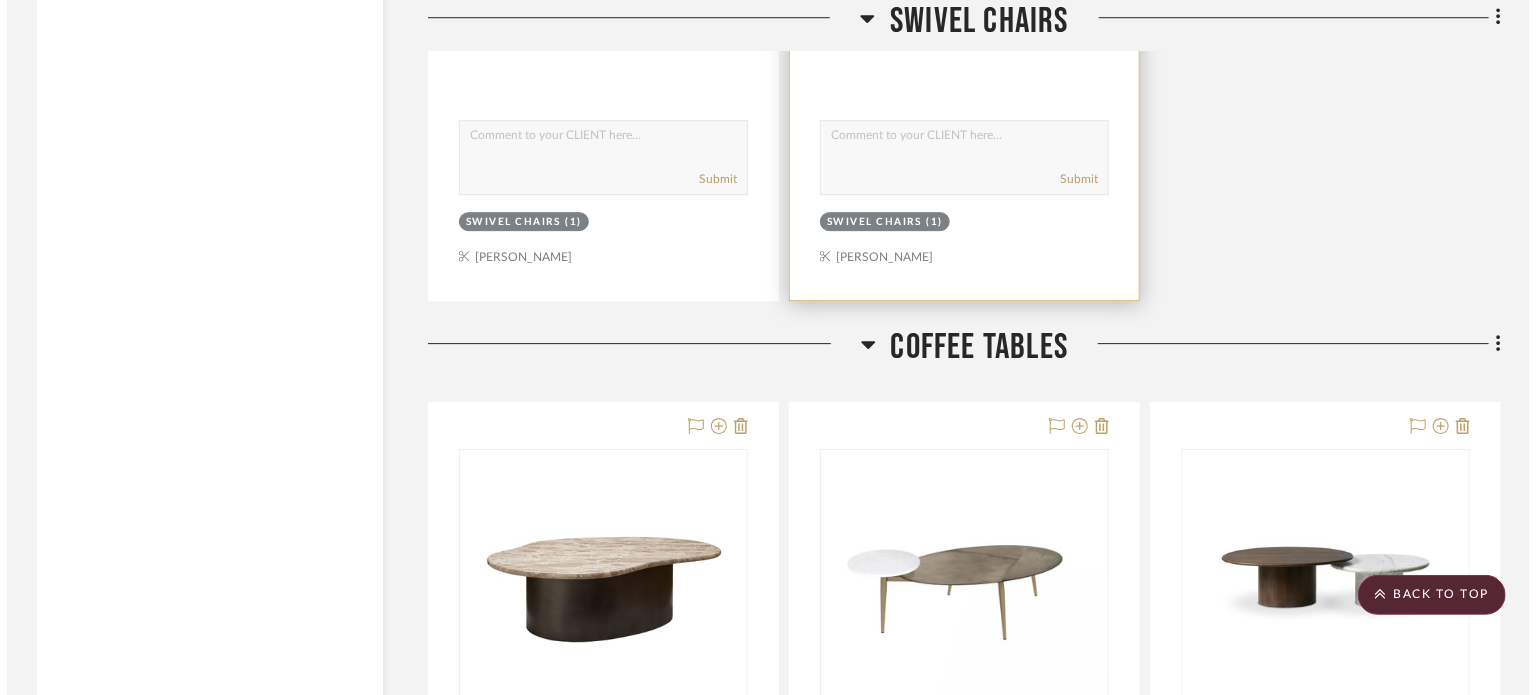 scroll, scrollTop: 0, scrollLeft: 0, axis: both 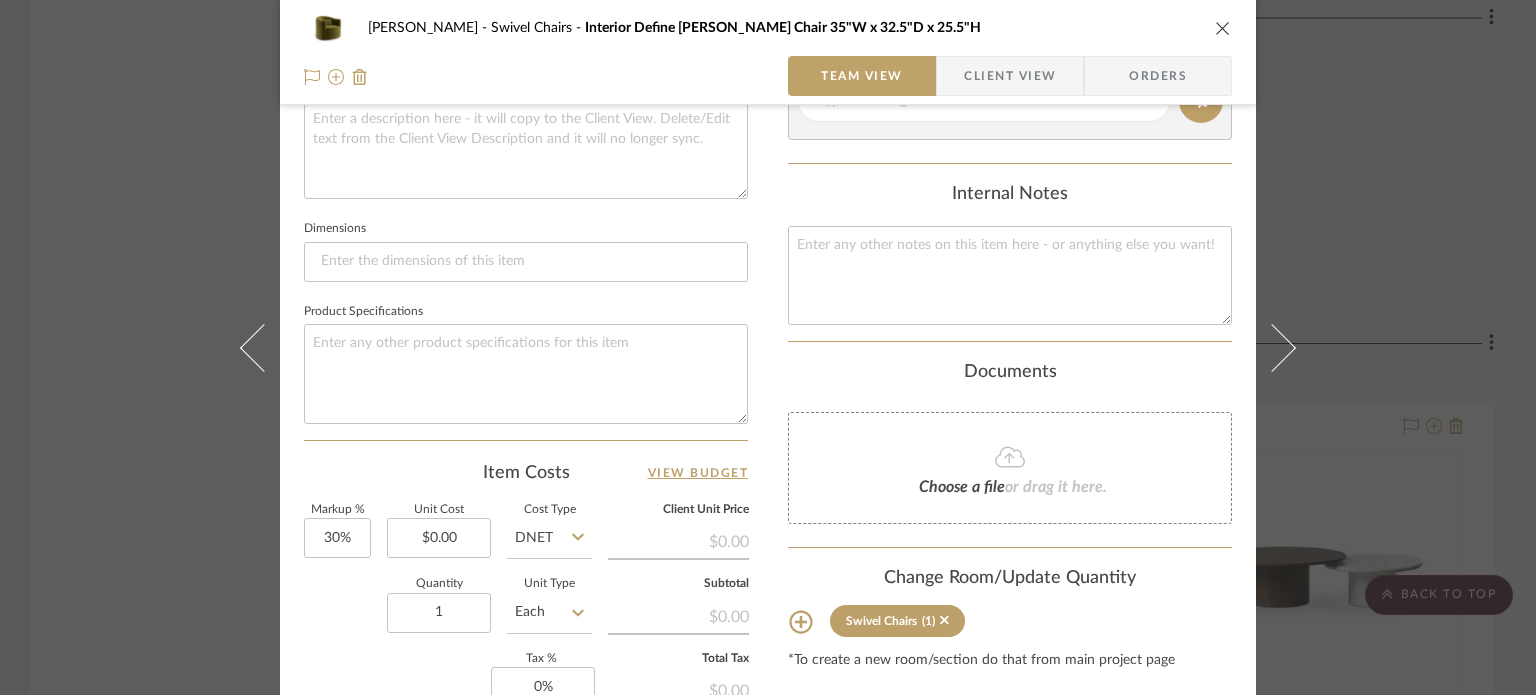 click on "Swivel Chairs" 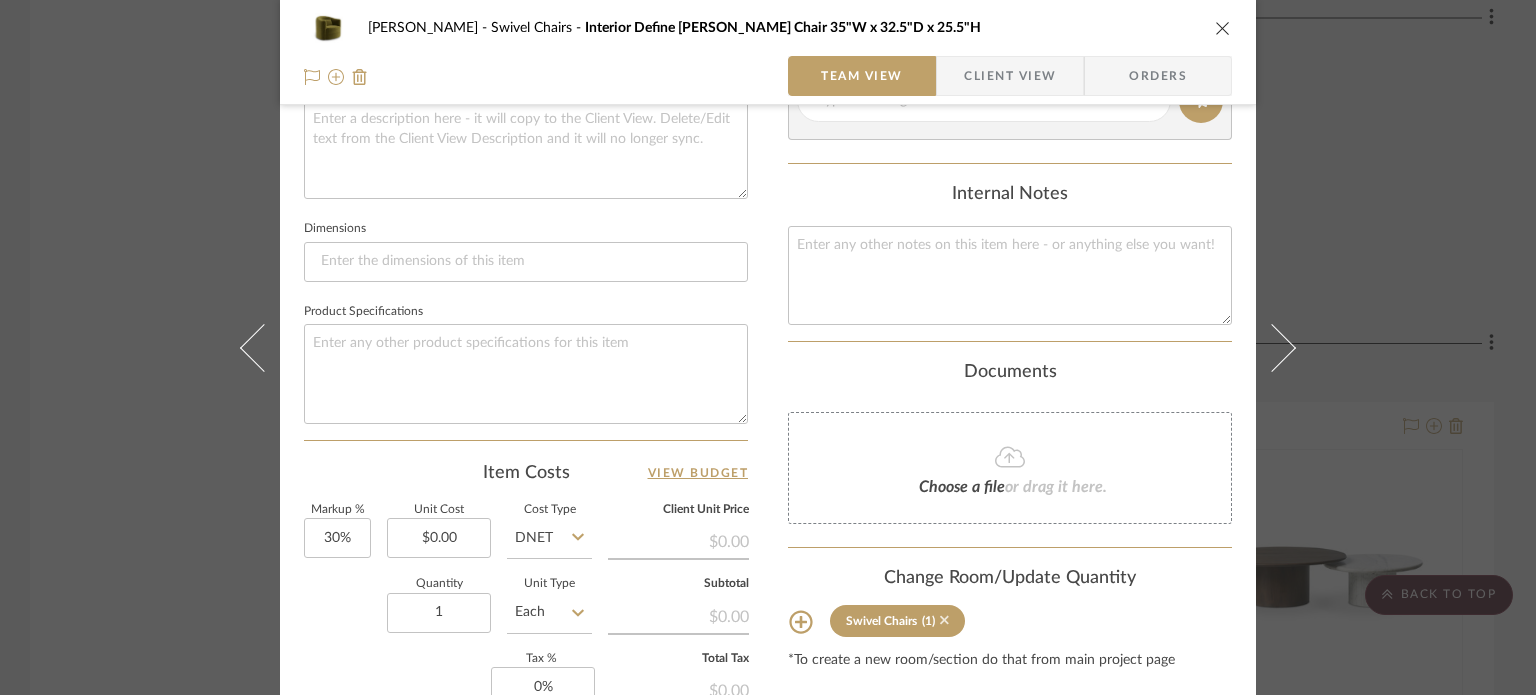 click 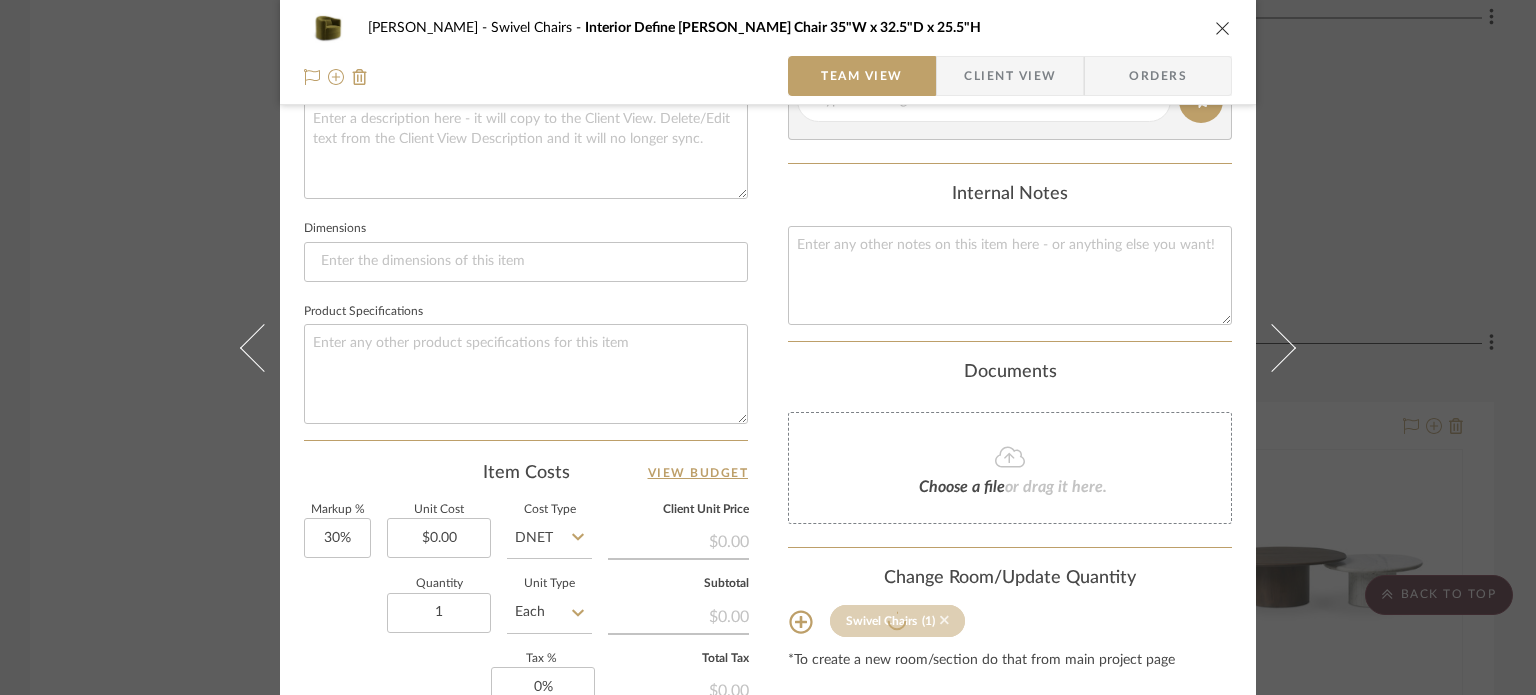 type 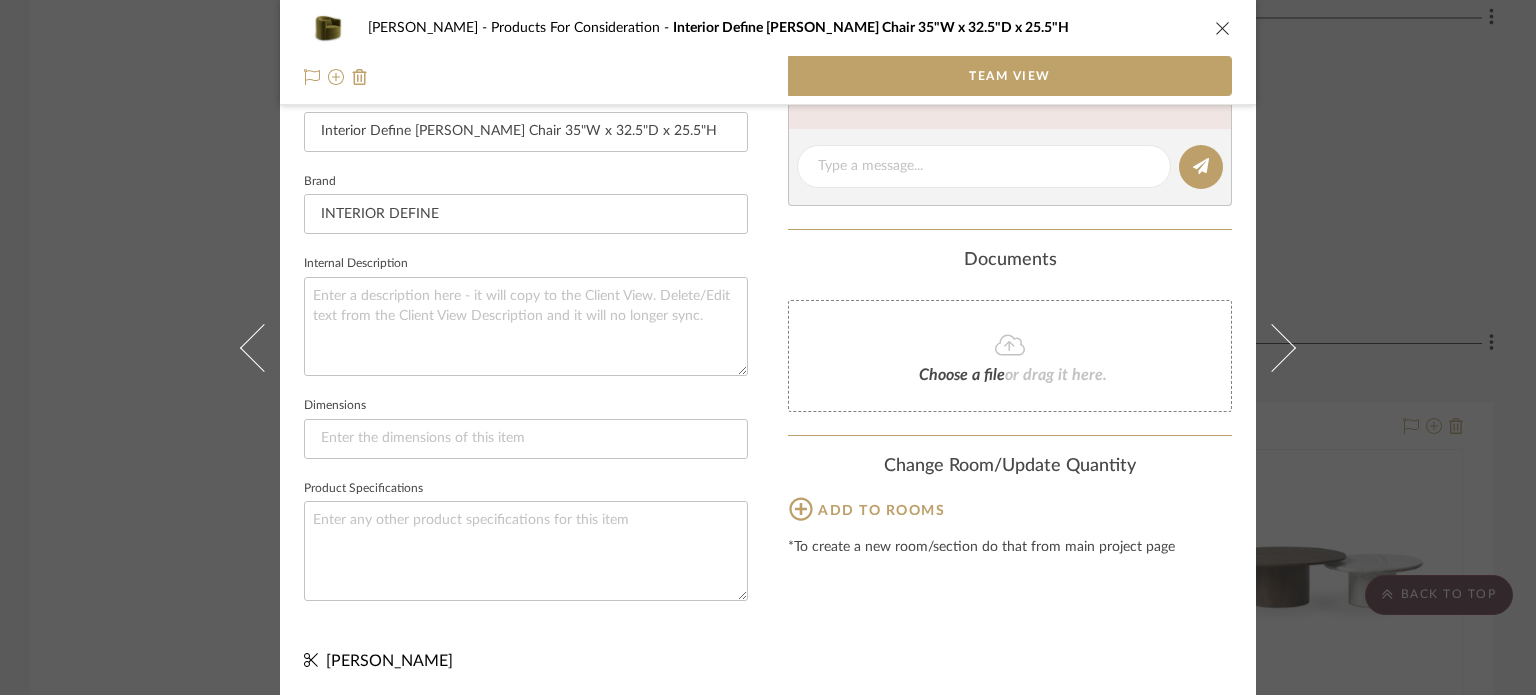 click on "[PERSON_NAME] Products For Consideration Interior Define [PERSON_NAME] Chair 35"W x 32.5"D x 25.5"H Team View  Team-Facing Details   Item Name  Interior Define [PERSON_NAME] Chair 35"W x 32.5"D x 25.5"H  Brand  INTERIOR DEFINE  Internal Description   Dimensions   Product Specifications  Content here copies to Client View - confirm visibility there. Team Status  Lead Time  In Stock Weeks  Est. Min   Est. Max   Due Date   Install Date  Tasks / To-Dos /  team Messaging  Leave yourself a note here or share next steps with your team. You will receive emails when they
respond!  Invite Collaborator  Documents  Choose a file  or drag it here. Change Room/Update Quantity Add to rooms *To create a new room/section do that from main project page    [PERSON_NAME]" at bounding box center [768, 347] 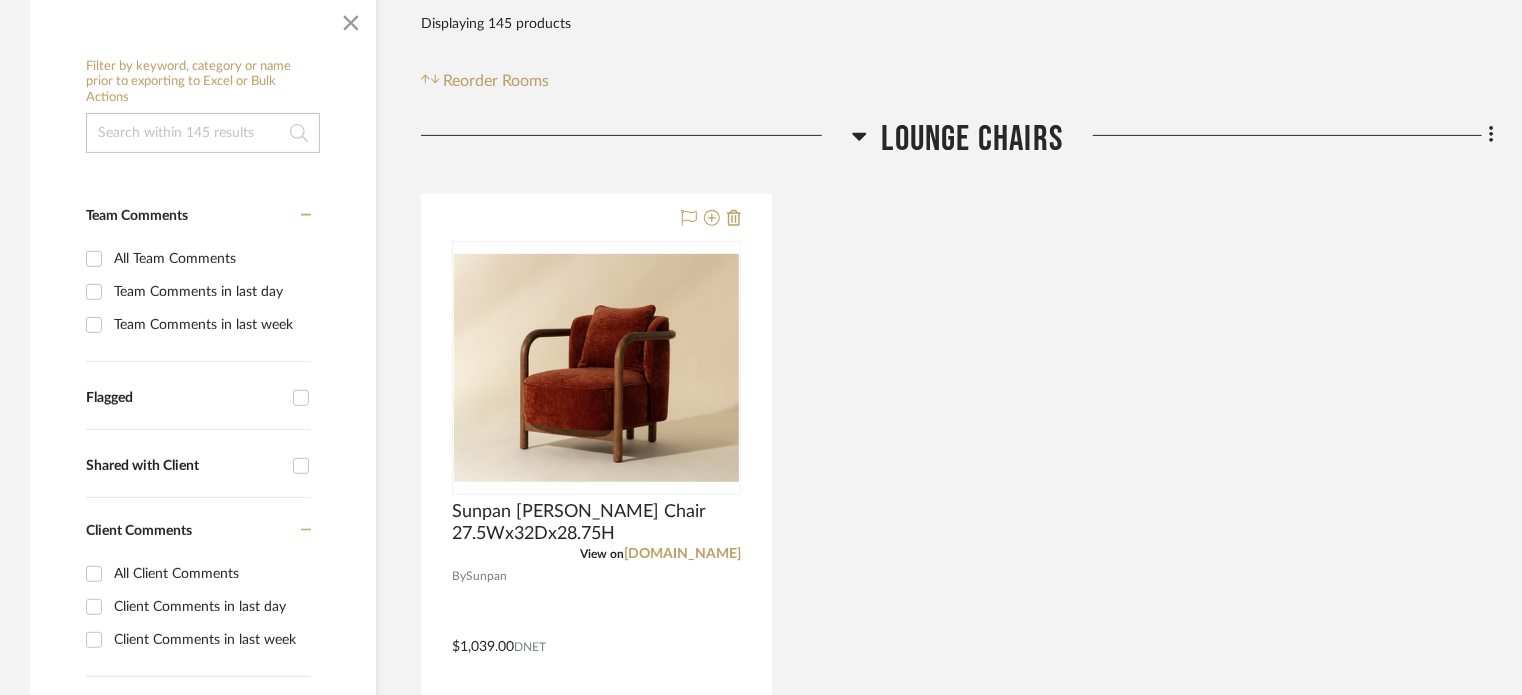 scroll, scrollTop: 0, scrollLeft: 0, axis: both 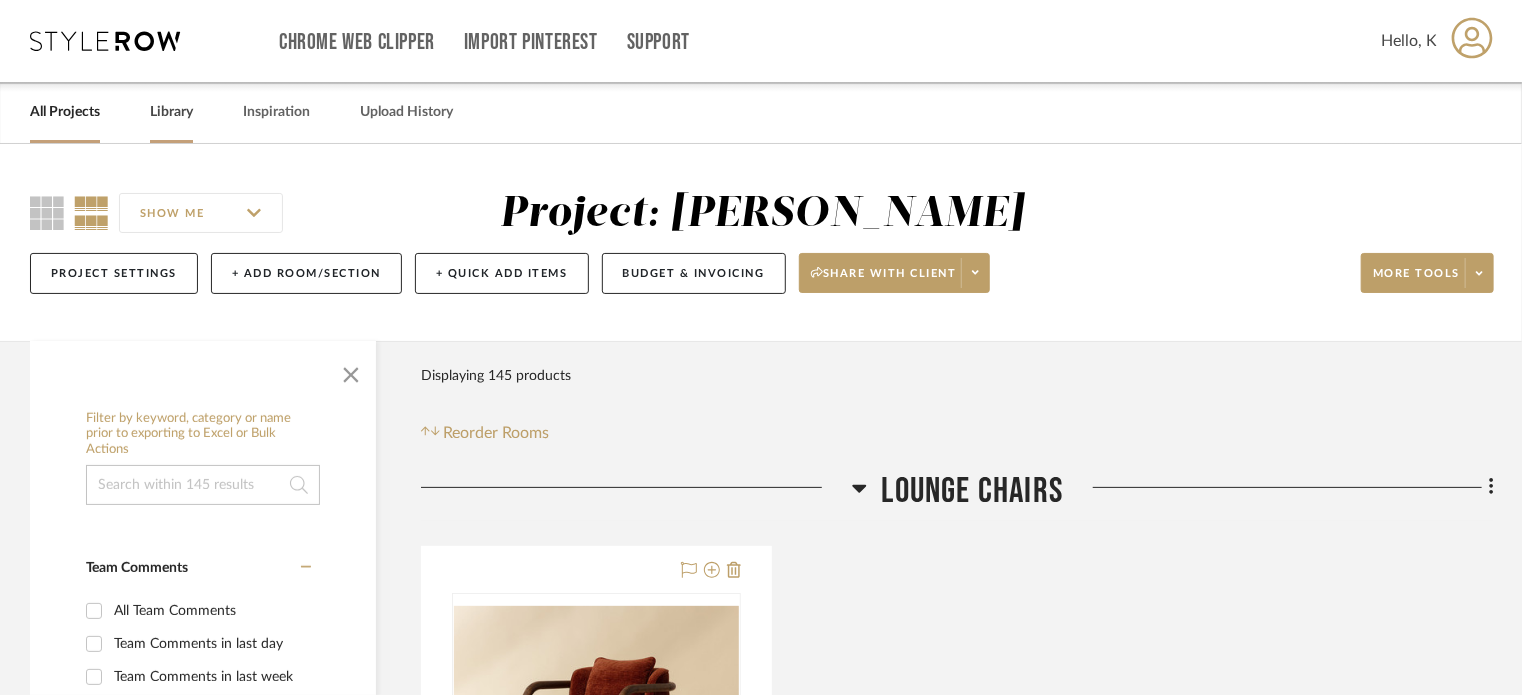 click on "Library" at bounding box center [171, 112] 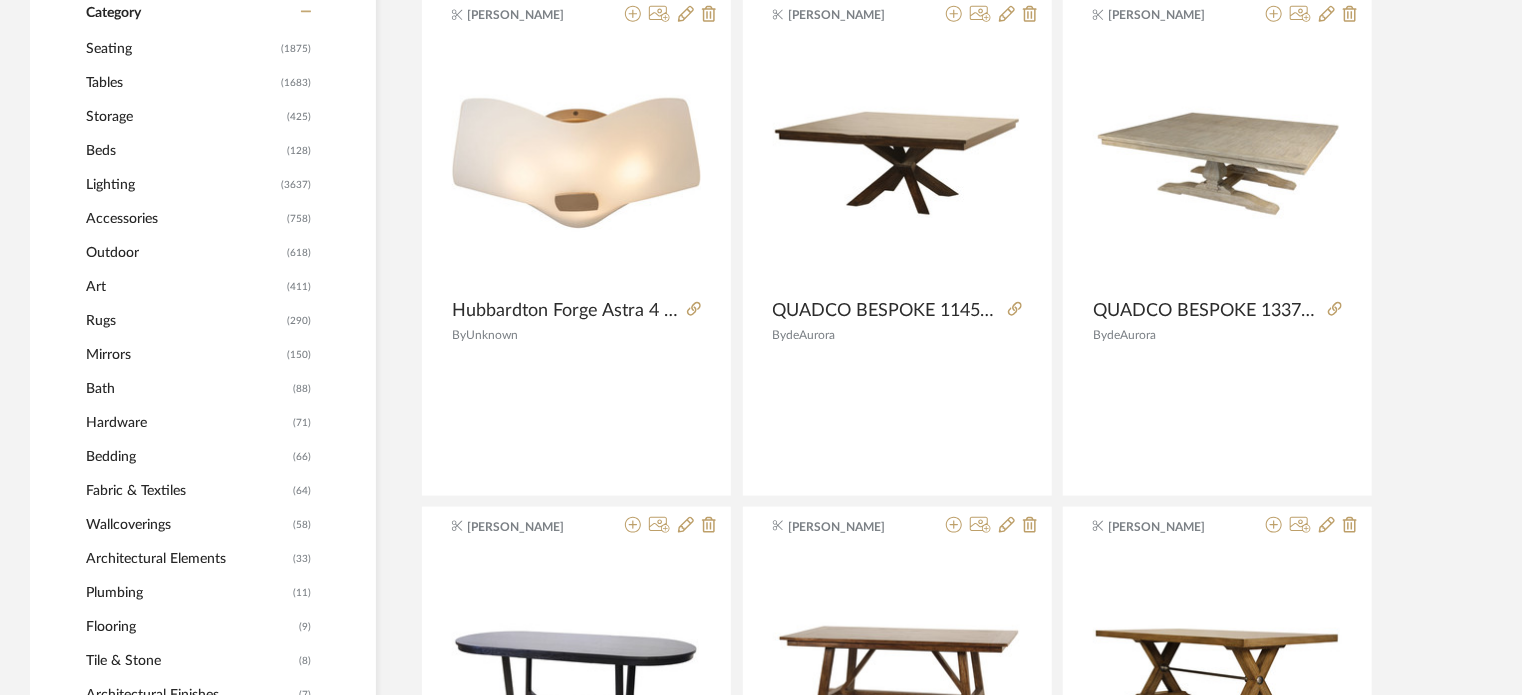 scroll, scrollTop: 884, scrollLeft: 0, axis: vertical 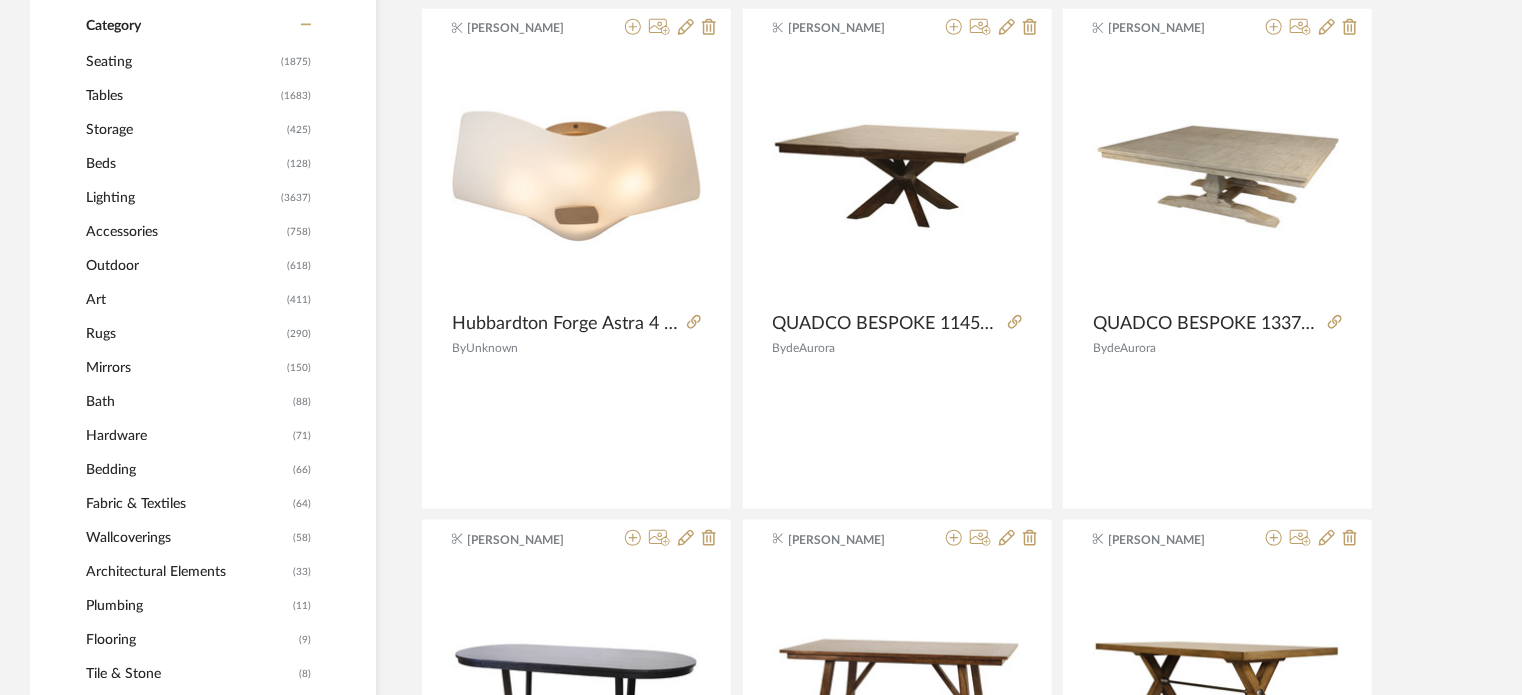 click on "Seating" 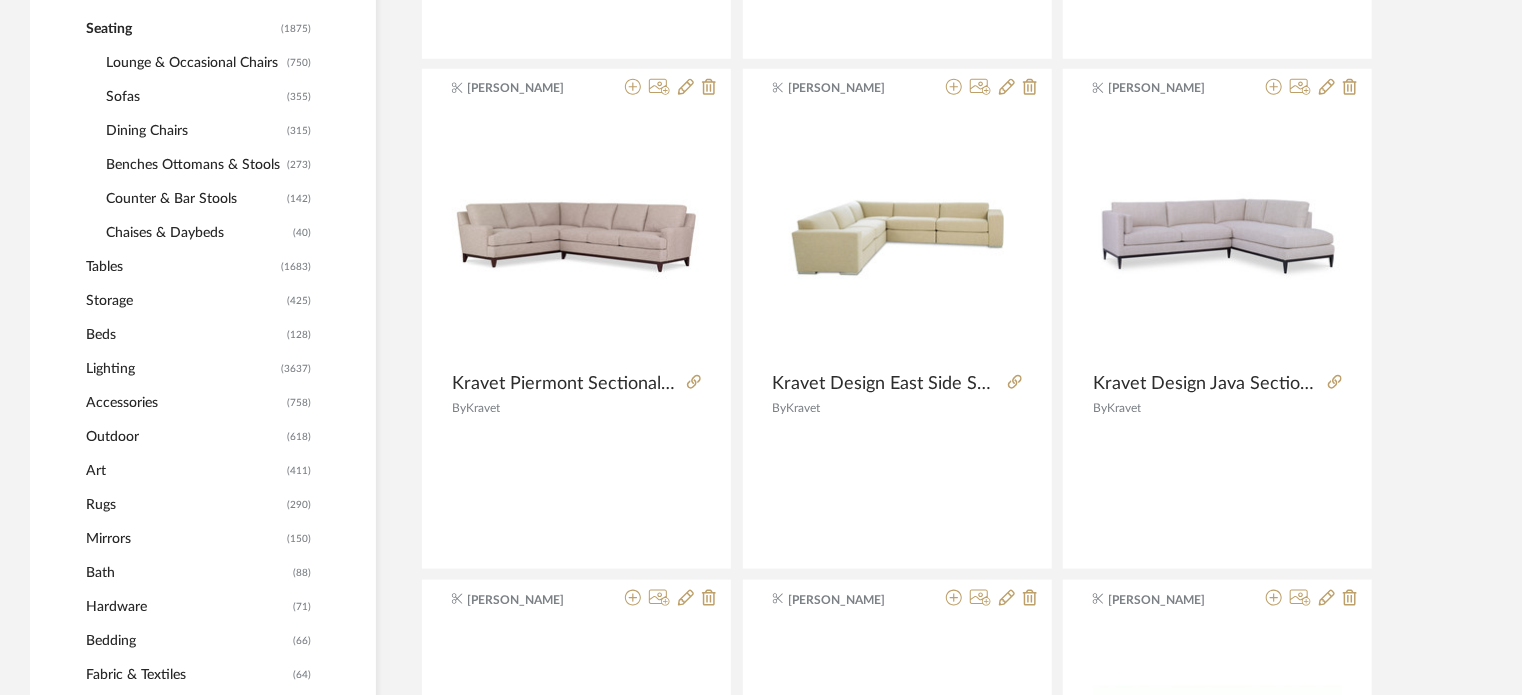 scroll, scrollTop: 880, scrollLeft: 0, axis: vertical 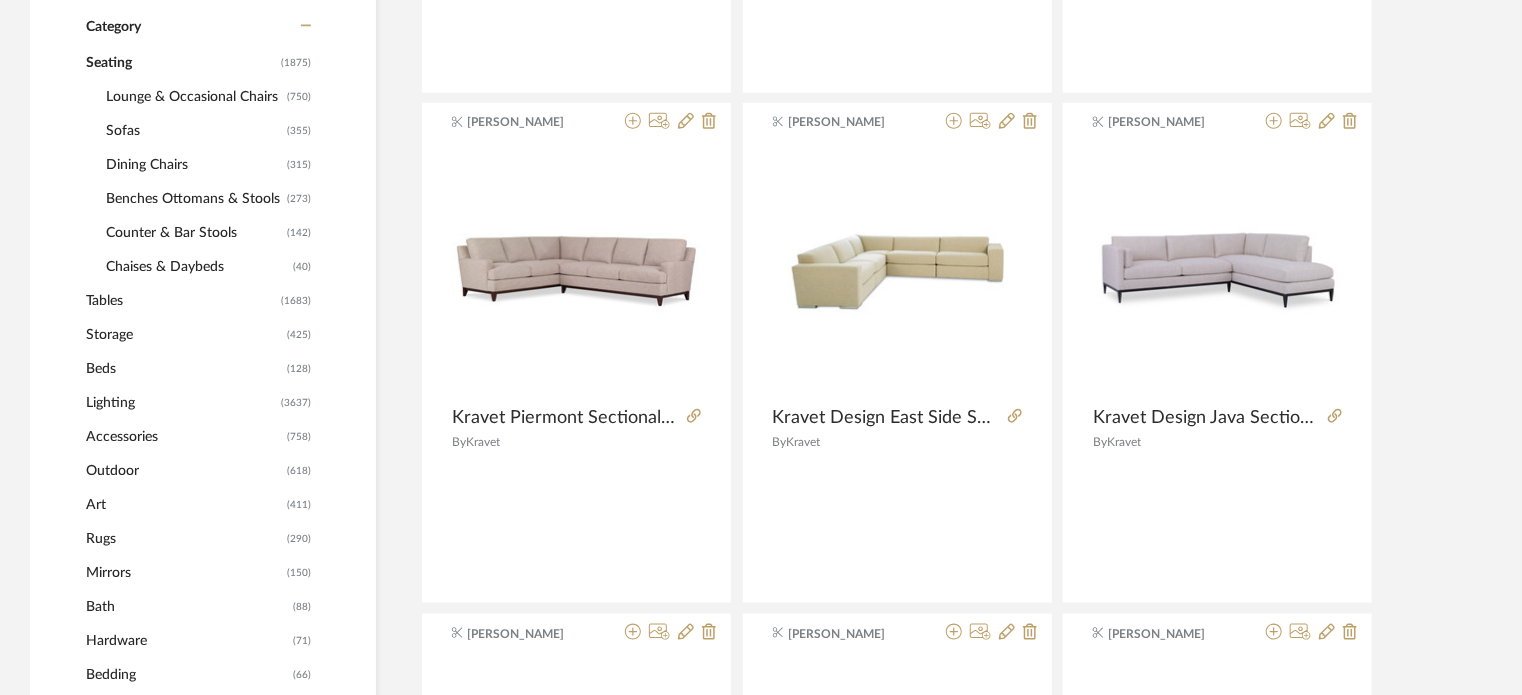 click on "Lounge & Occasional Chairs" 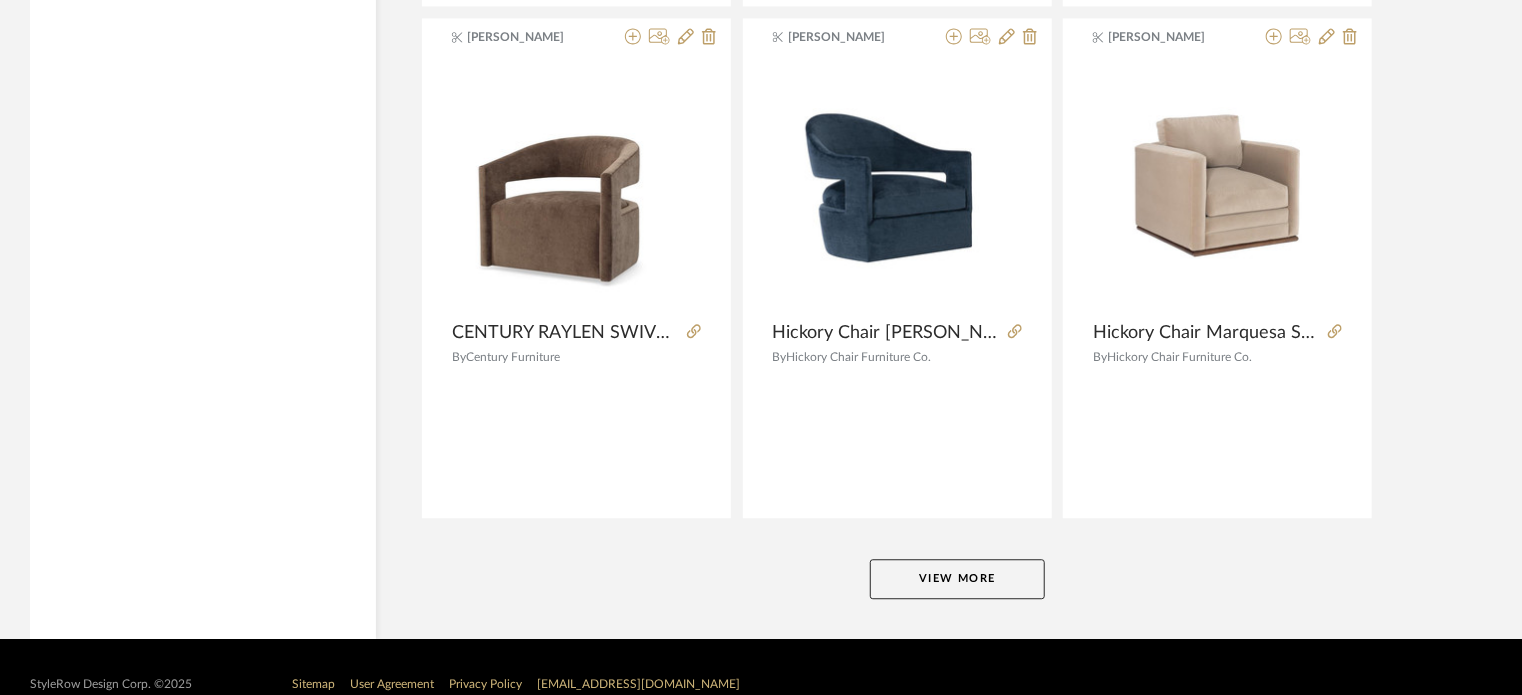 scroll, scrollTop: 6111, scrollLeft: 0, axis: vertical 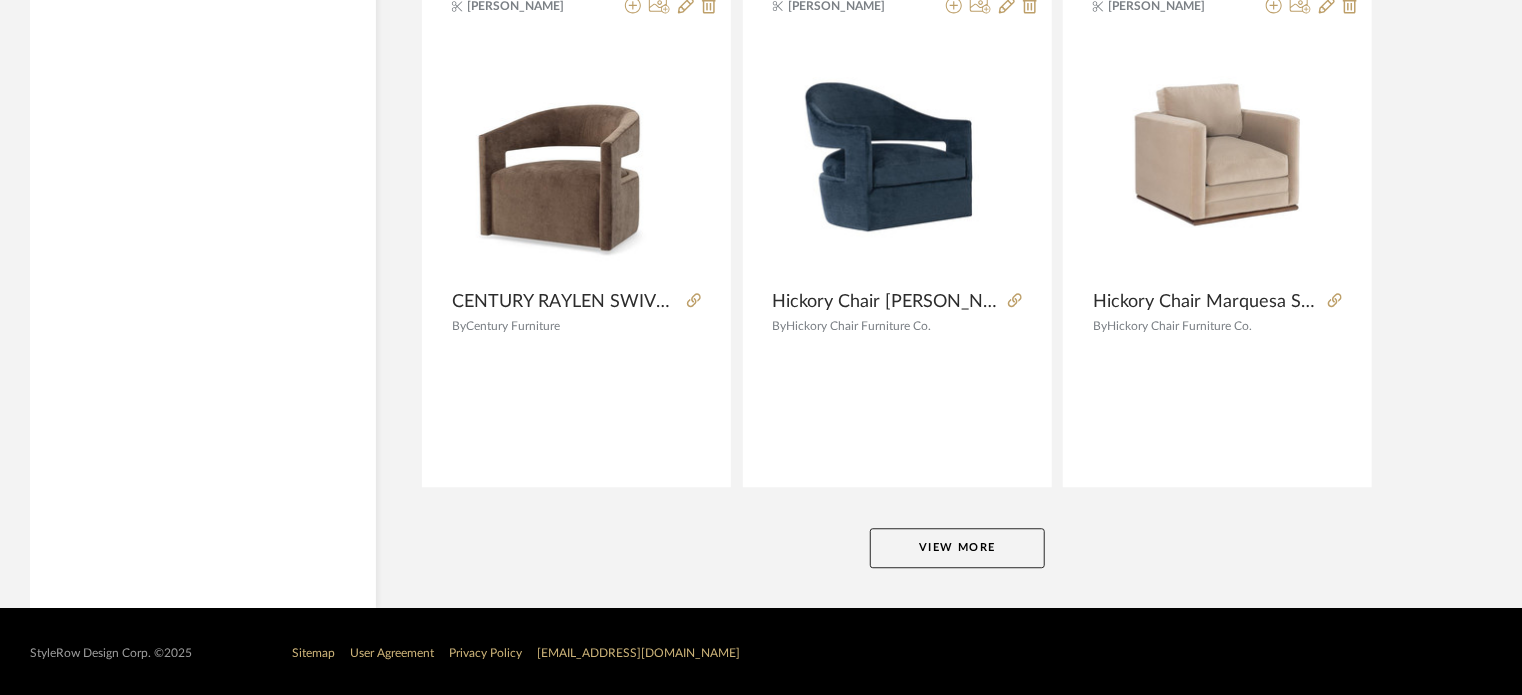 click on "View More" 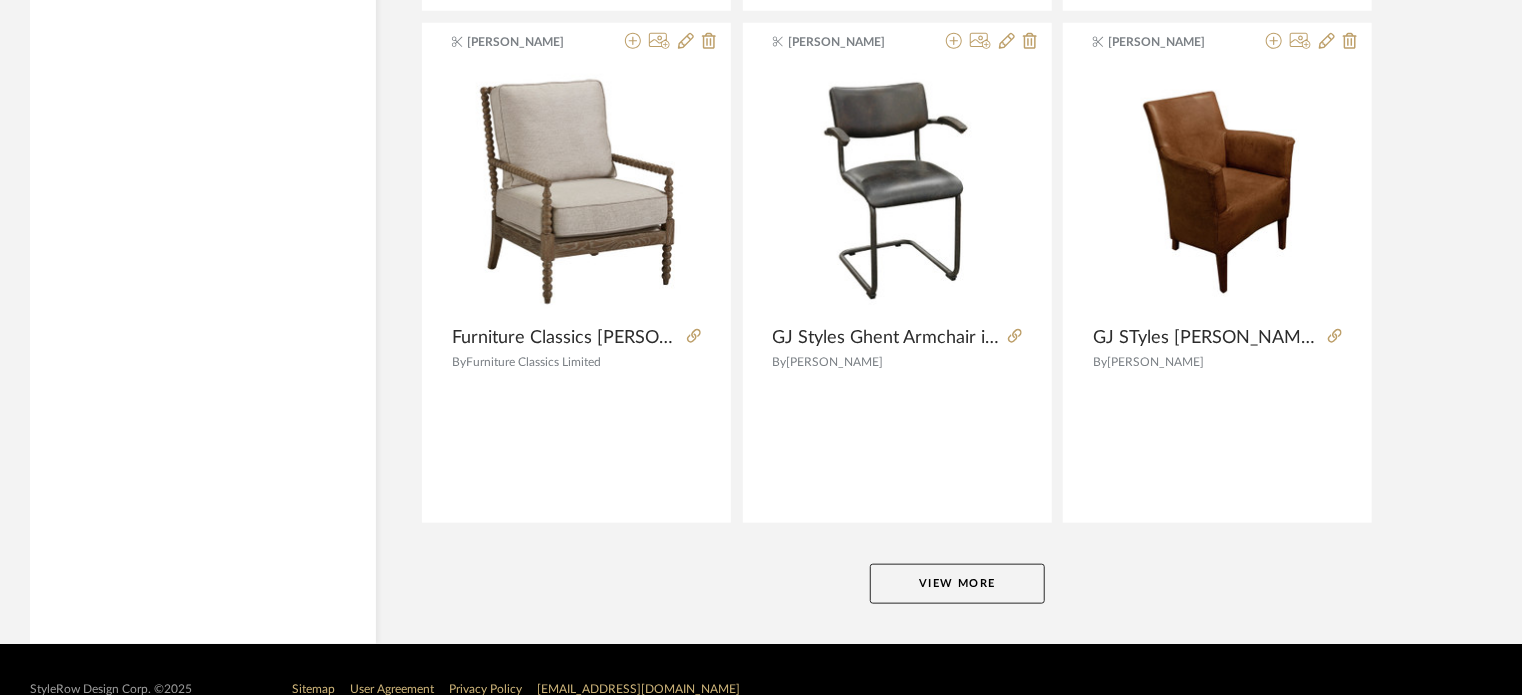 scroll, scrollTop: 12244, scrollLeft: 0, axis: vertical 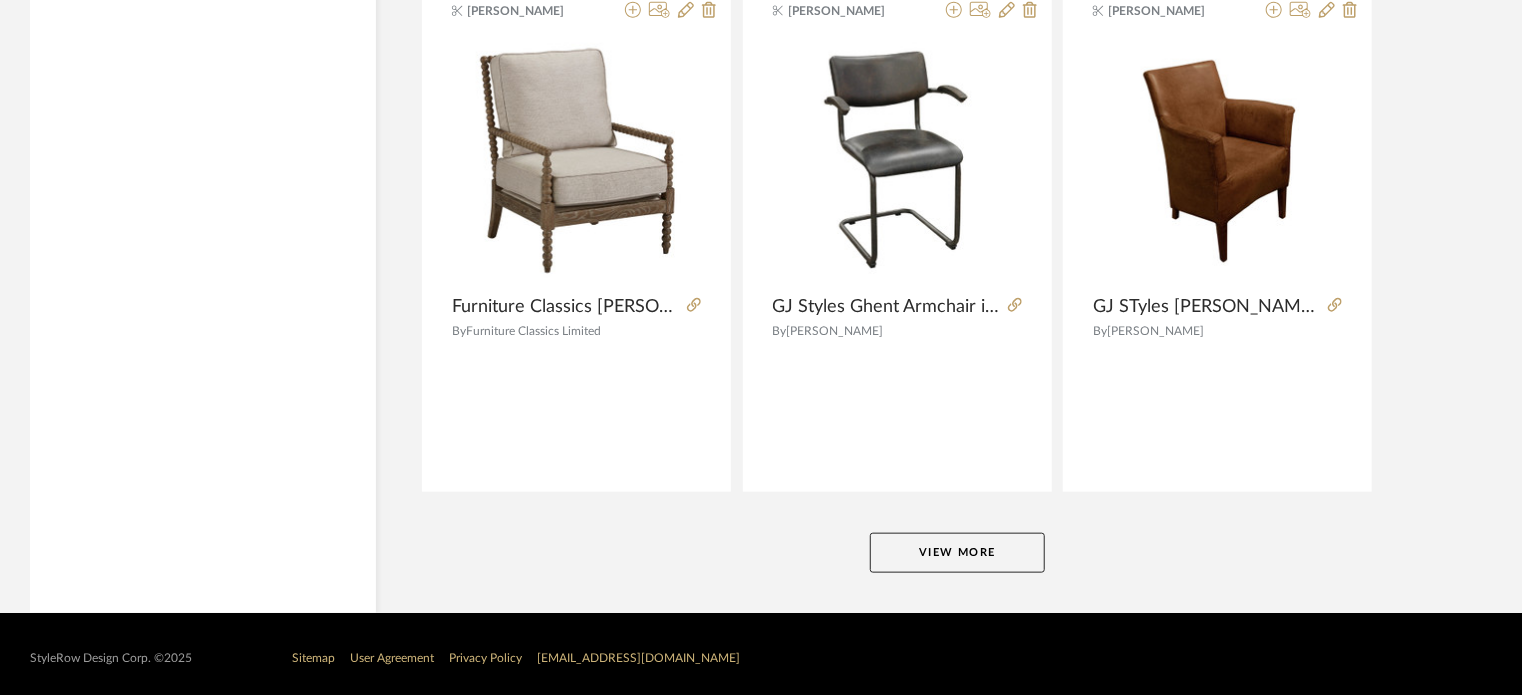 click on "View More" 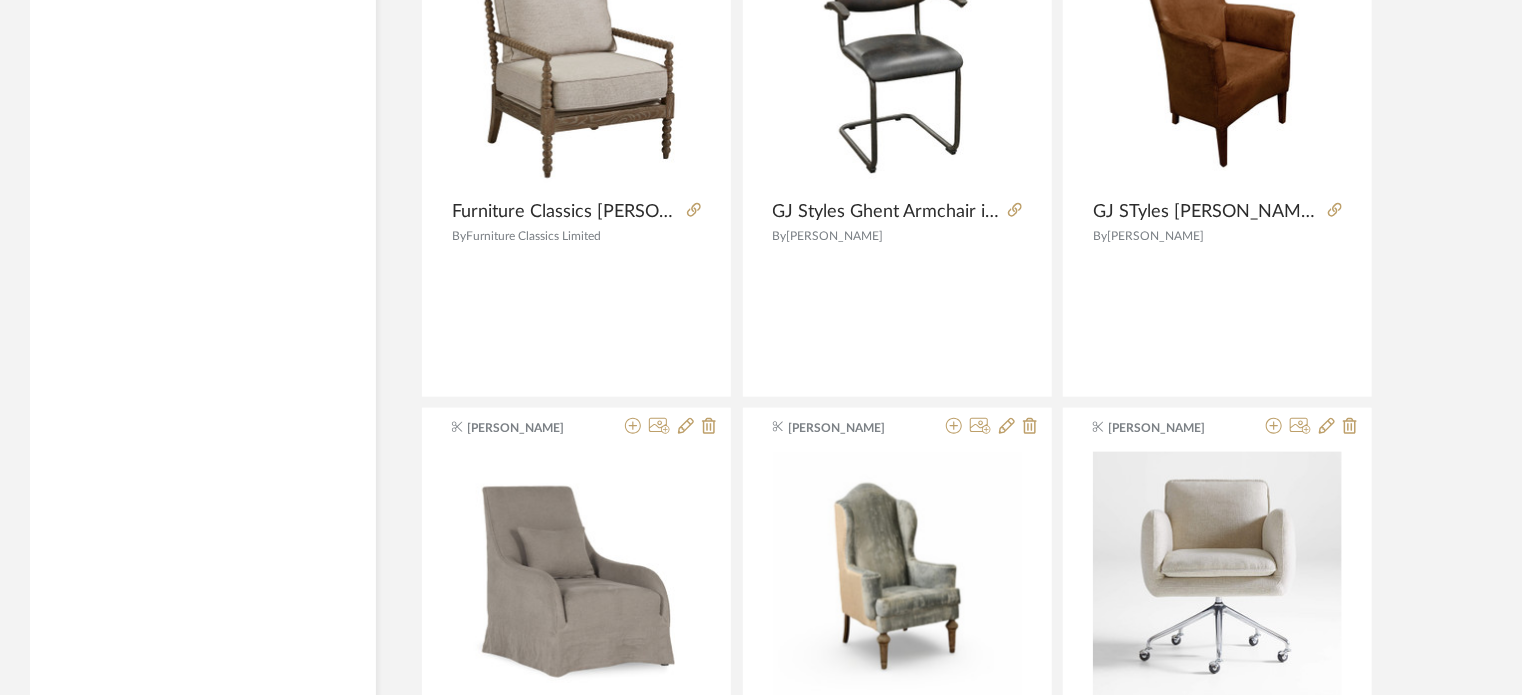 scroll, scrollTop: 12361, scrollLeft: 0, axis: vertical 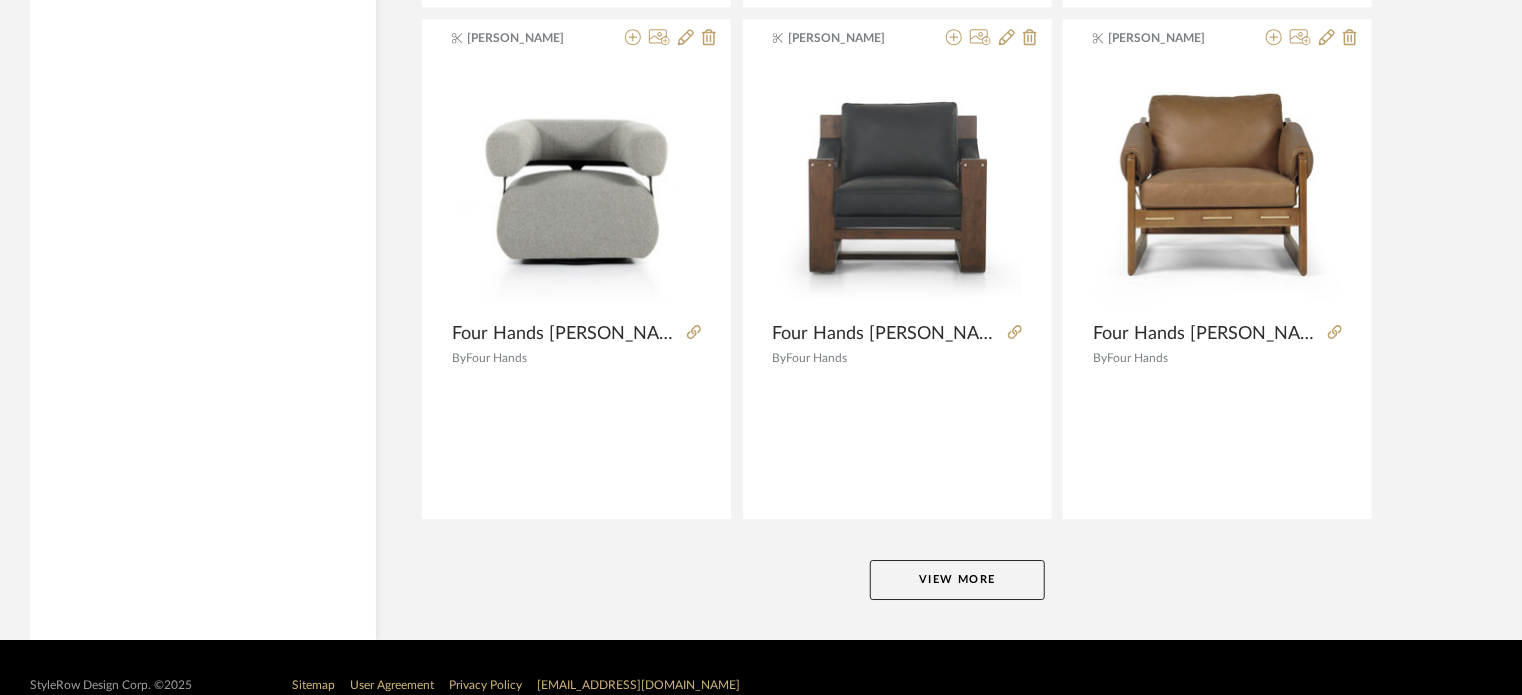 click on "View More" 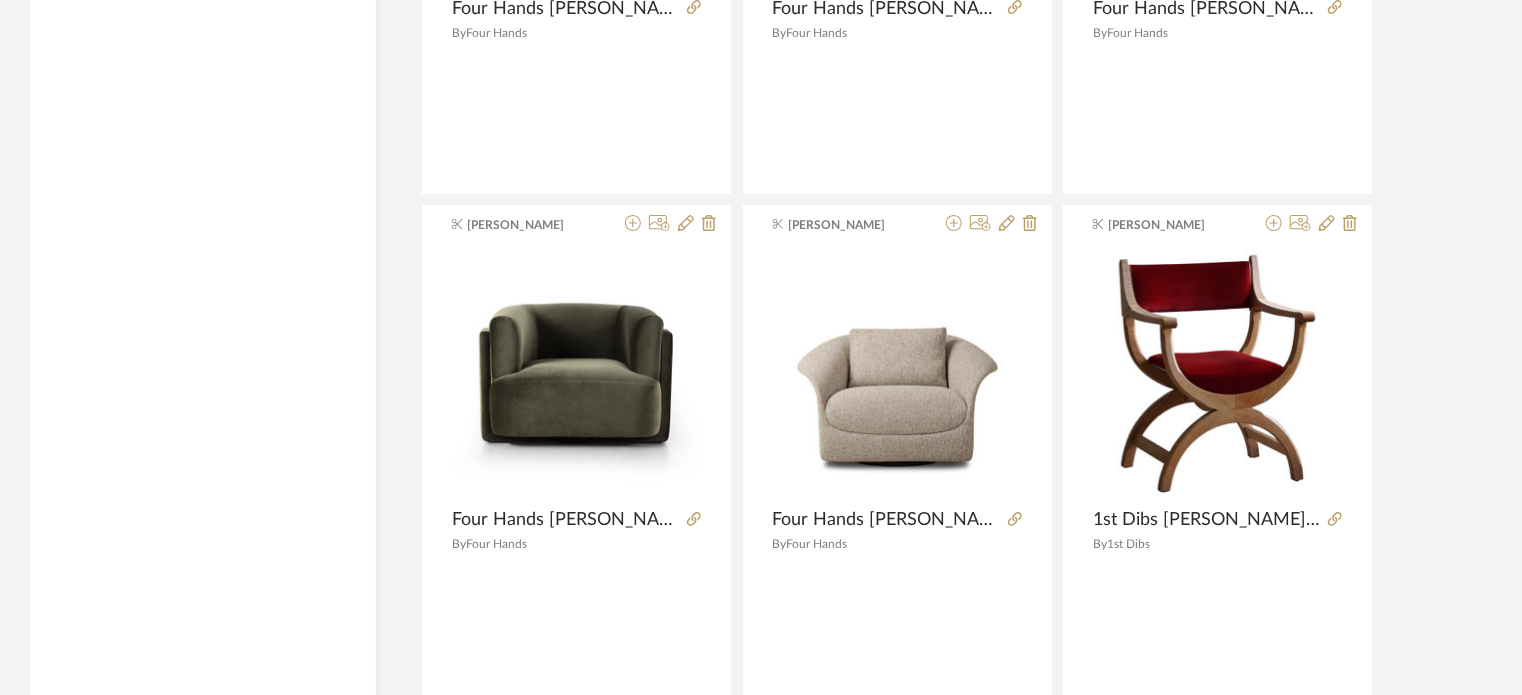 scroll, scrollTop: 18738, scrollLeft: 0, axis: vertical 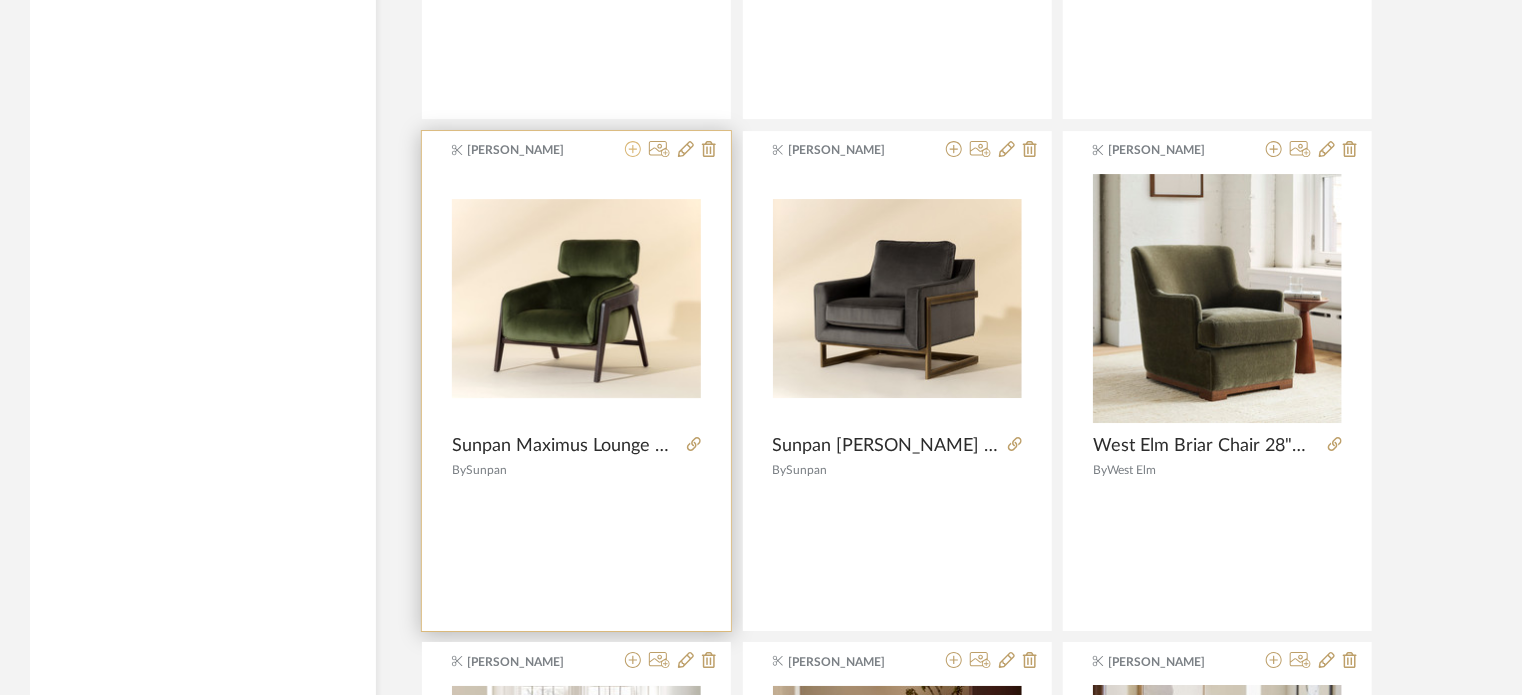 click 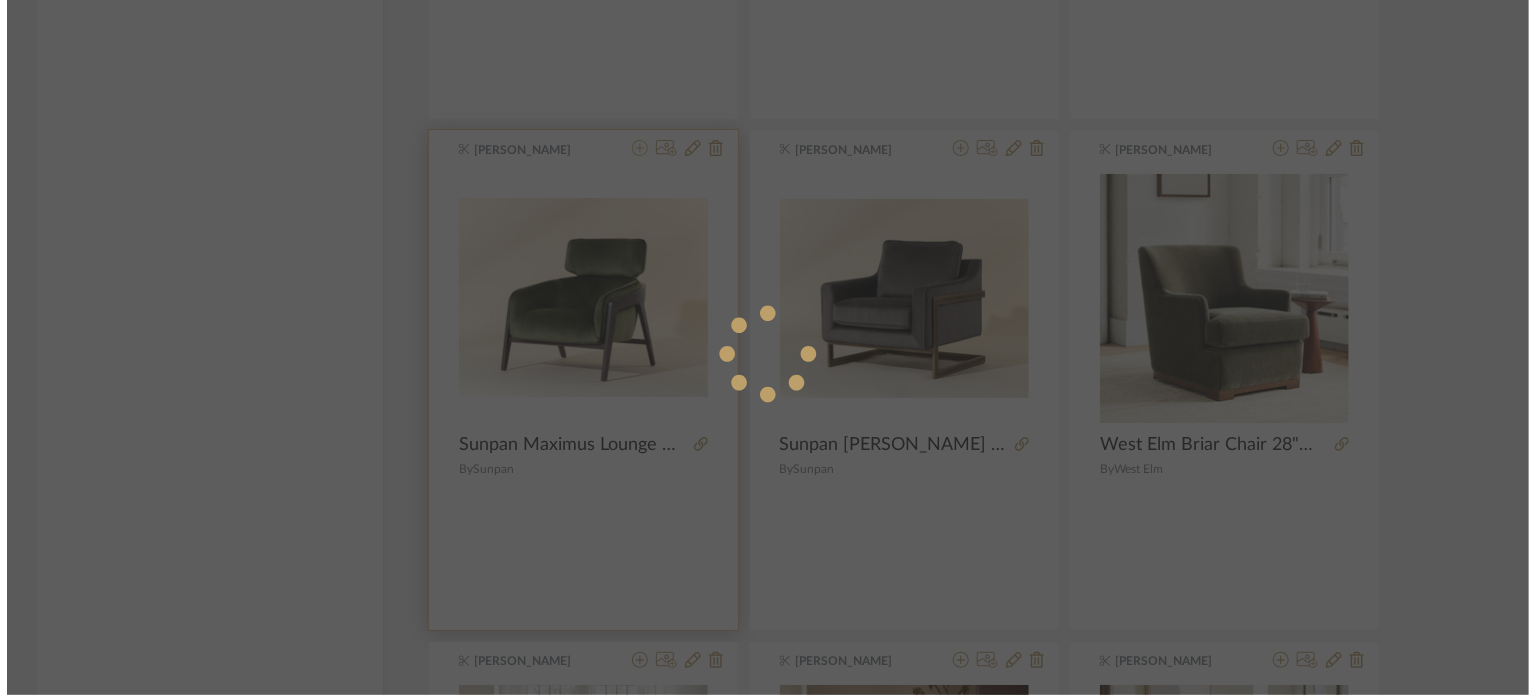 scroll, scrollTop: 0, scrollLeft: 0, axis: both 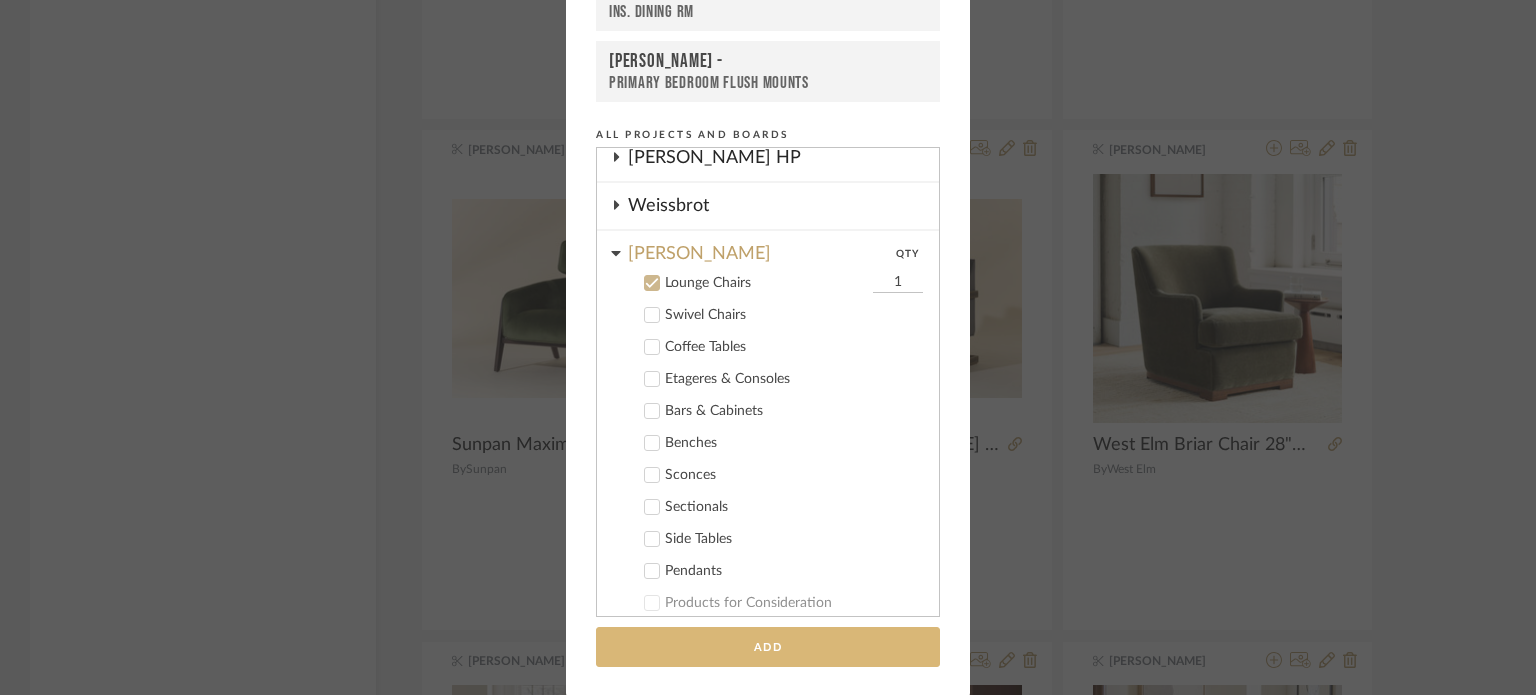 click on "Add" at bounding box center [768, 647] 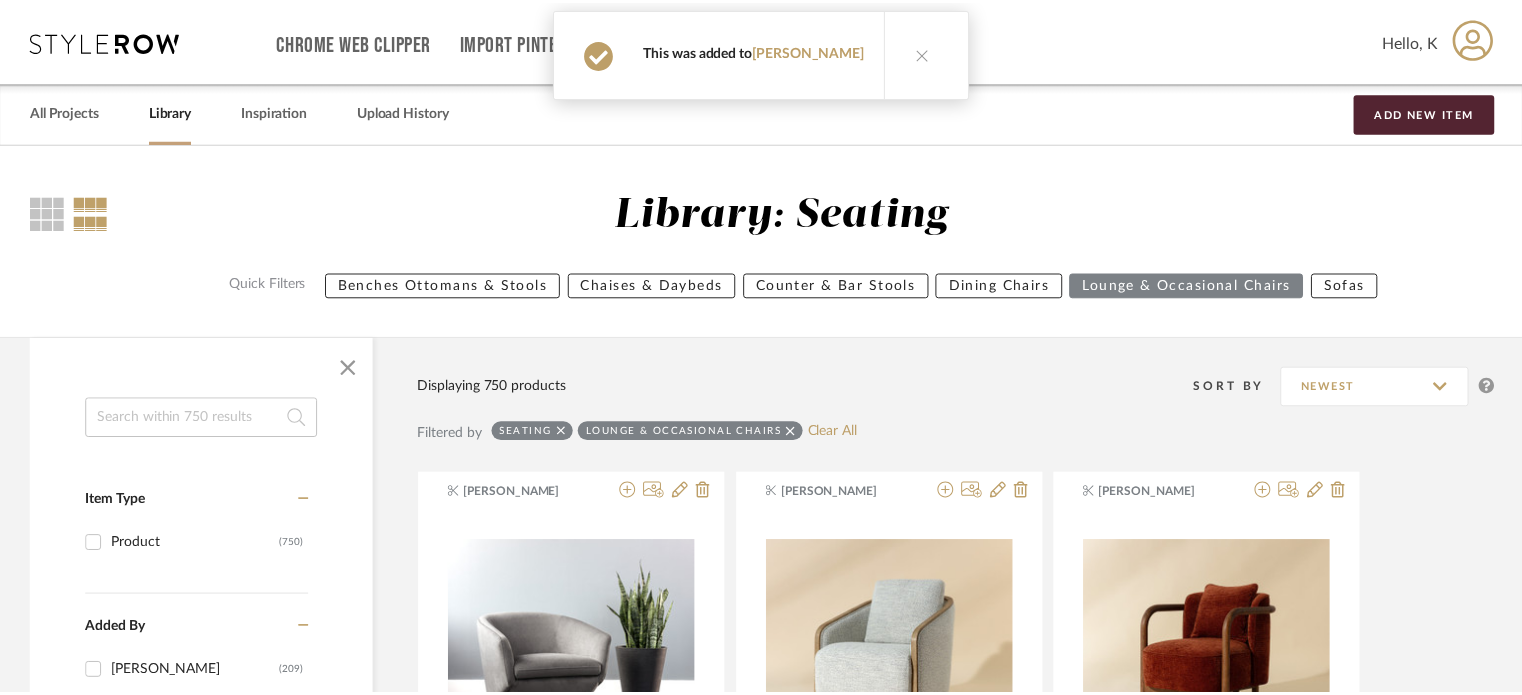 scroll, scrollTop: 22335, scrollLeft: 0, axis: vertical 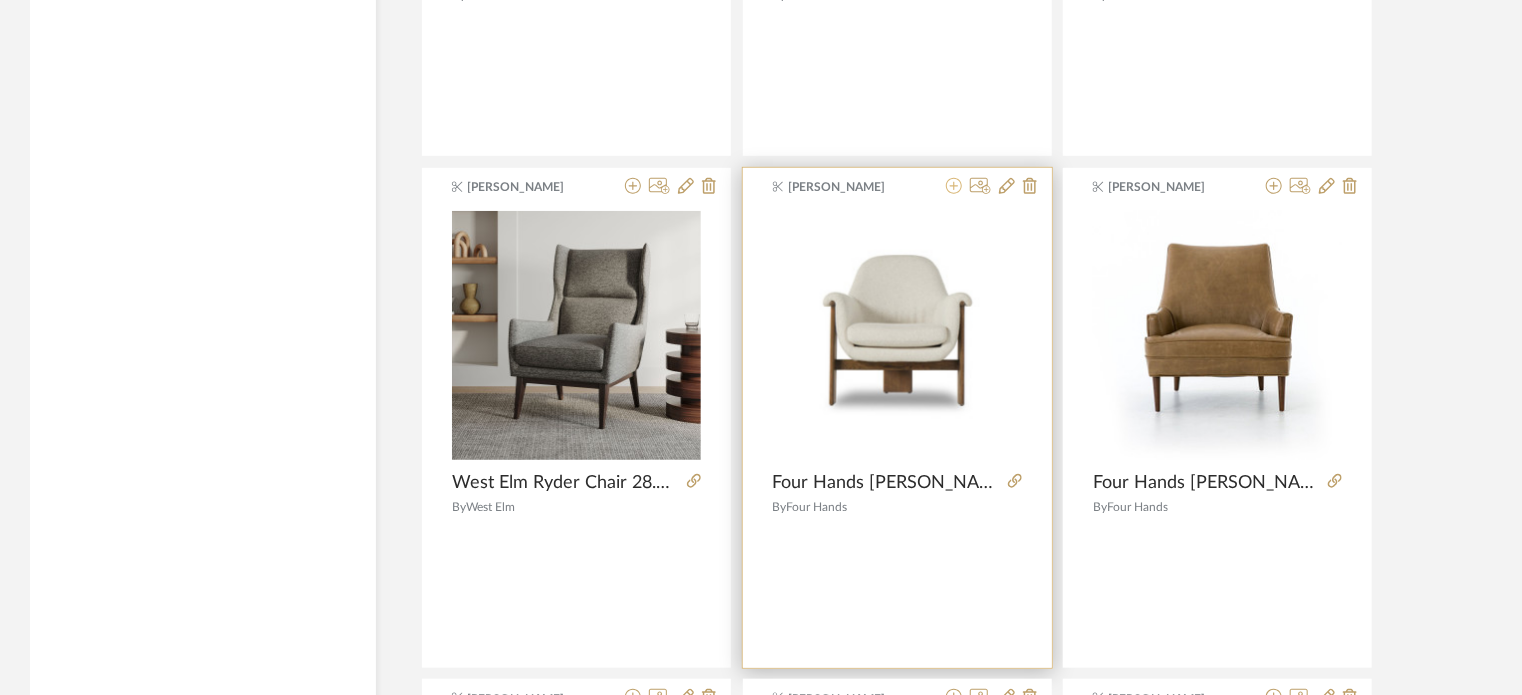 click 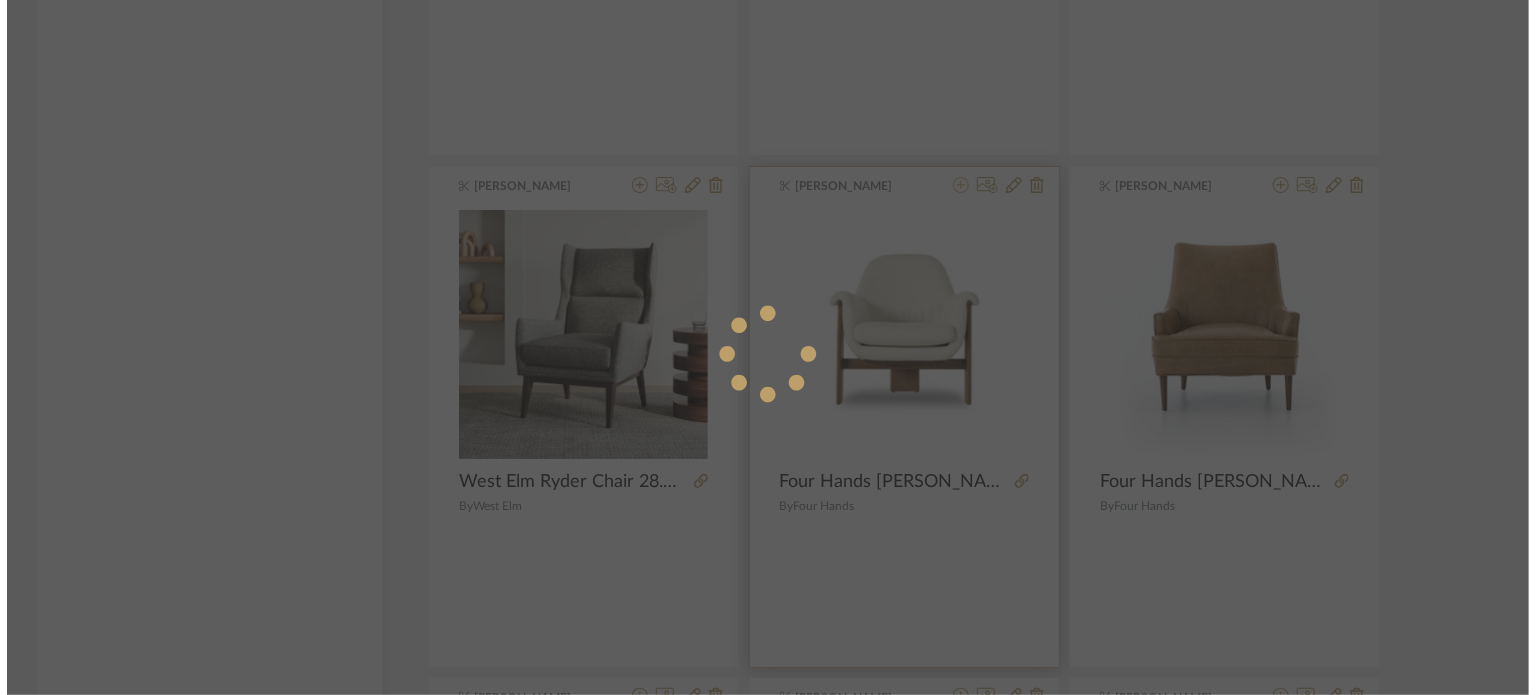 scroll, scrollTop: 0, scrollLeft: 0, axis: both 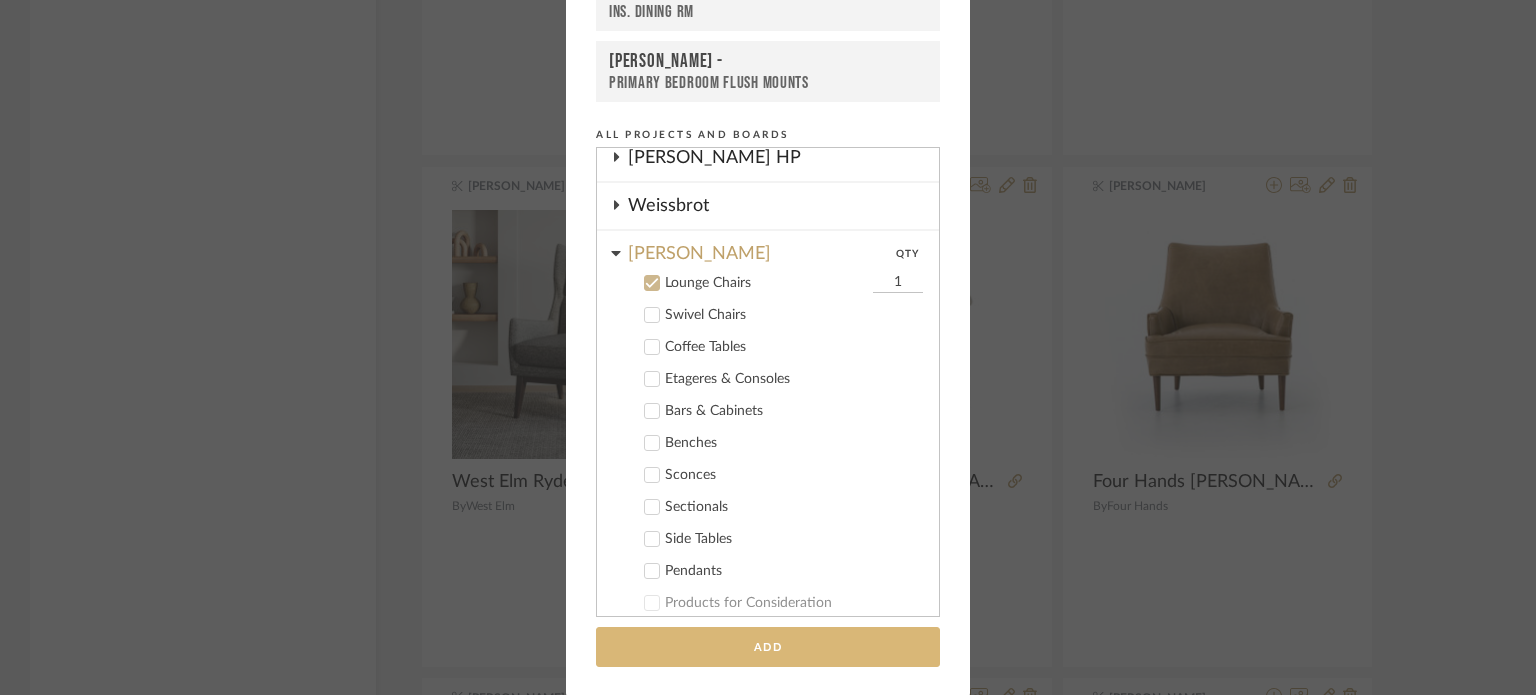 click on "Add" at bounding box center (768, 647) 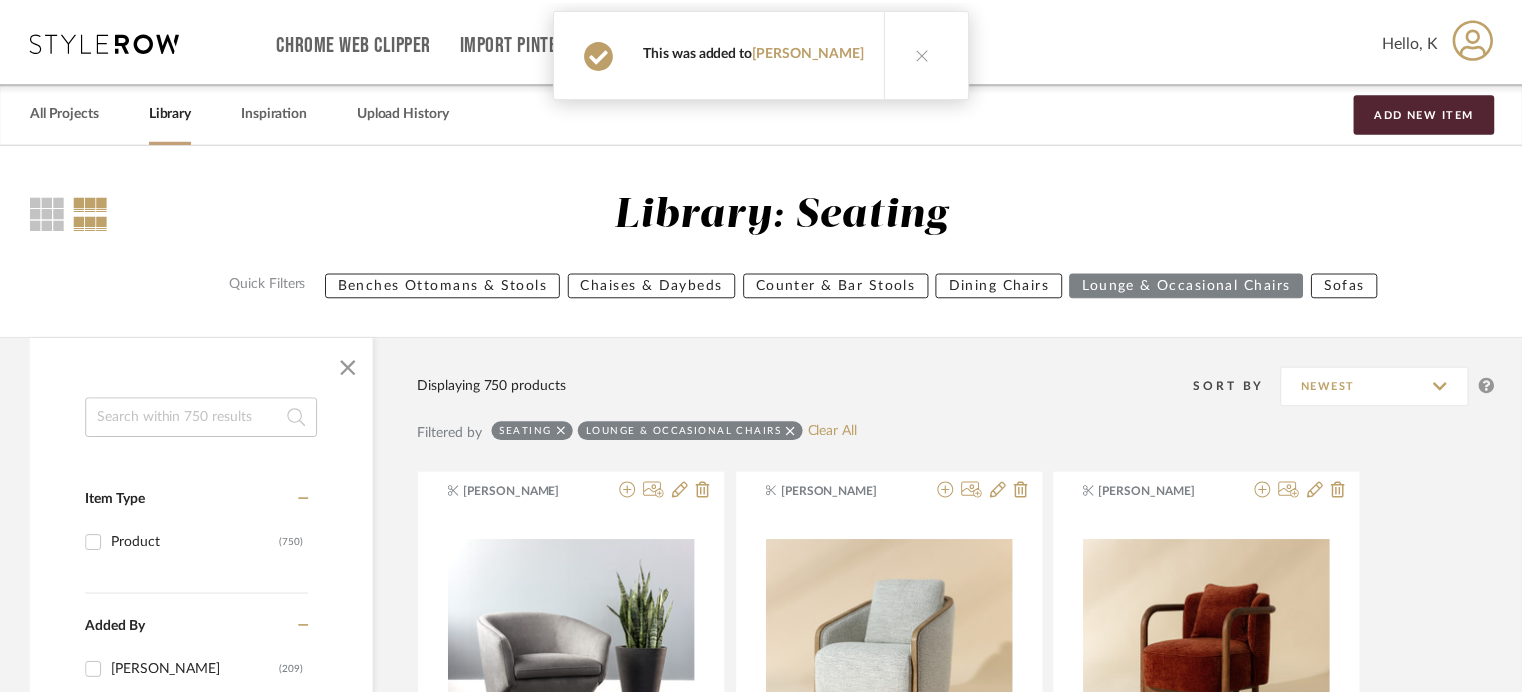 scroll, scrollTop: 23321, scrollLeft: 0, axis: vertical 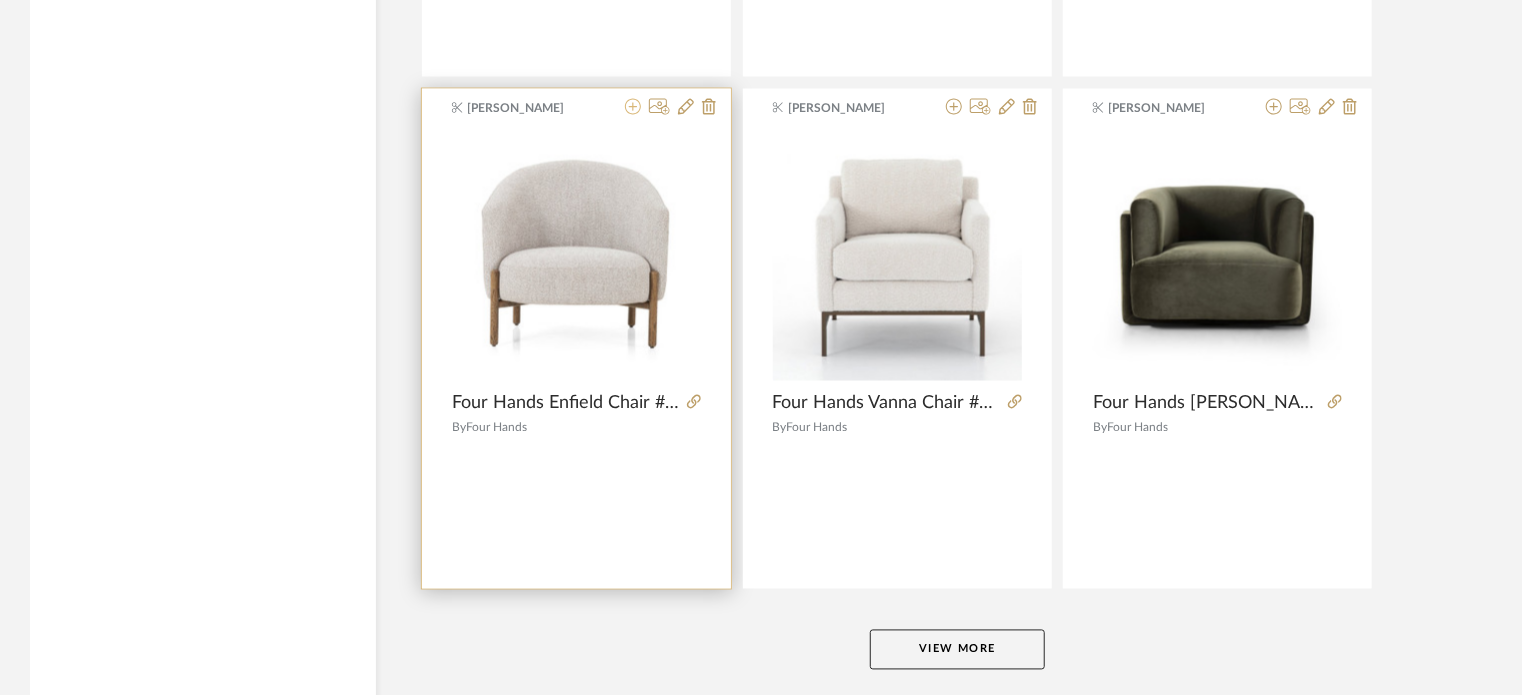 click 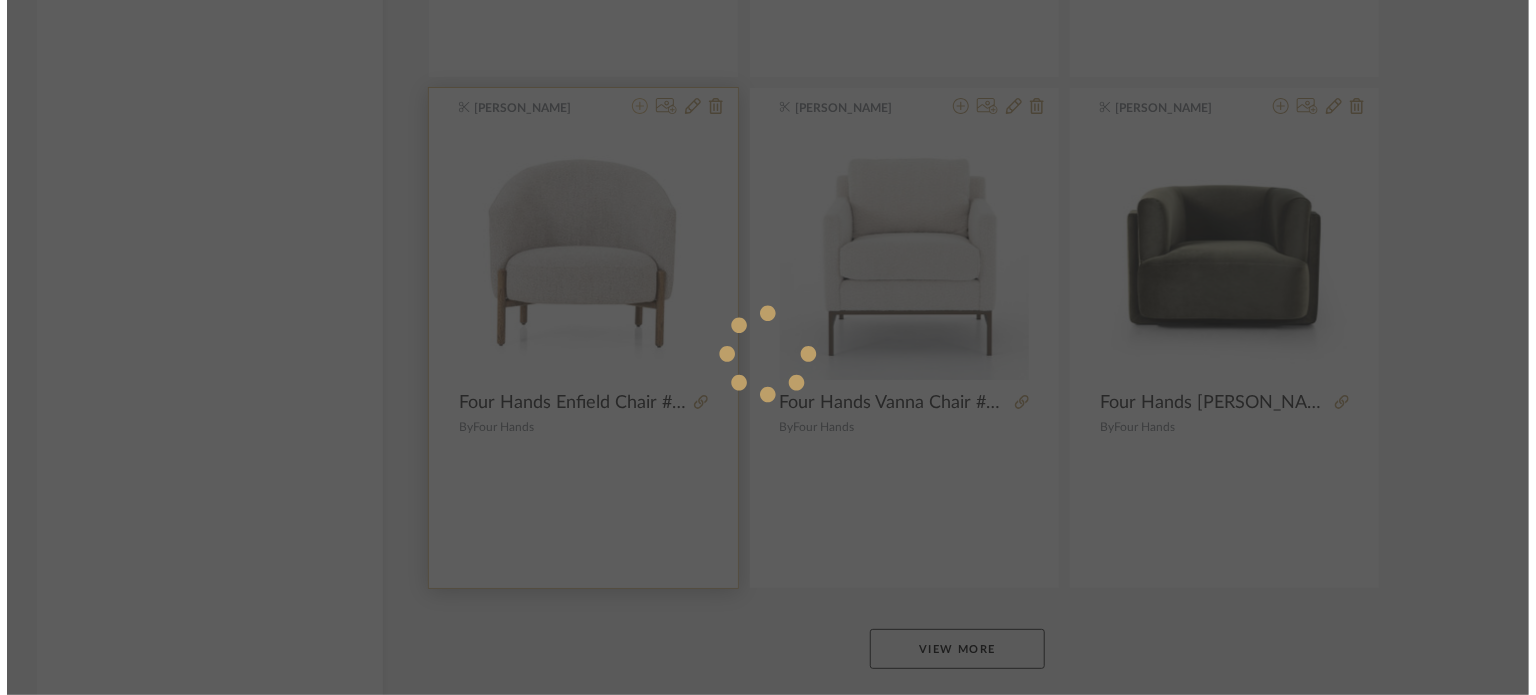 scroll, scrollTop: 0, scrollLeft: 0, axis: both 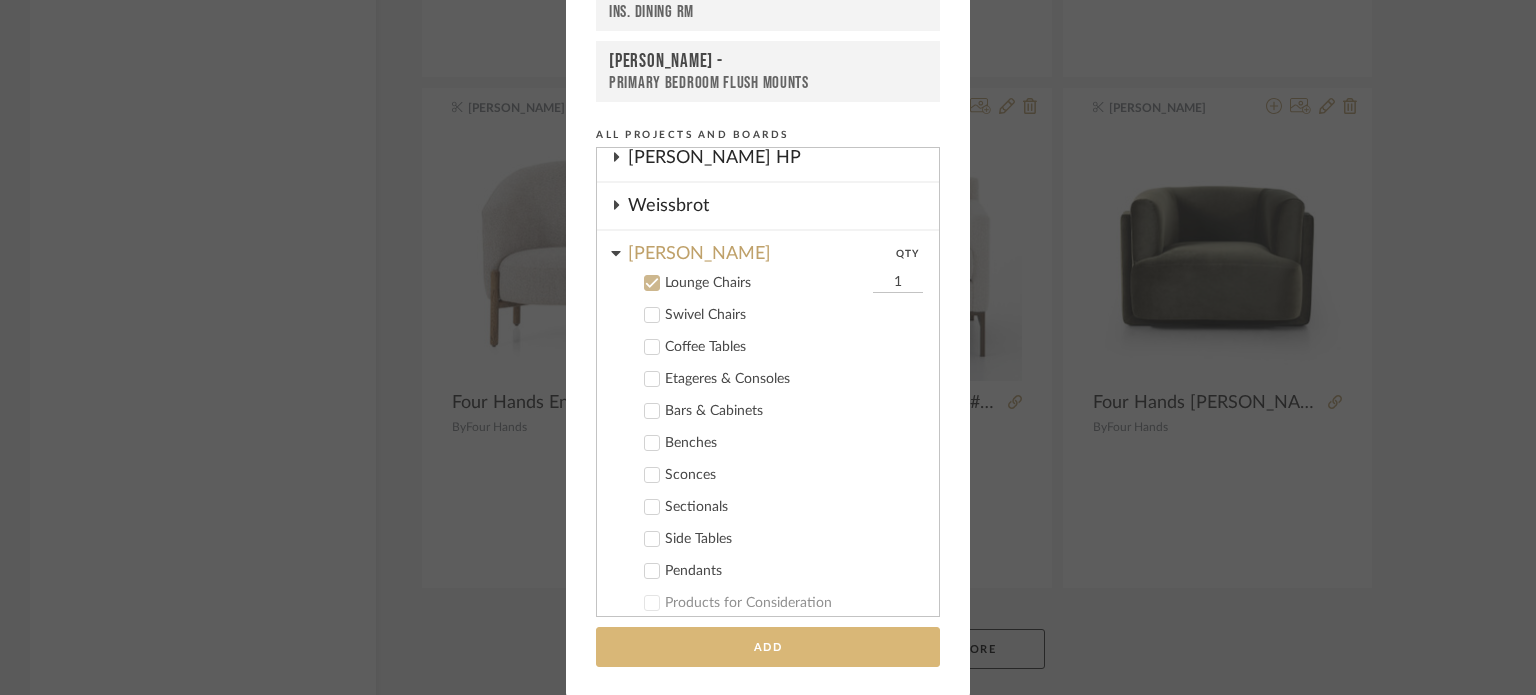 click on "Add" at bounding box center (768, 647) 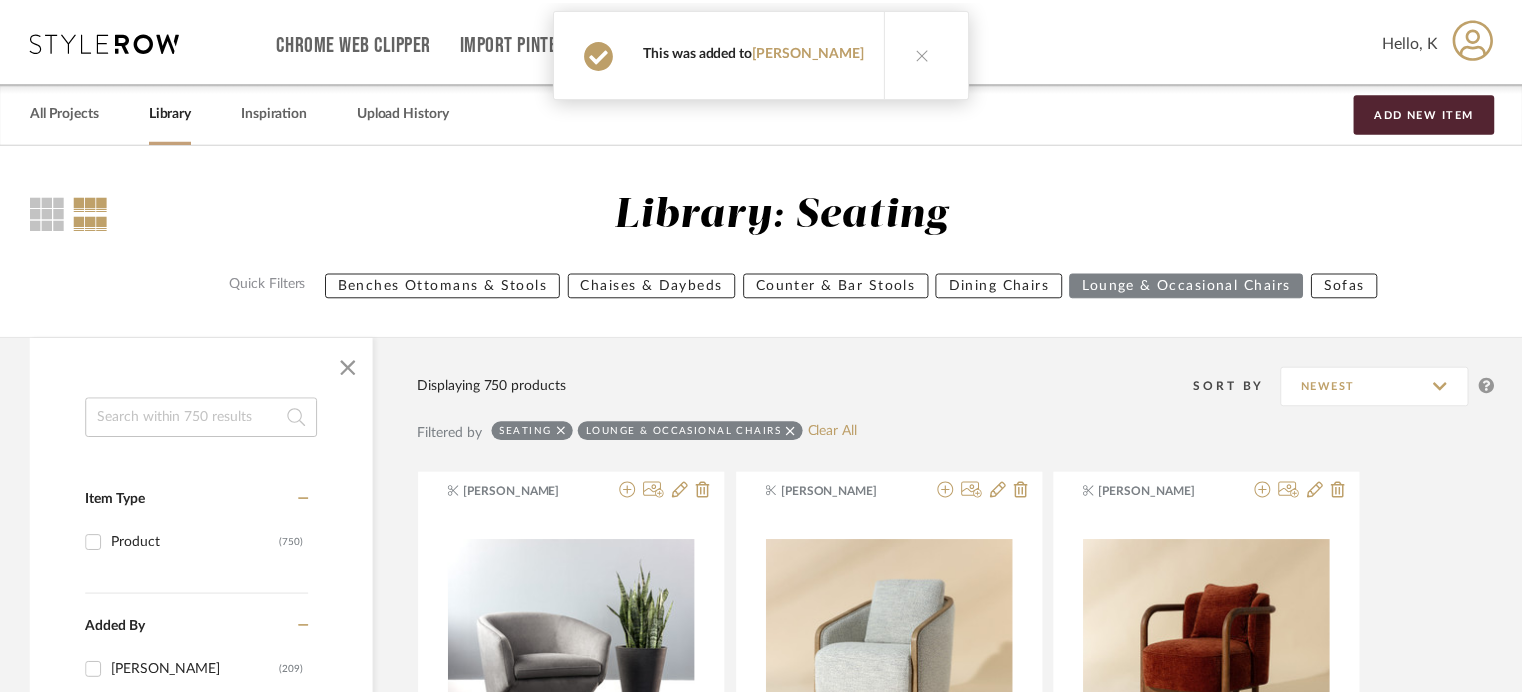scroll, scrollTop: 24423, scrollLeft: 0, axis: vertical 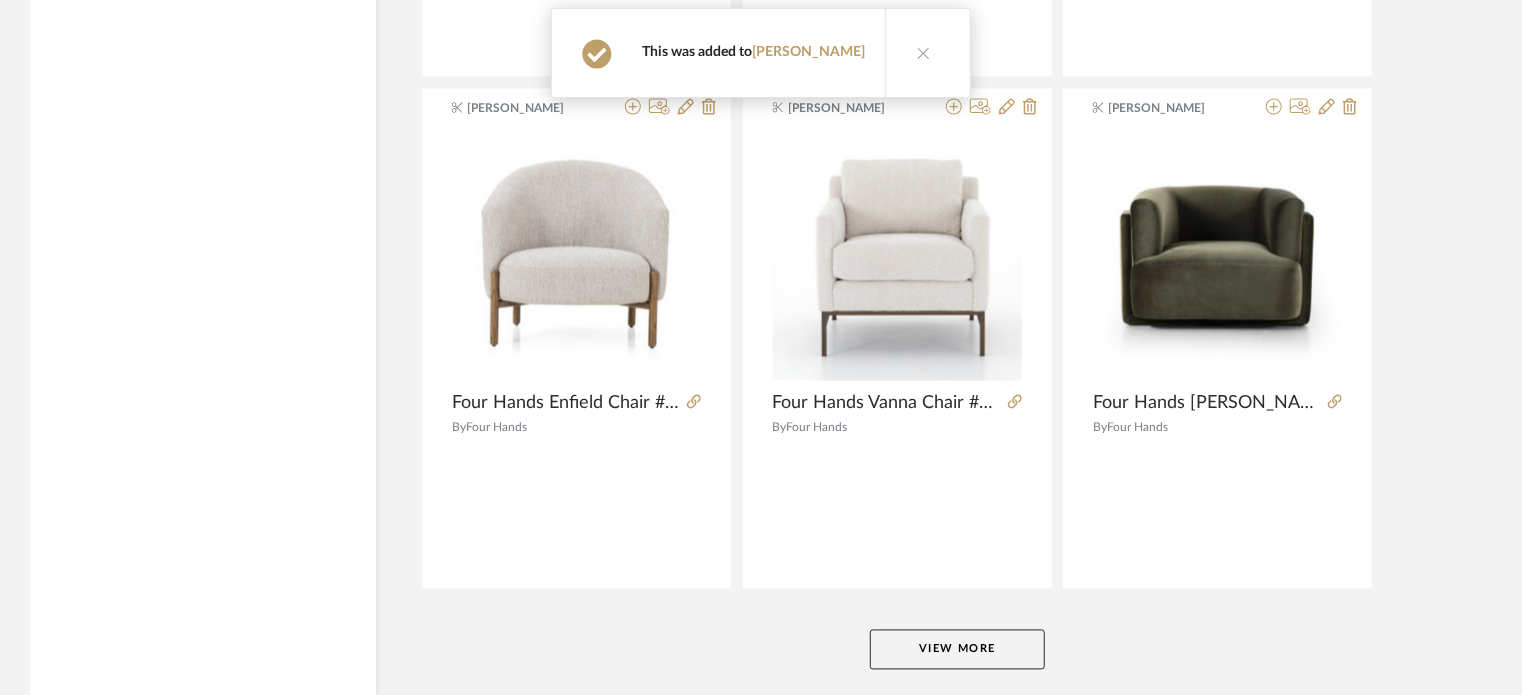 click on "View More" 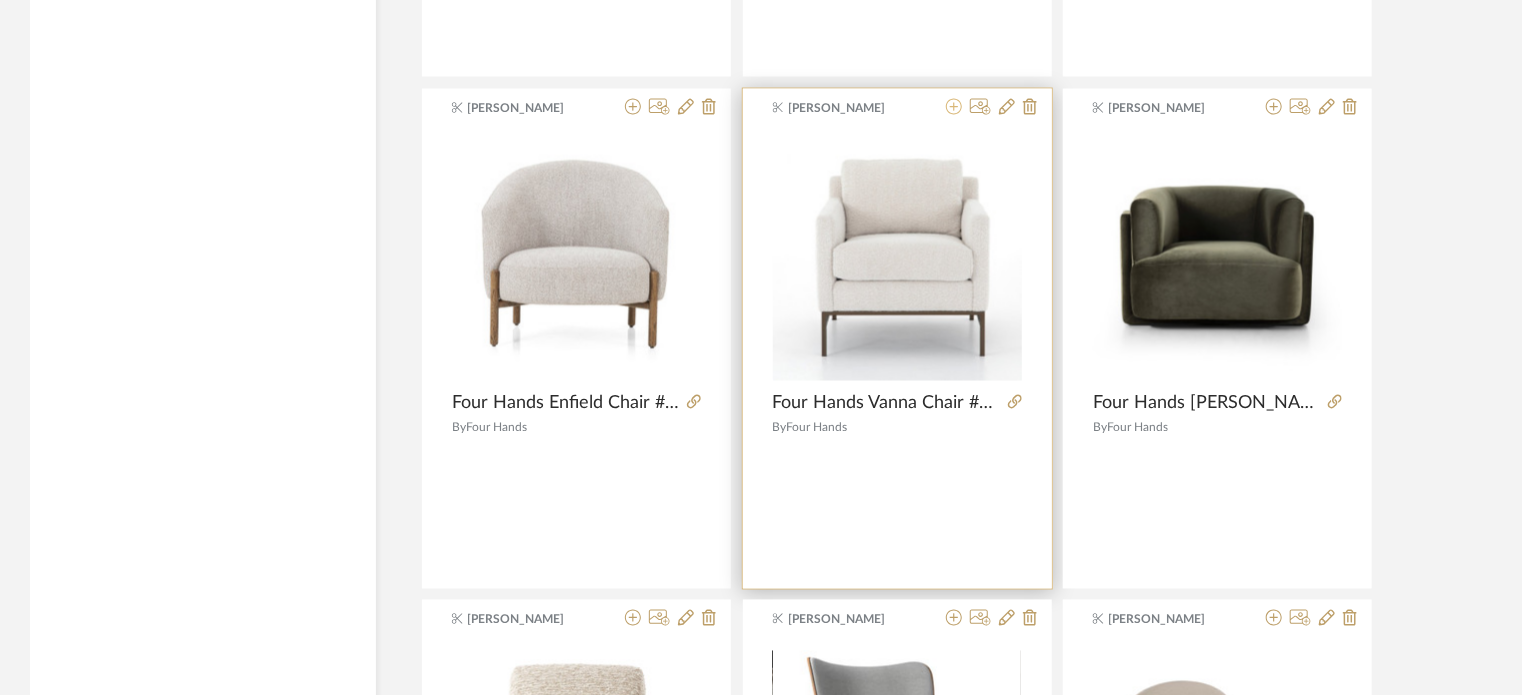 click 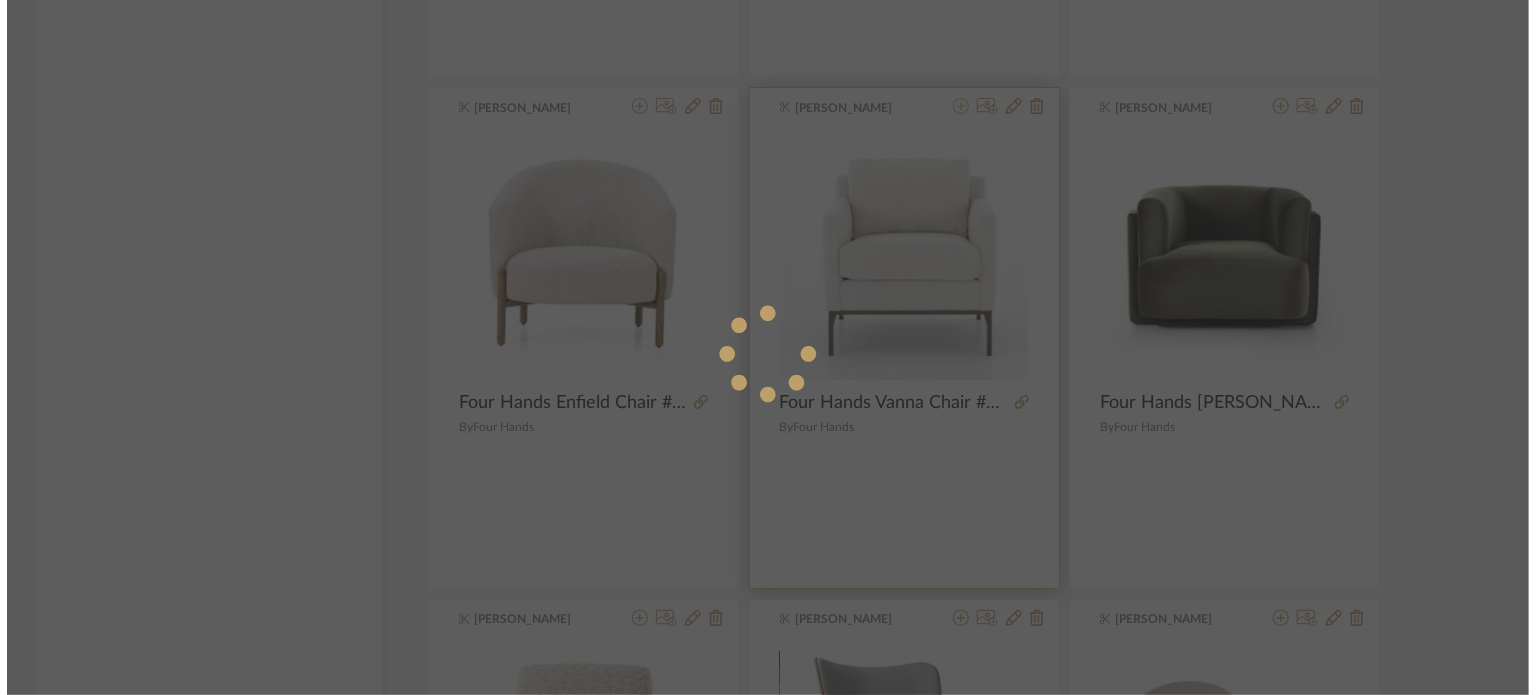 scroll, scrollTop: 0, scrollLeft: 0, axis: both 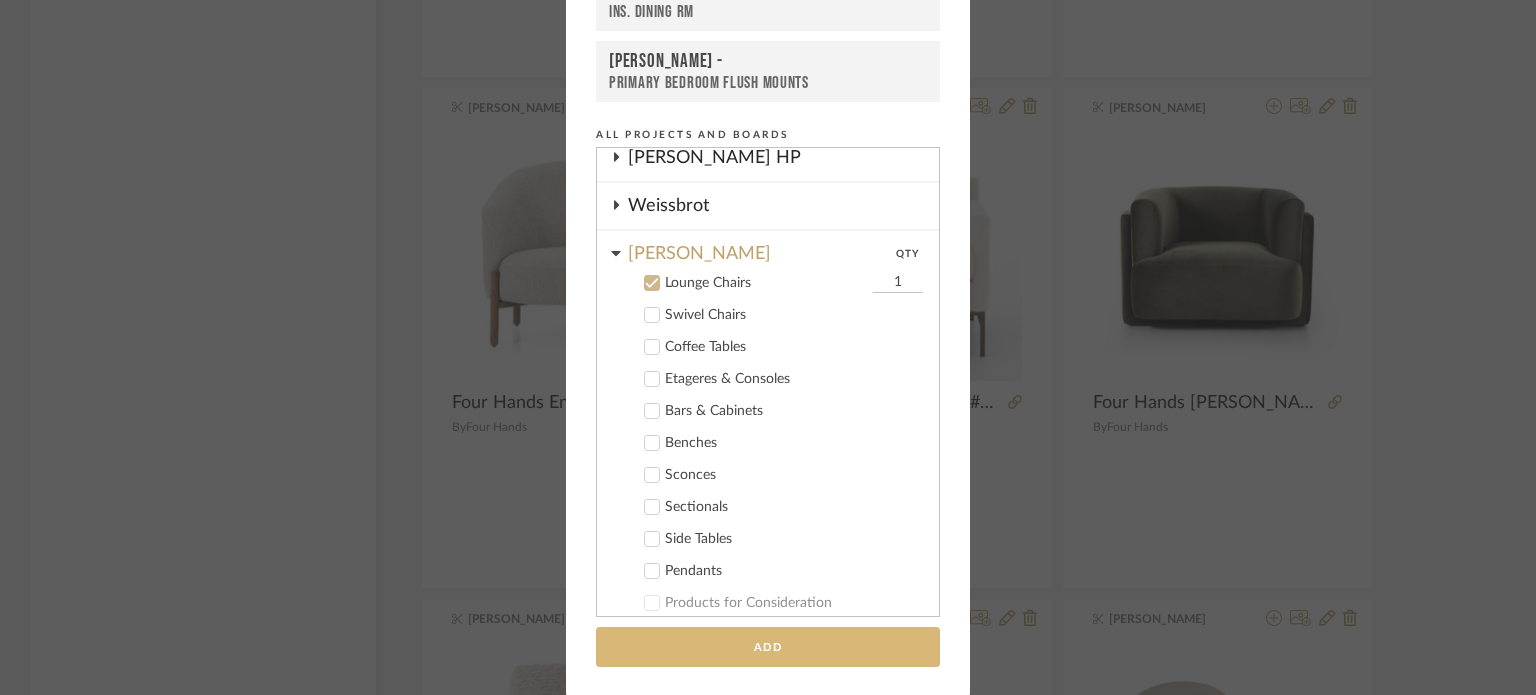 click on "Add" at bounding box center [768, 647] 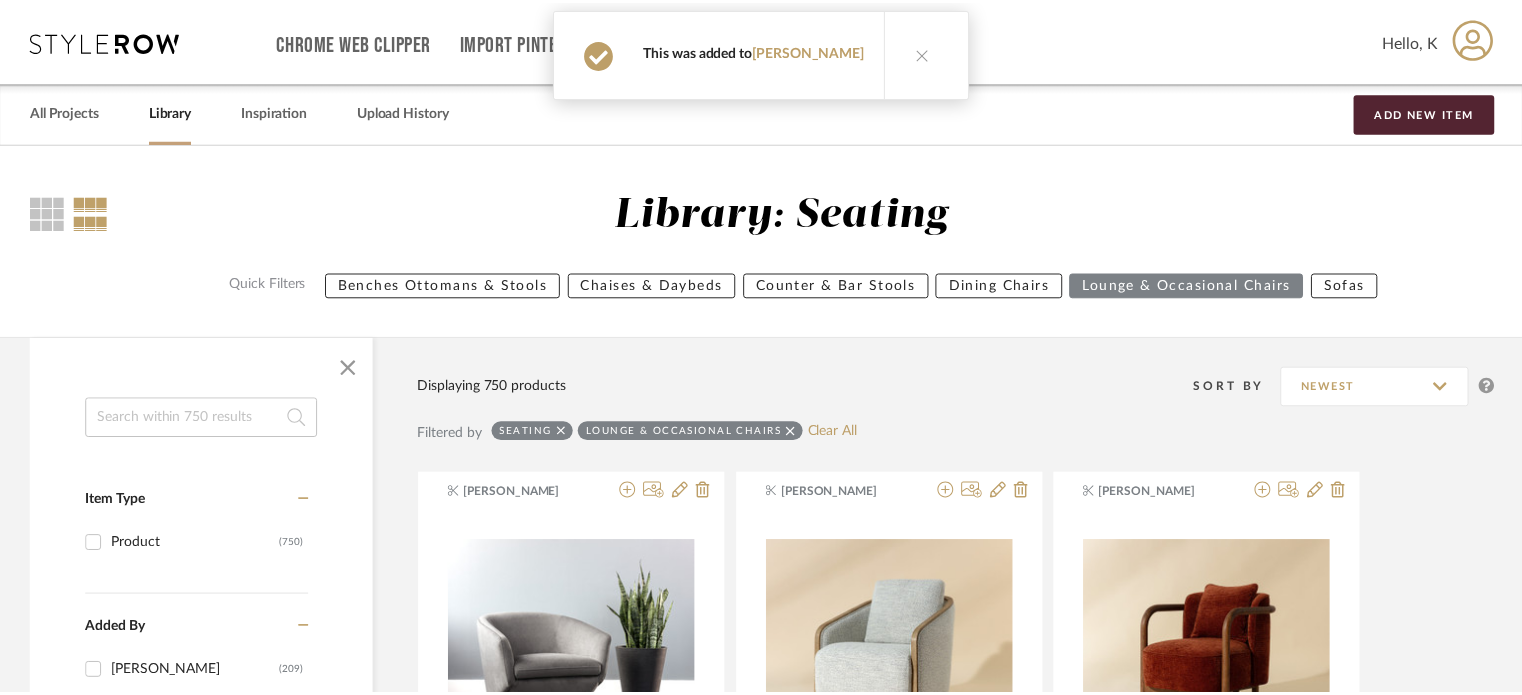 scroll, scrollTop: 24423, scrollLeft: 0, axis: vertical 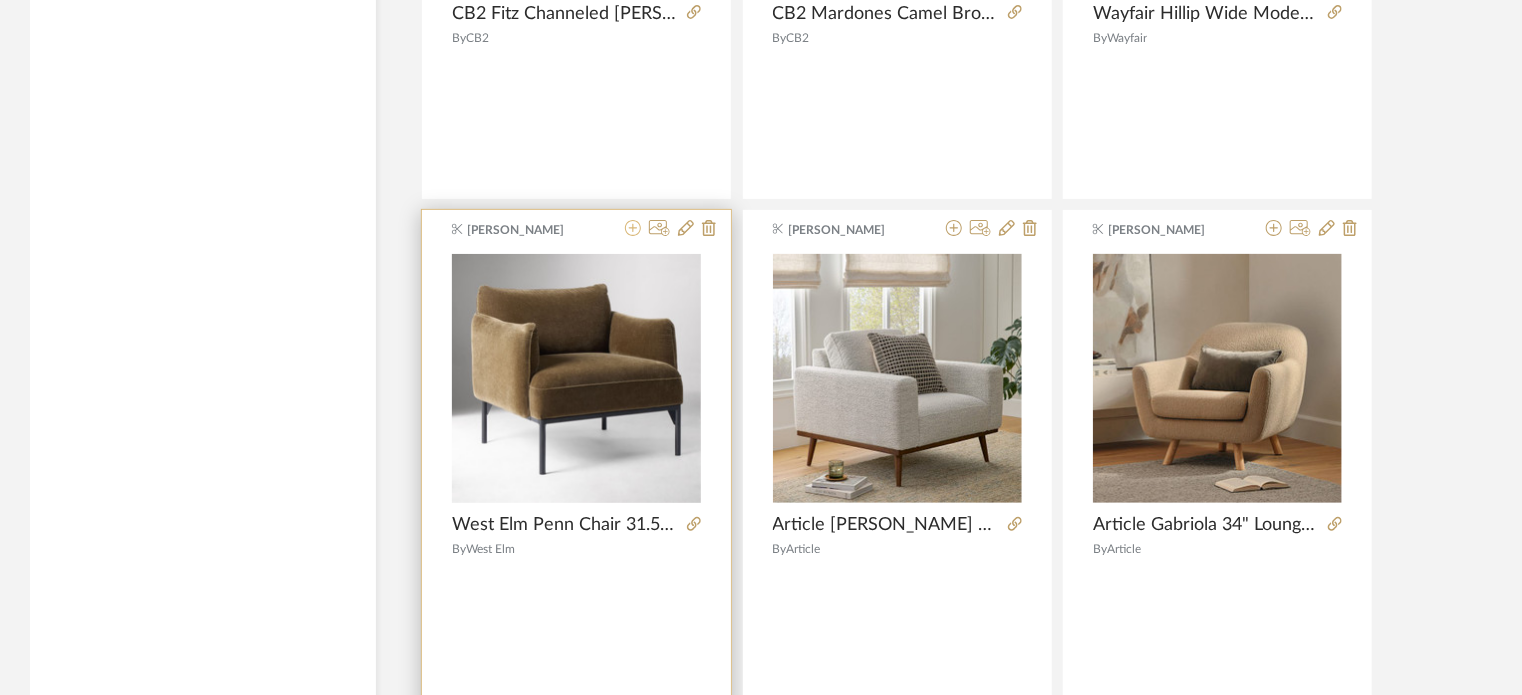 click 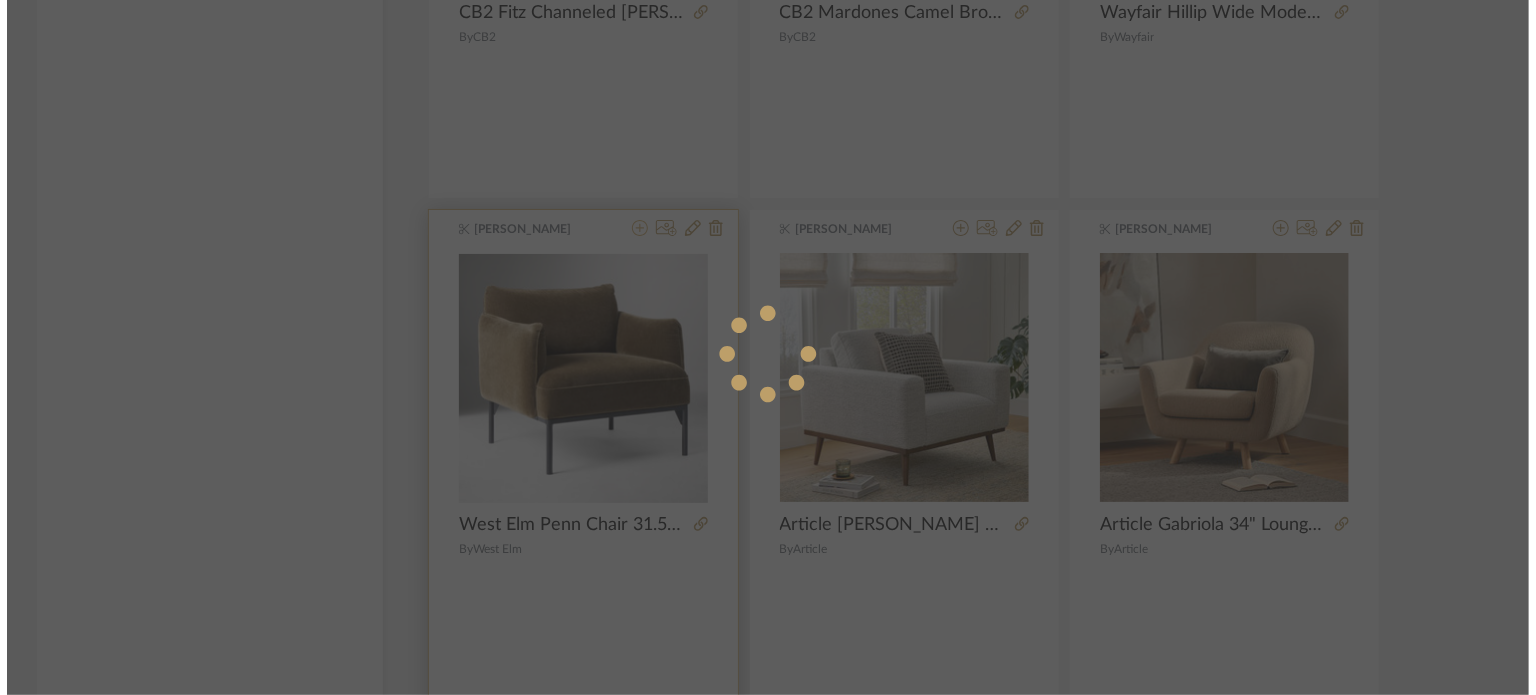 scroll, scrollTop: 0, scrollLeft: 0, axis: both 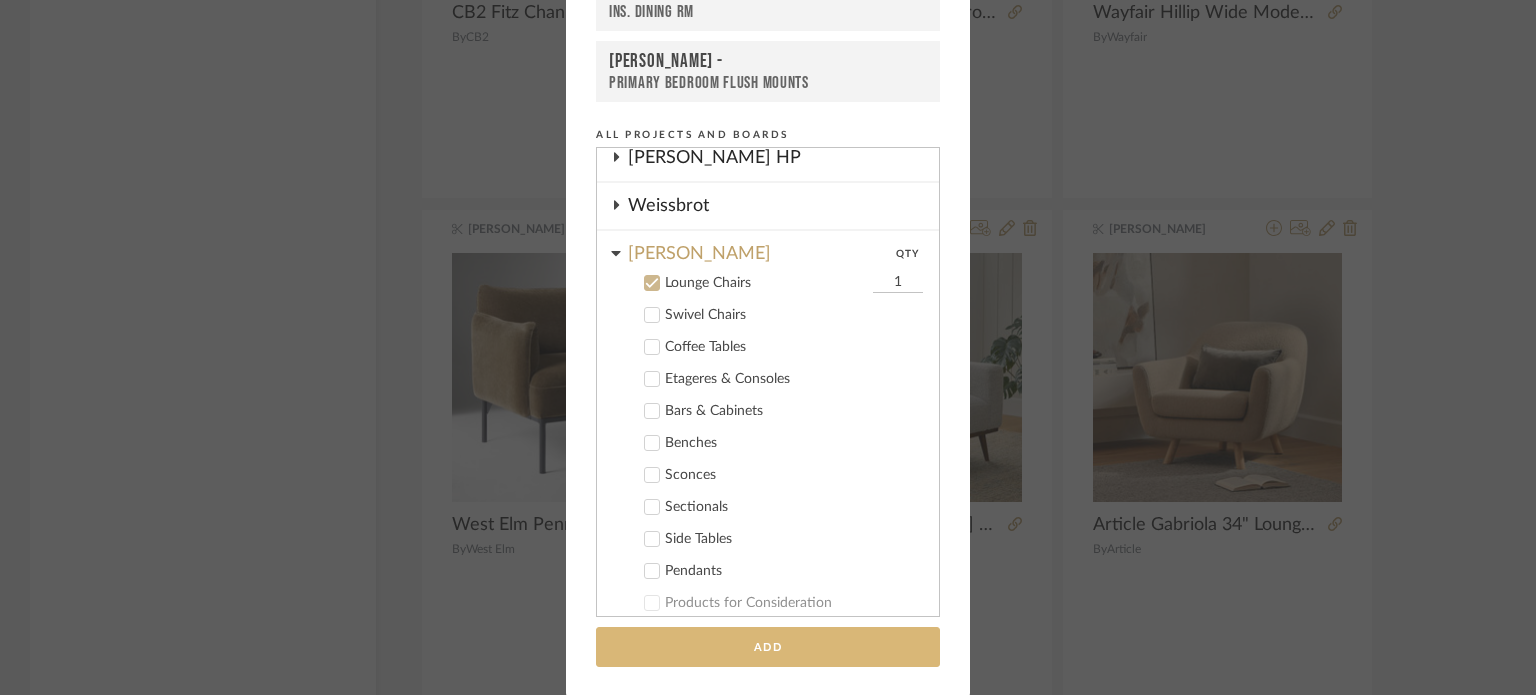 click on "Add" at bounding box center (768, 647) 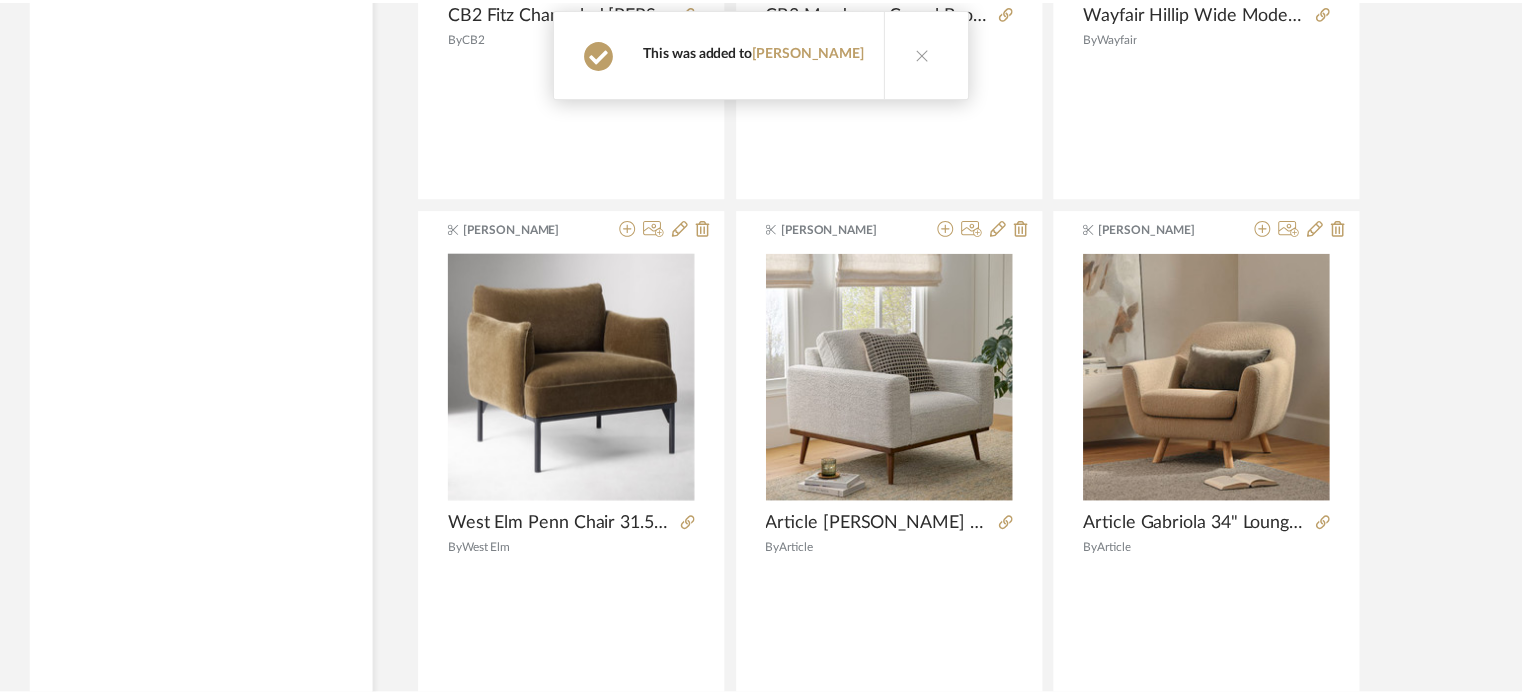 scroll, scrollTop: 26859, scrollLeft: 0, axis: vertical 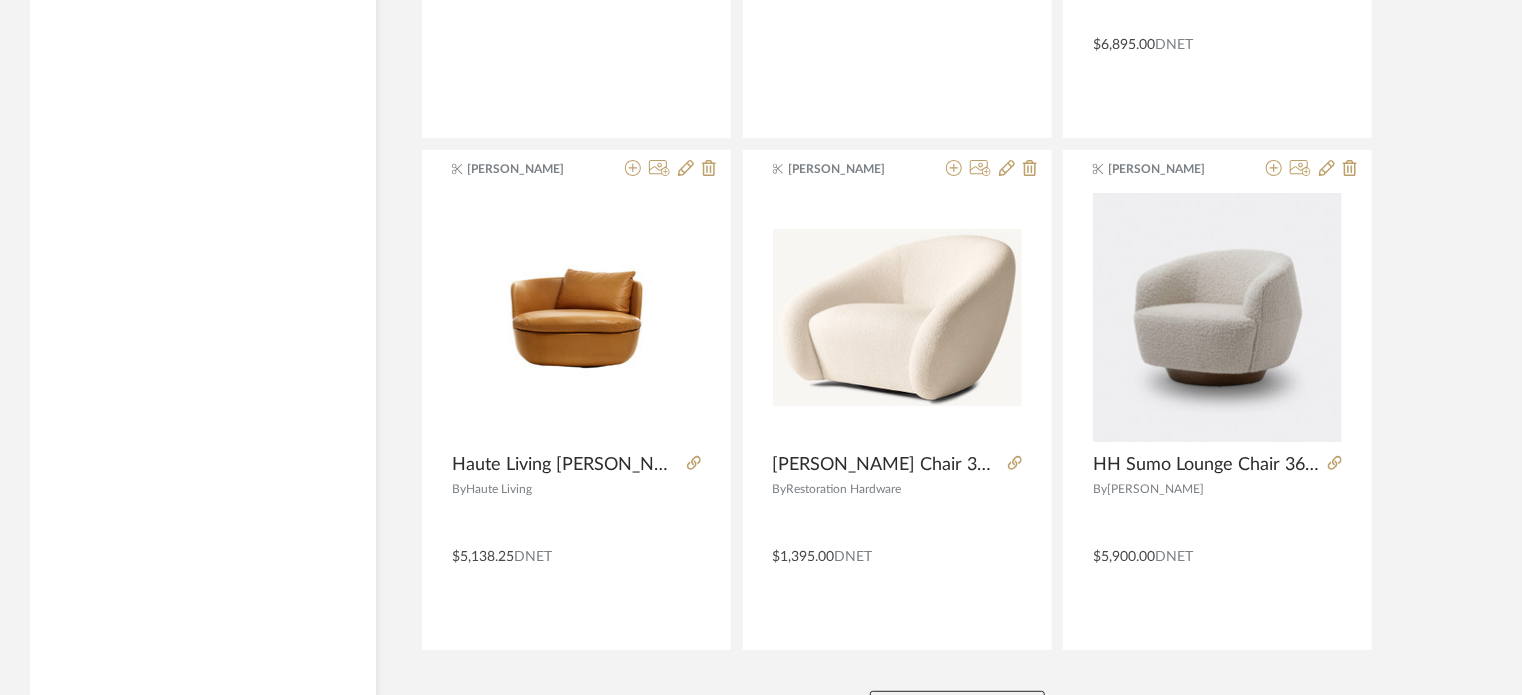 click on "View More" 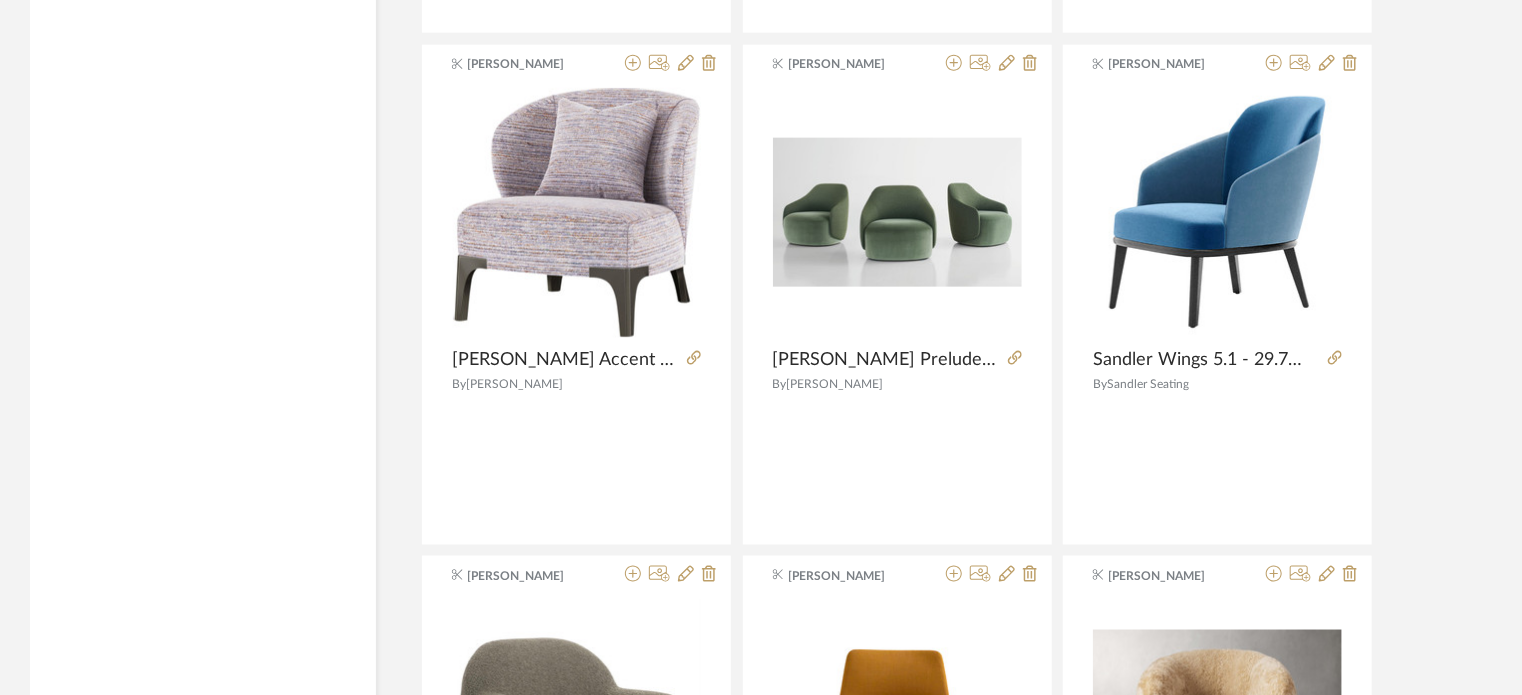 scroll, scrollTop: 31497, scrollLeft: 0, axis: vertical 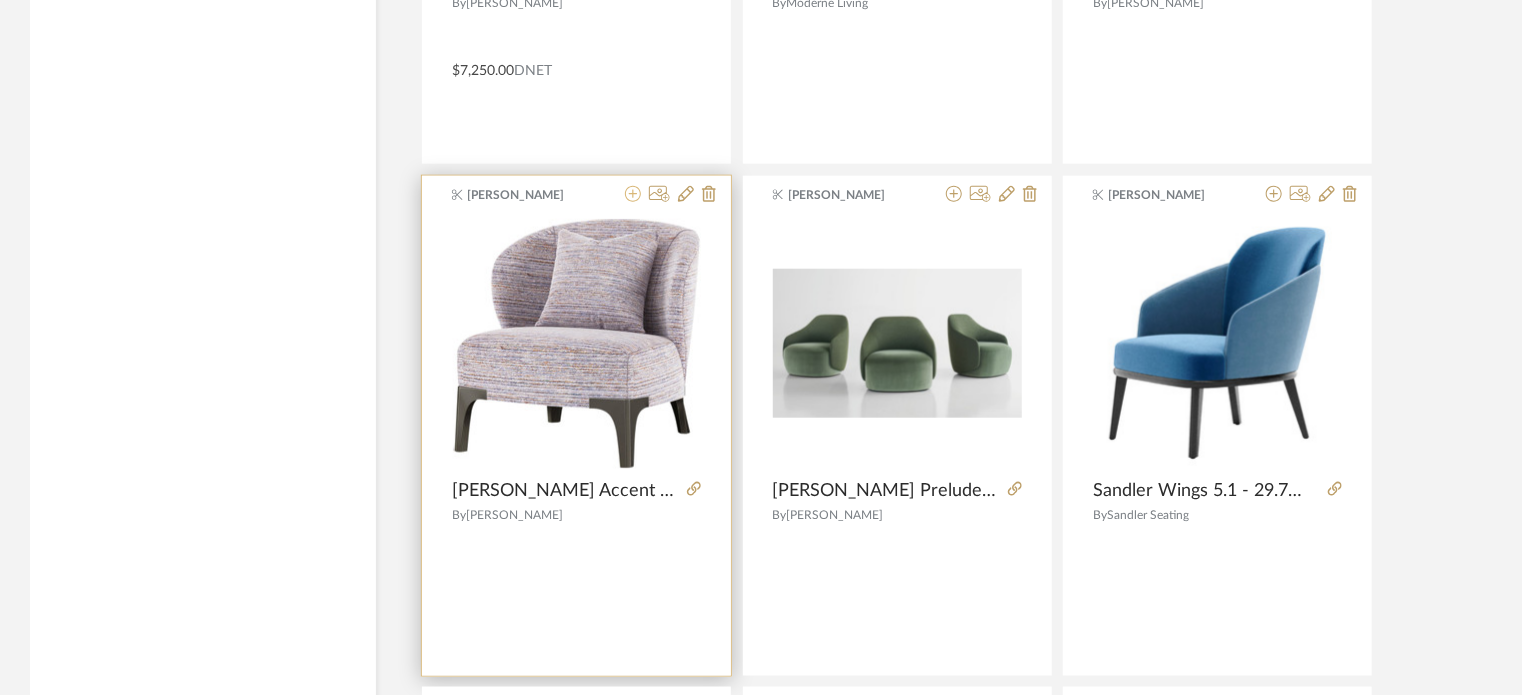 click 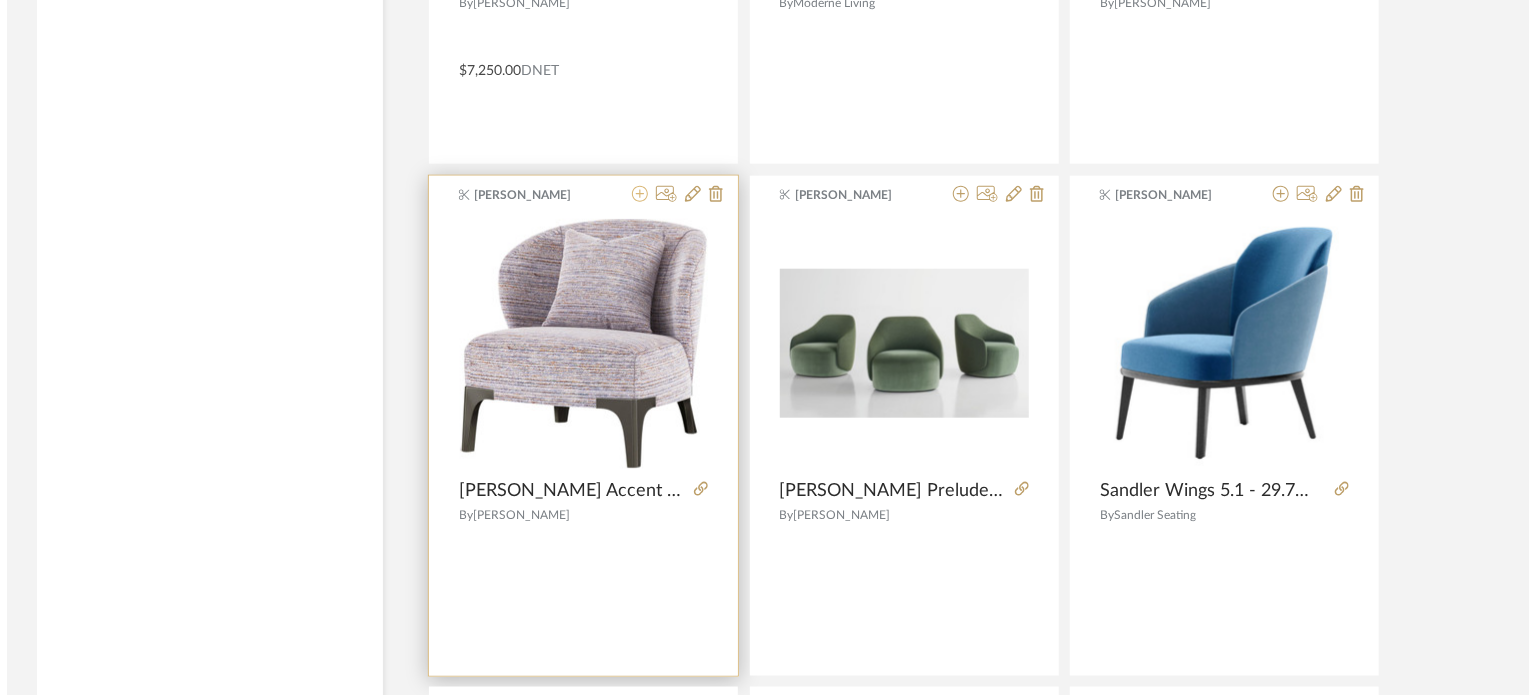 scroll, scrollTop: 0, scrollLeft: 0, axis: both 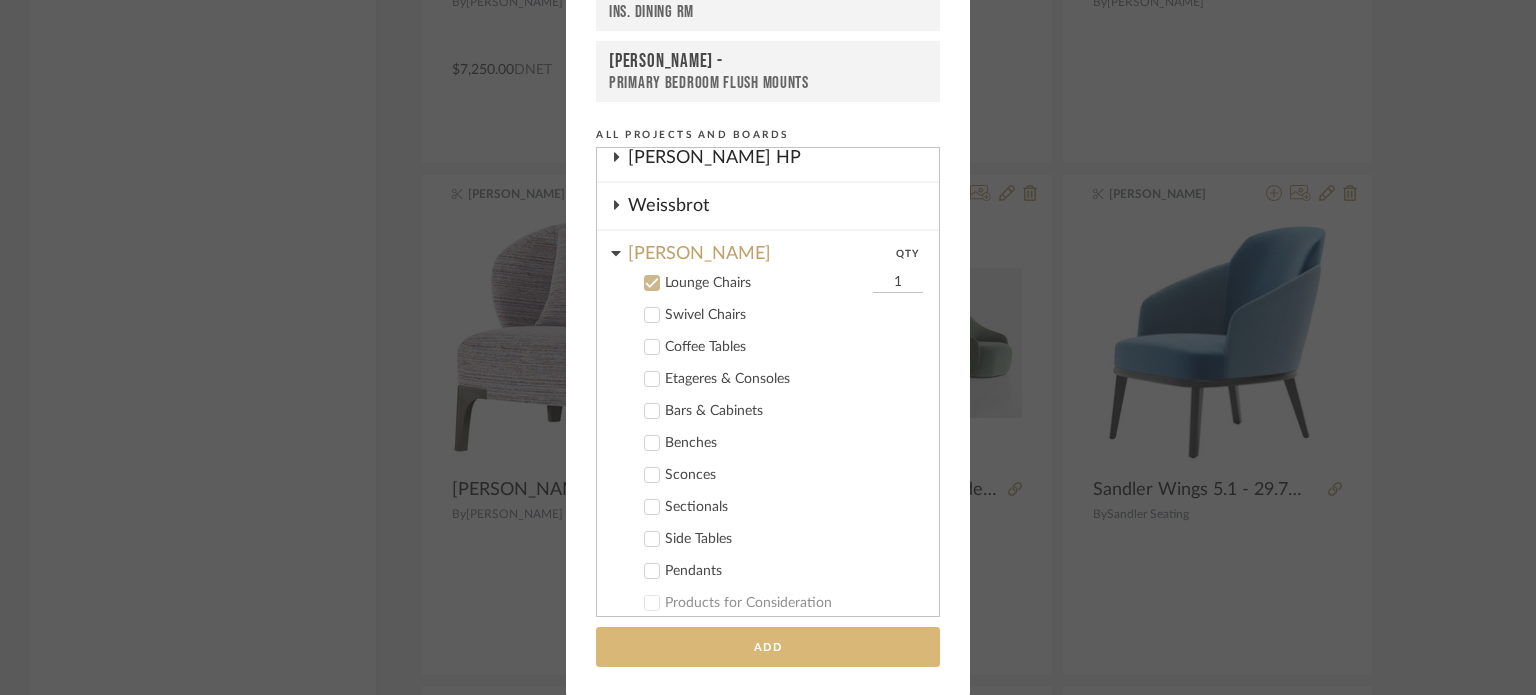 click on "Add" at bounding box center [768, 647] 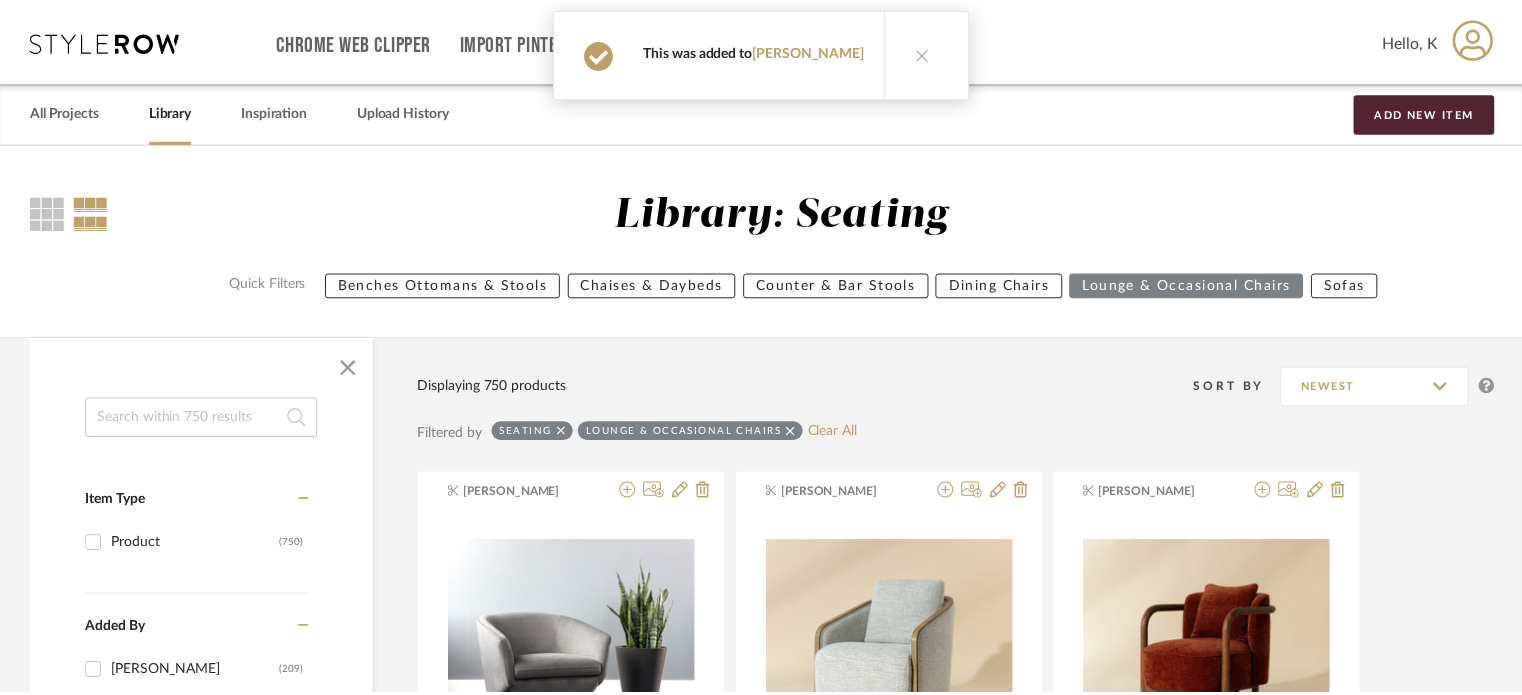 scroll, scrollTop: 31497, scrollLeft: 0, axis: vertical 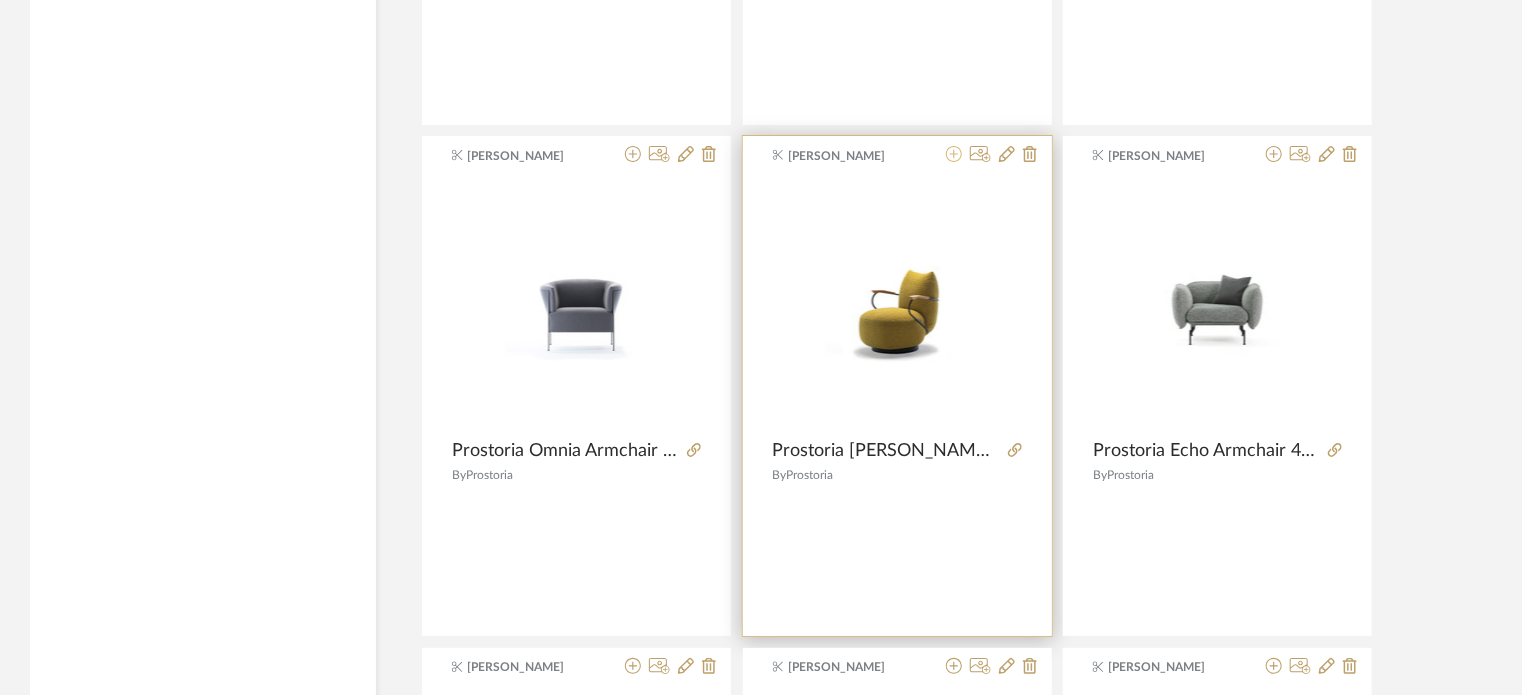 click 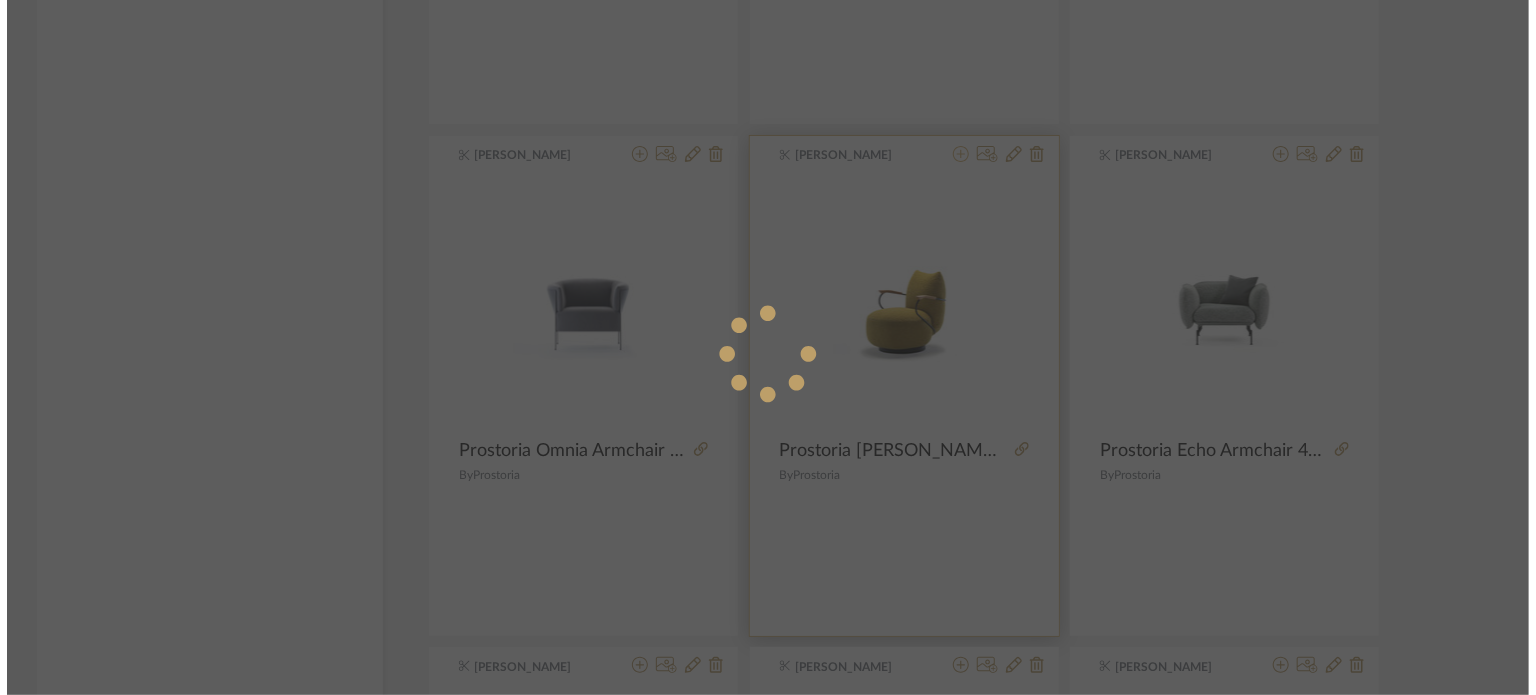 scroll, scrollTop: 0, scrollLeft: 0, axis: both 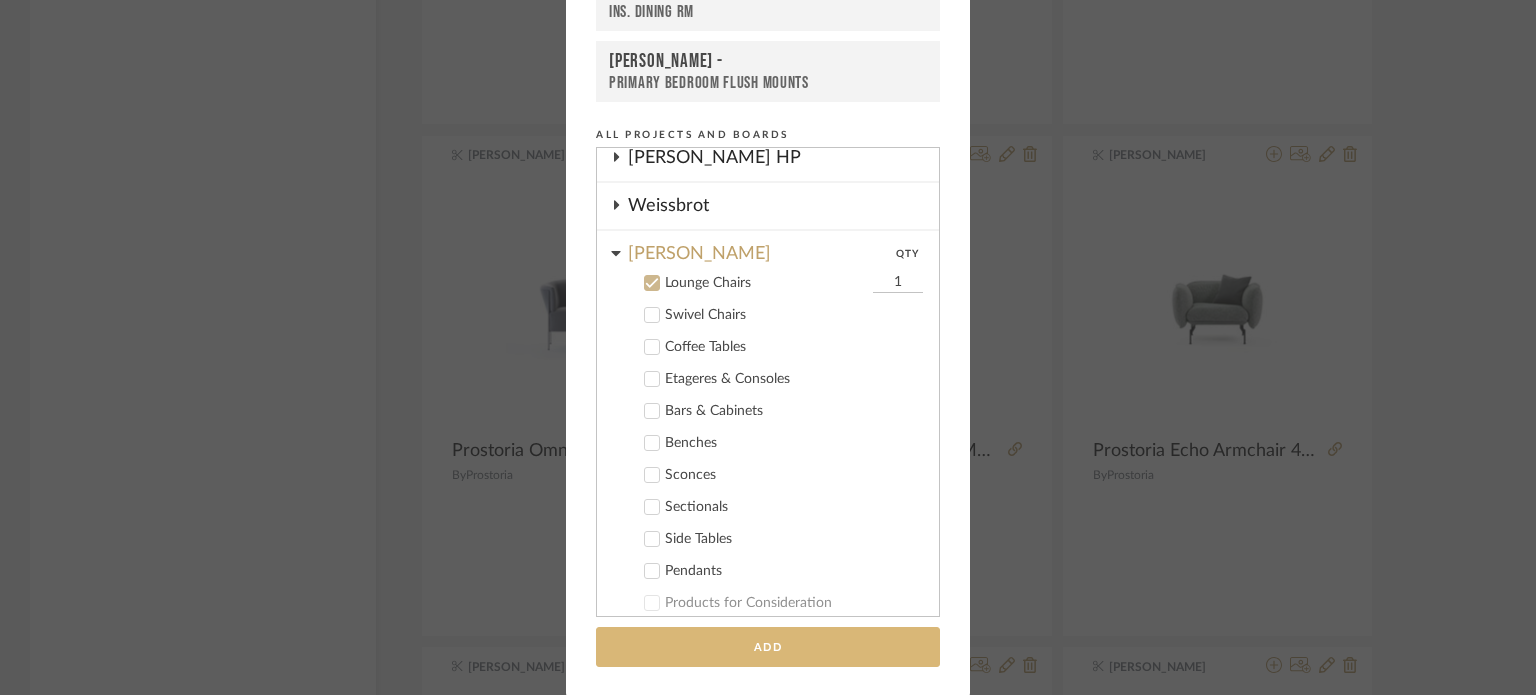 click on "Add" at bounding box center [768, 647] 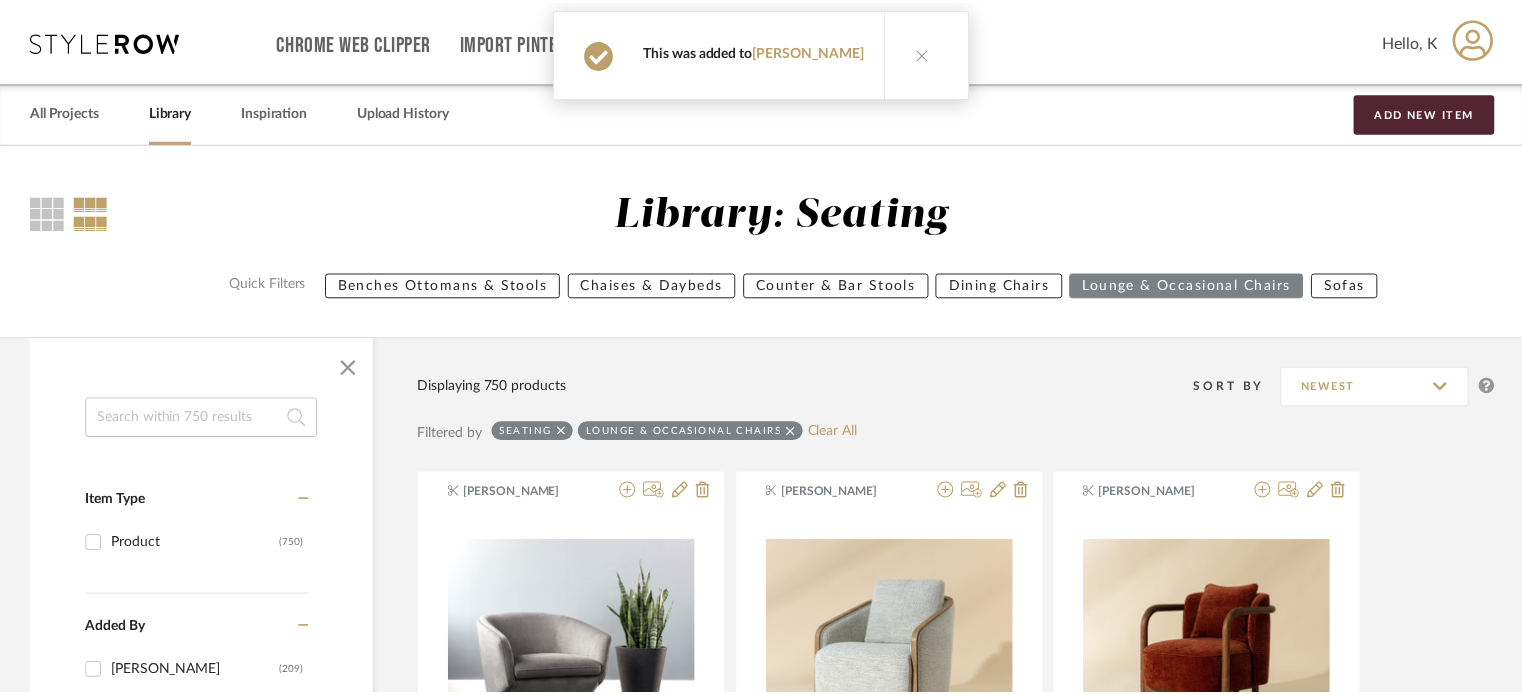 scroll, scrollTop: 34094, scrollLeft: 0, axis: vertical 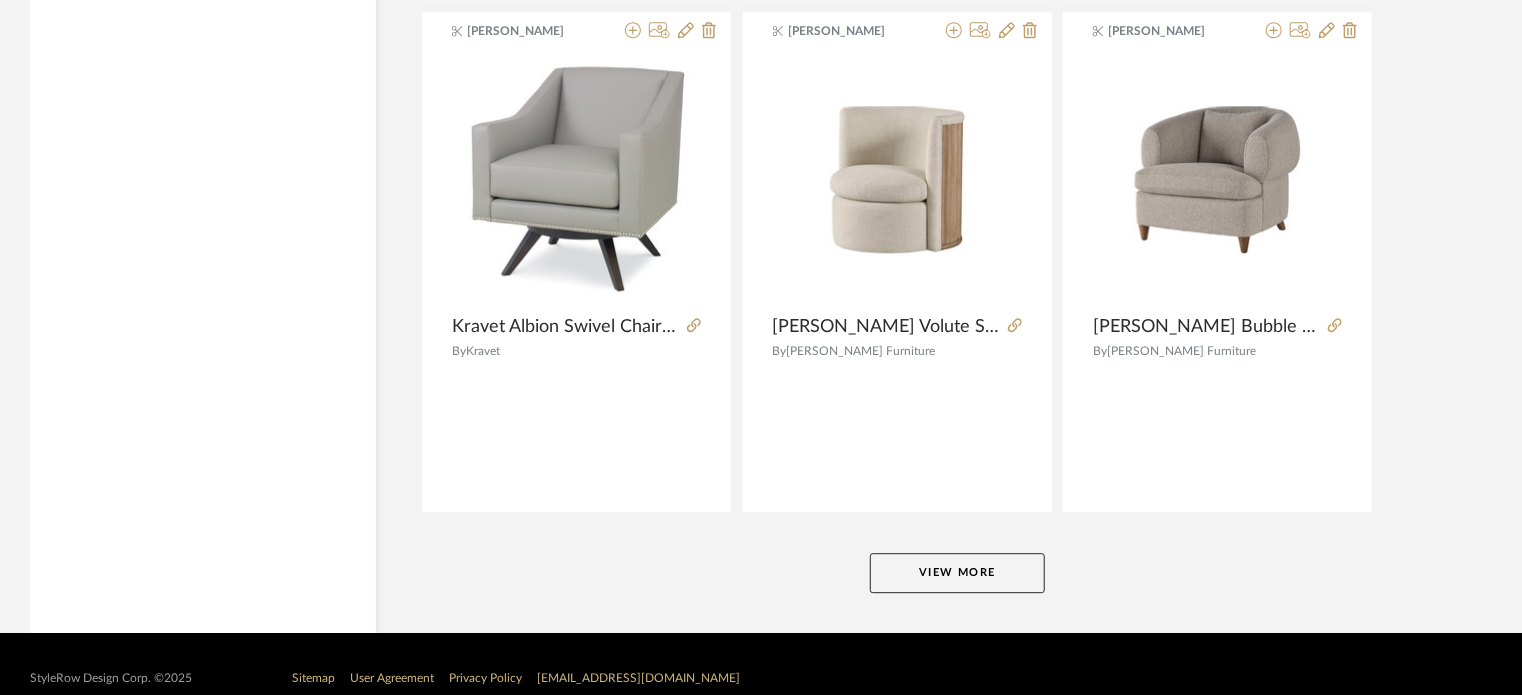 click on "View More" 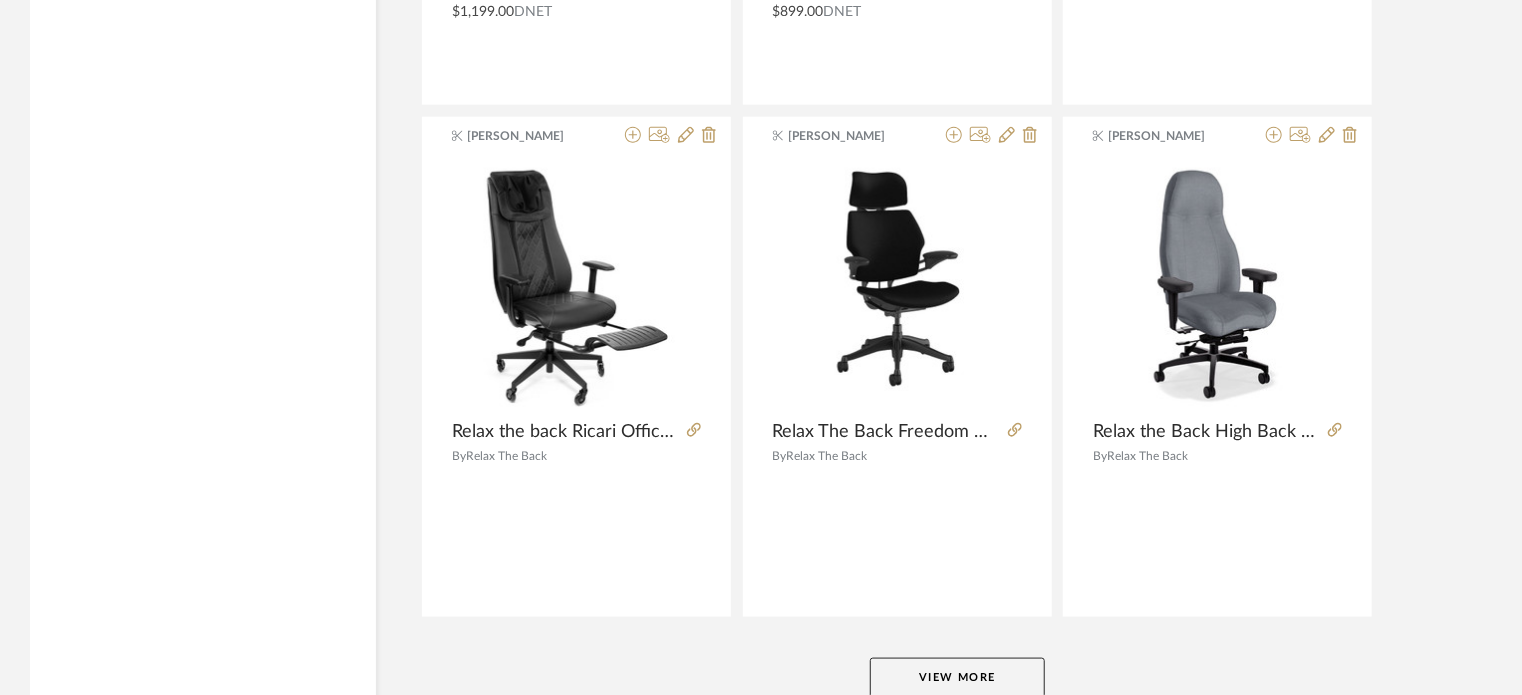scroll, scrollTop: 42910, scrollLeft: 0, axis: vertical 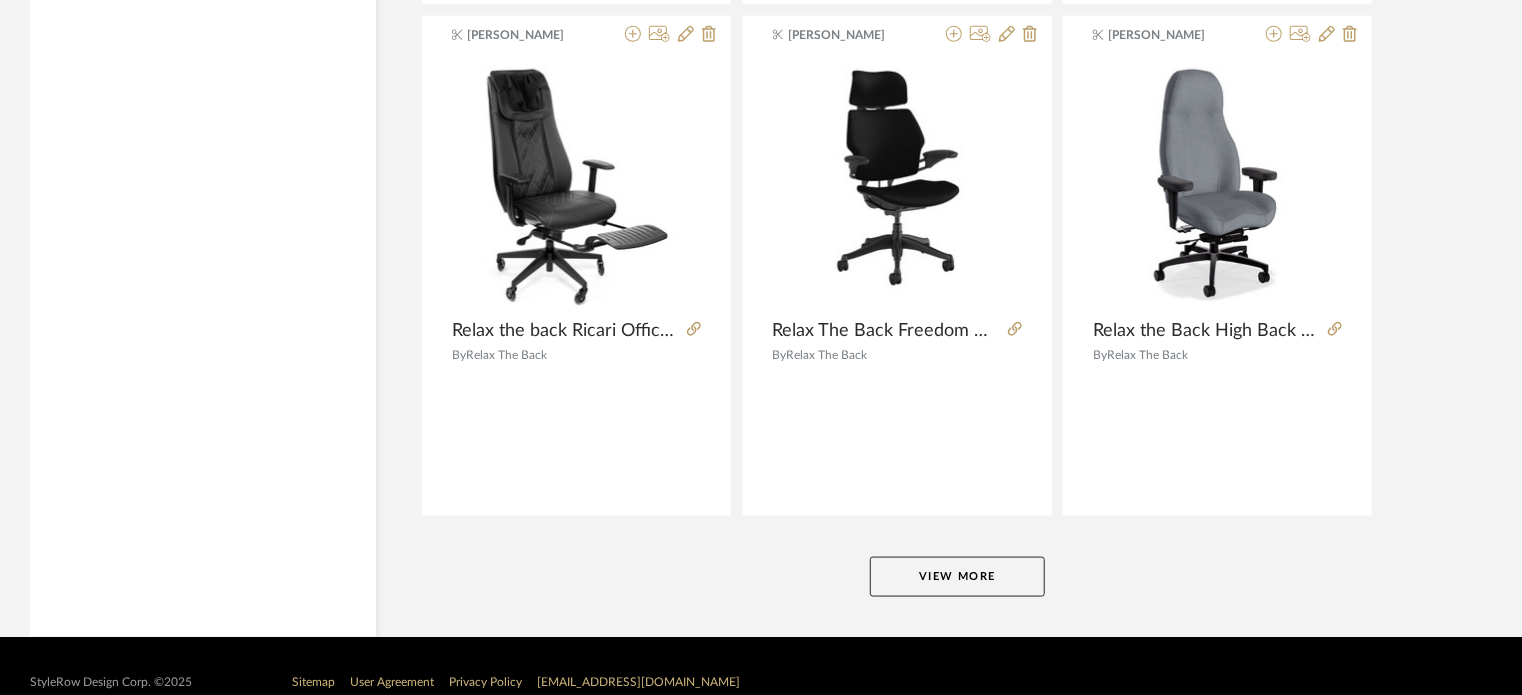click on "View More" 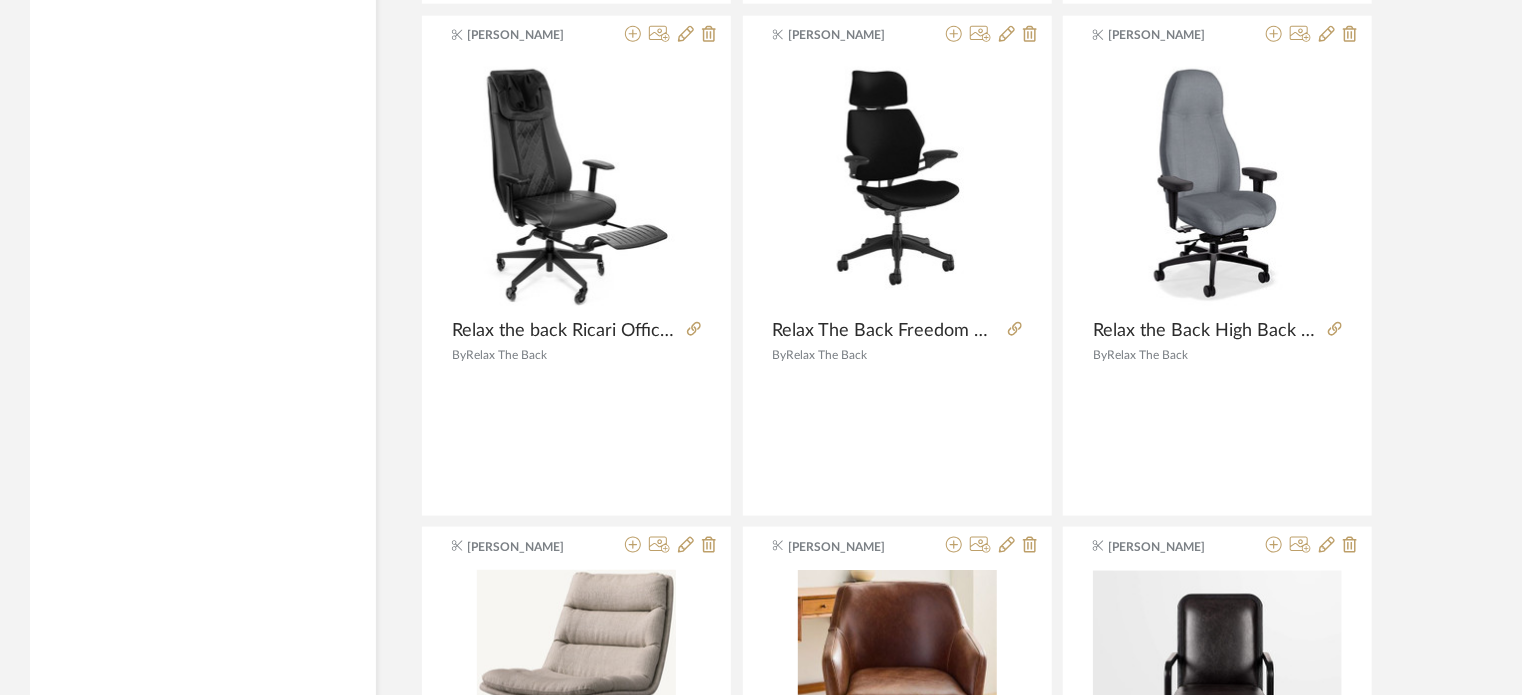 scroll, scrollTop: 43100, scrollLeft: 0, axis: vertical 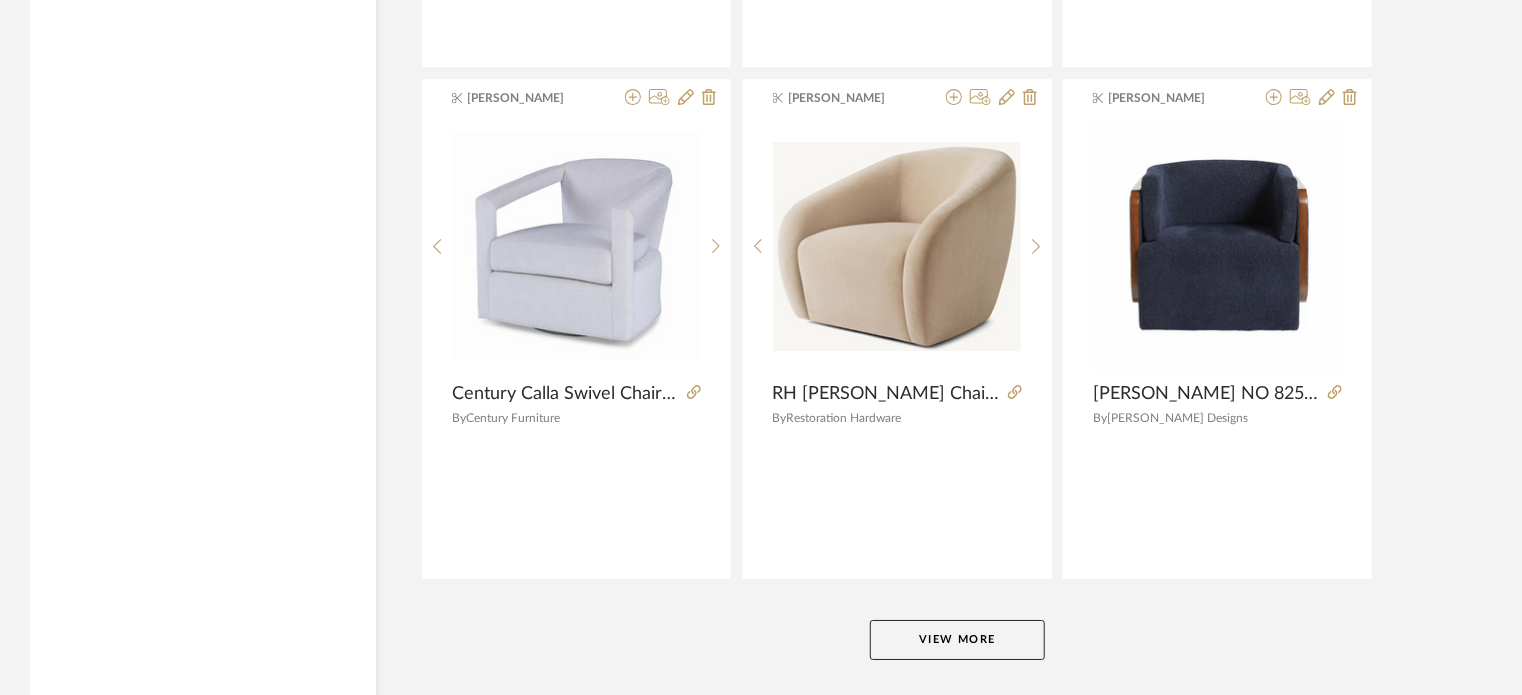 click on "View More" 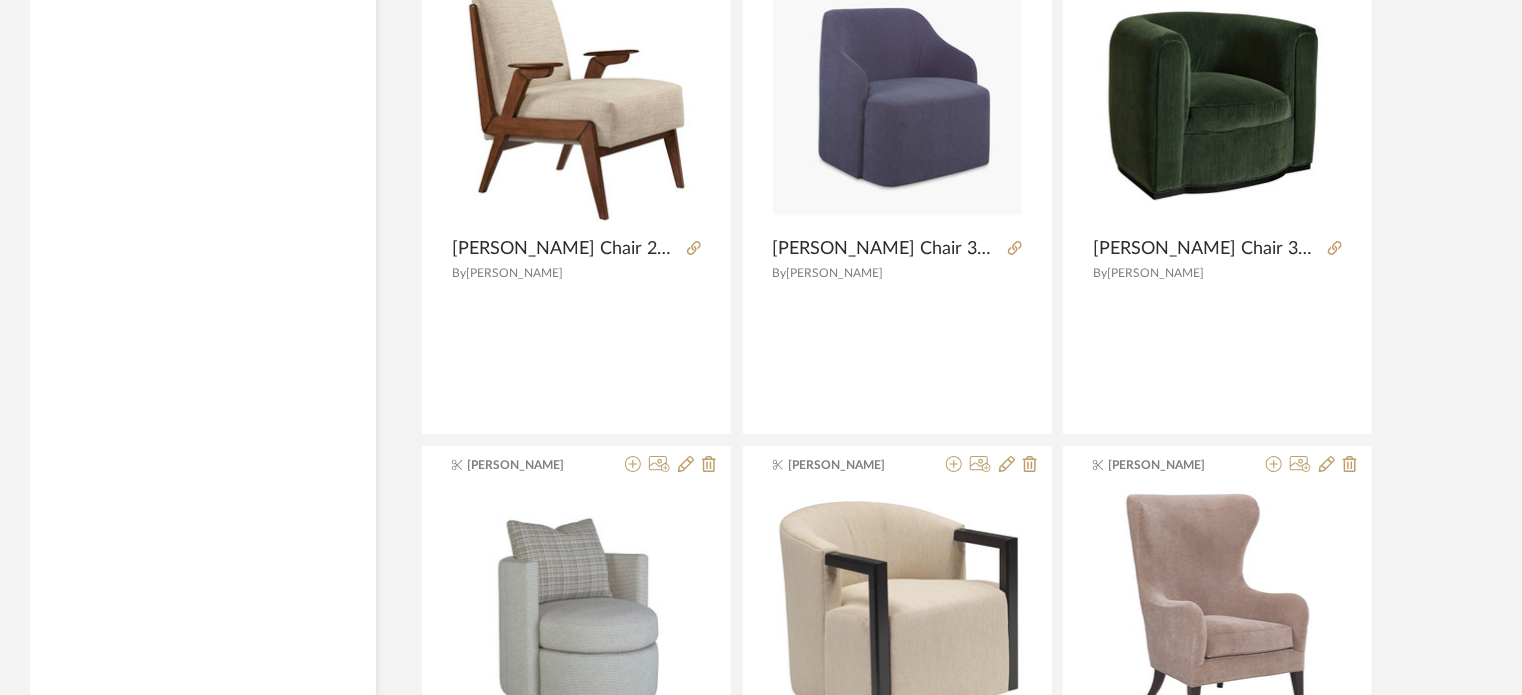 scroll, scrollTop: 52320, scrollLeft: 0, axis: vertical 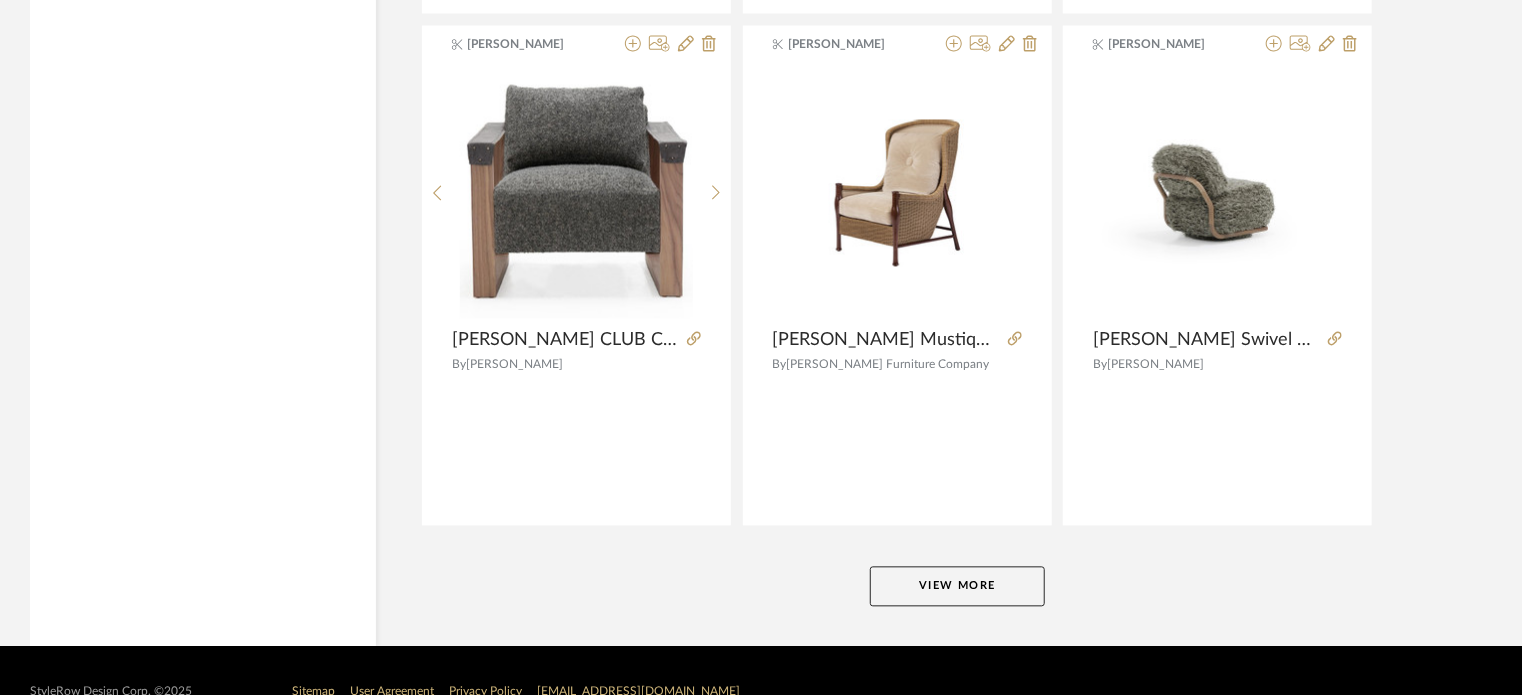 click on "View More" 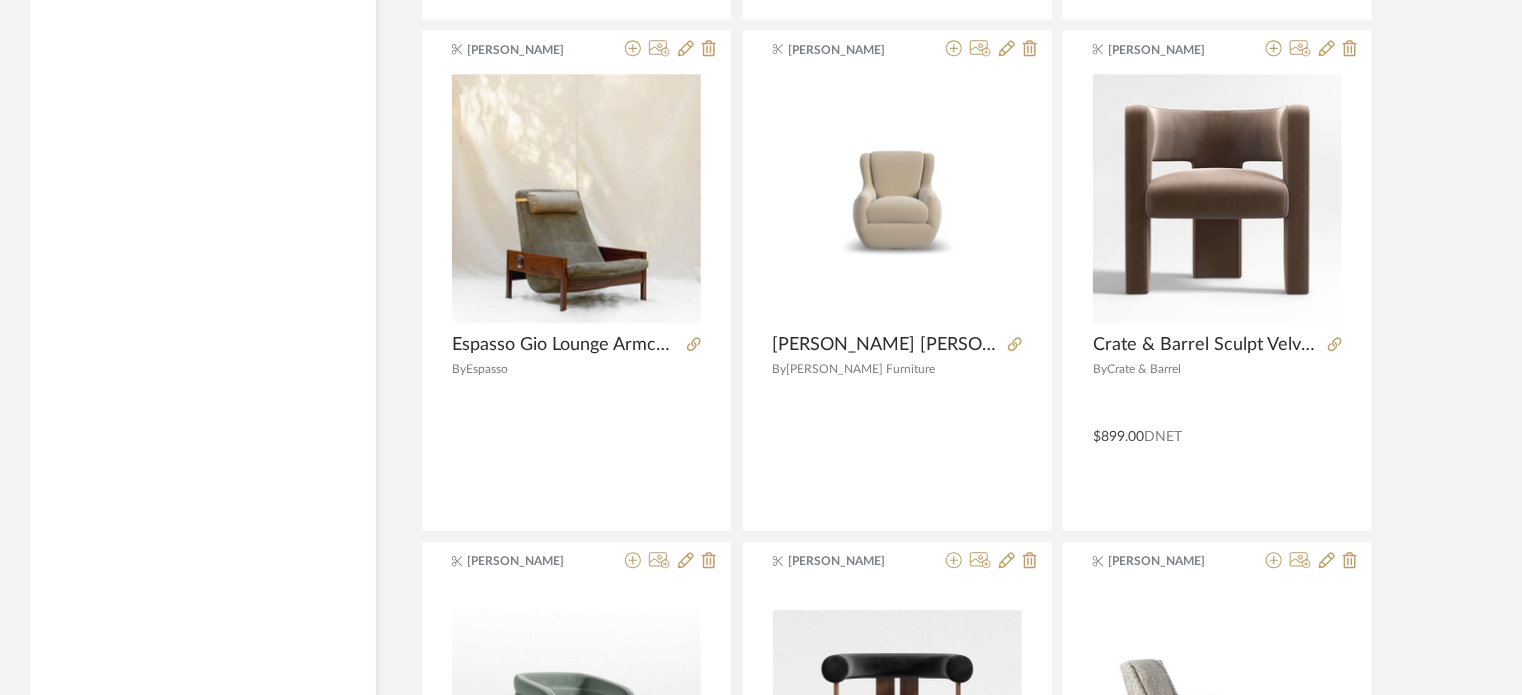 scroll, scrollTop: 55467, scrollLeft: 0, axis: vertical 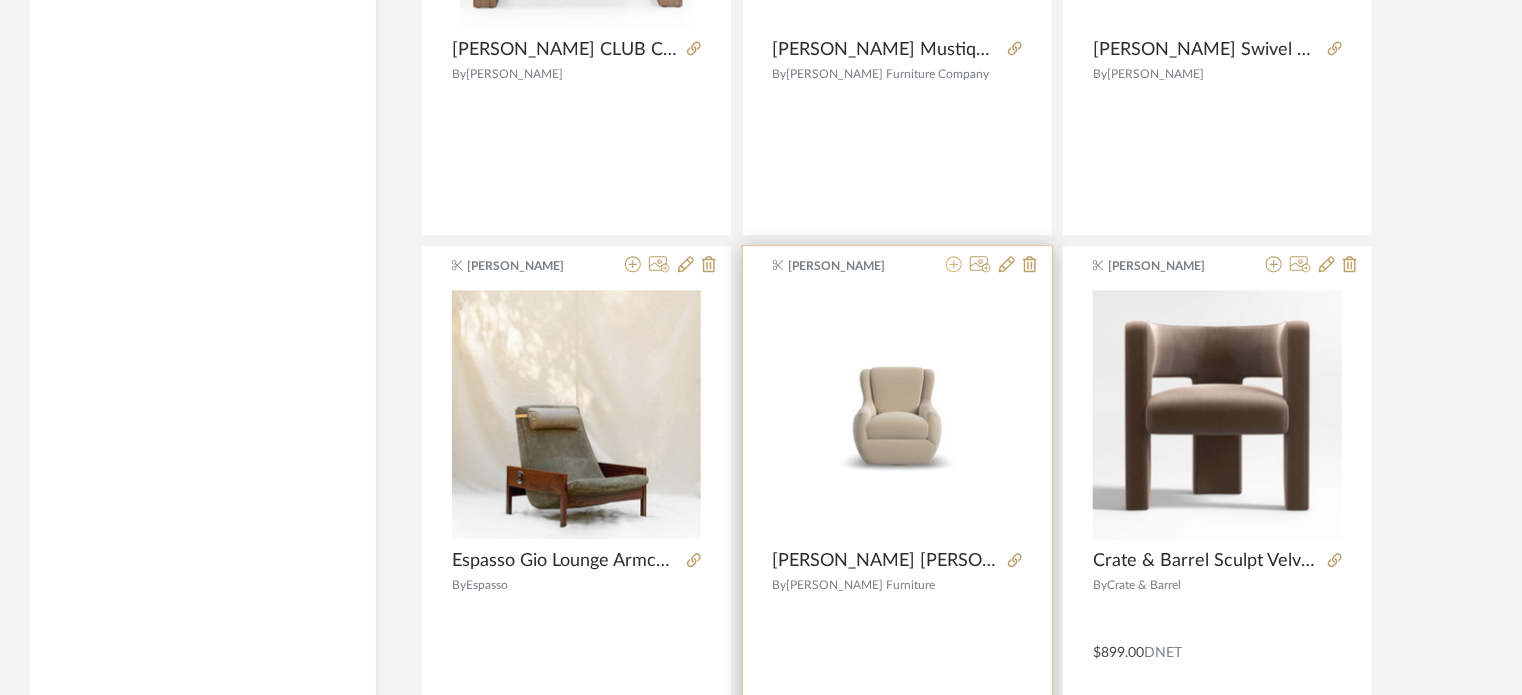 click 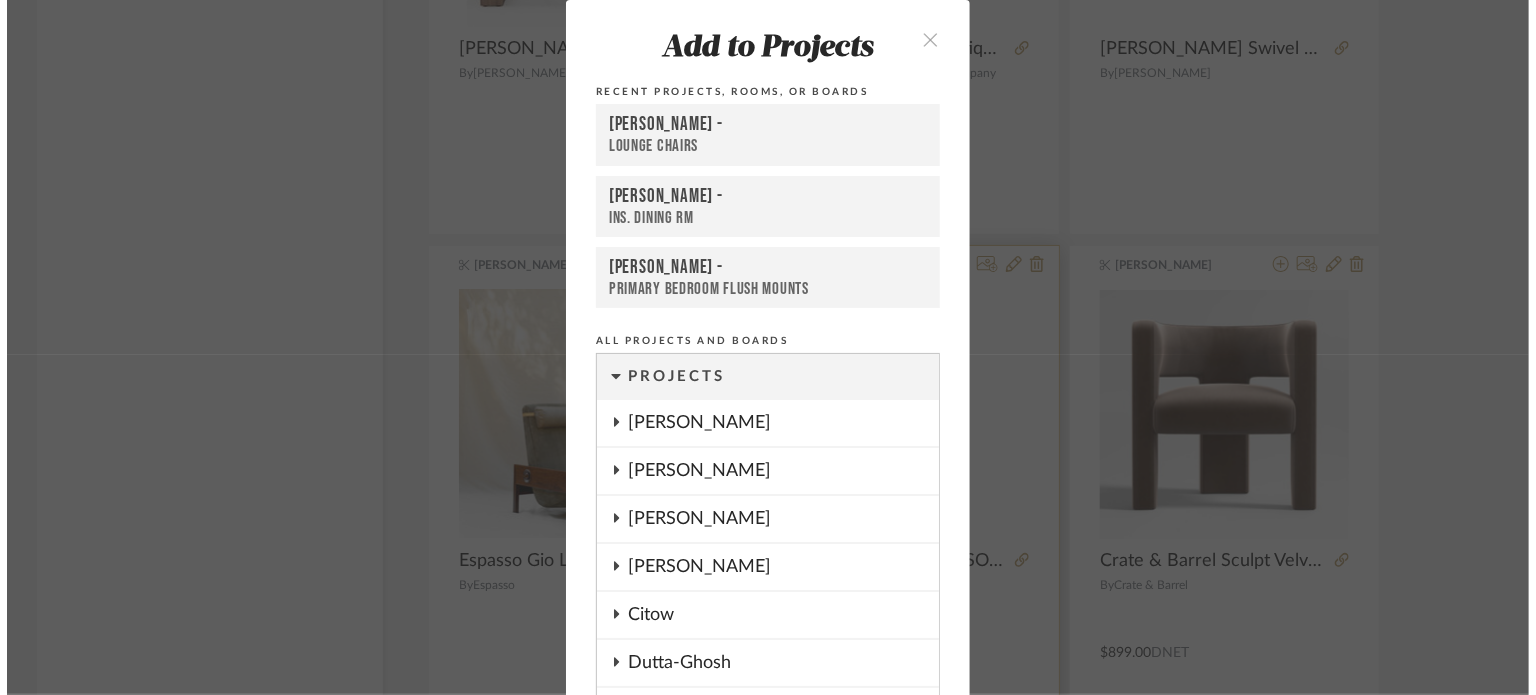 scroll, scrollTop: 0, scrollLeft: 0, axis: both 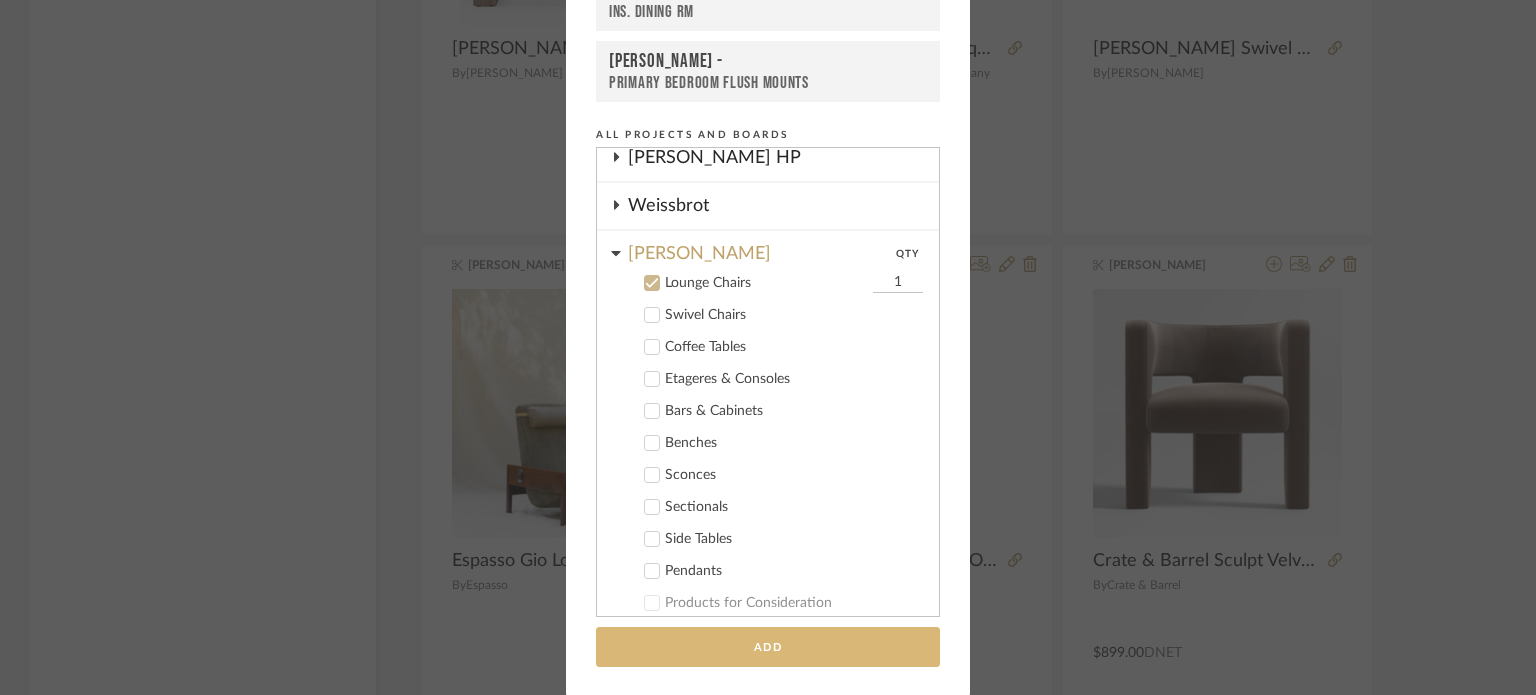 click on "Add" at bounding box center (768, 647) 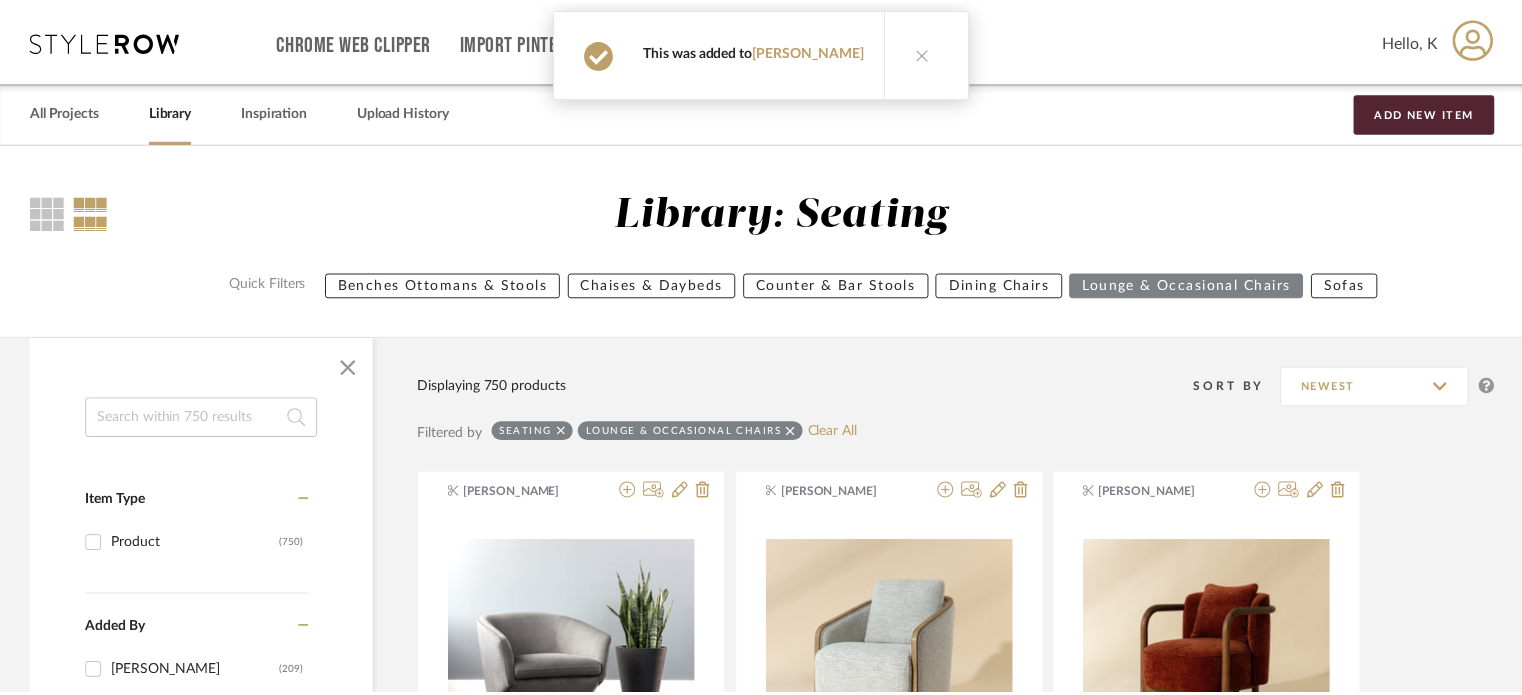 scroll, scrollTop: 55467, scrollLeft: 0, axis: vertical 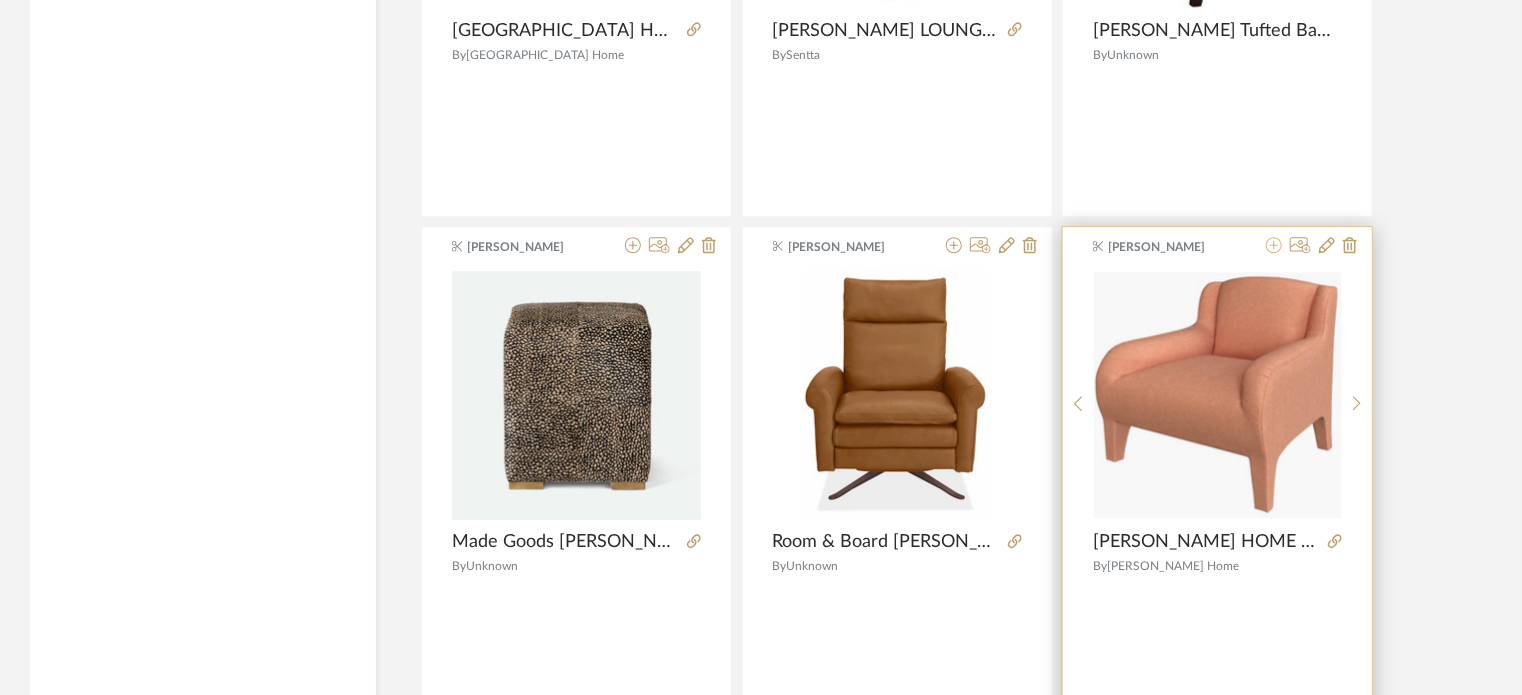 click 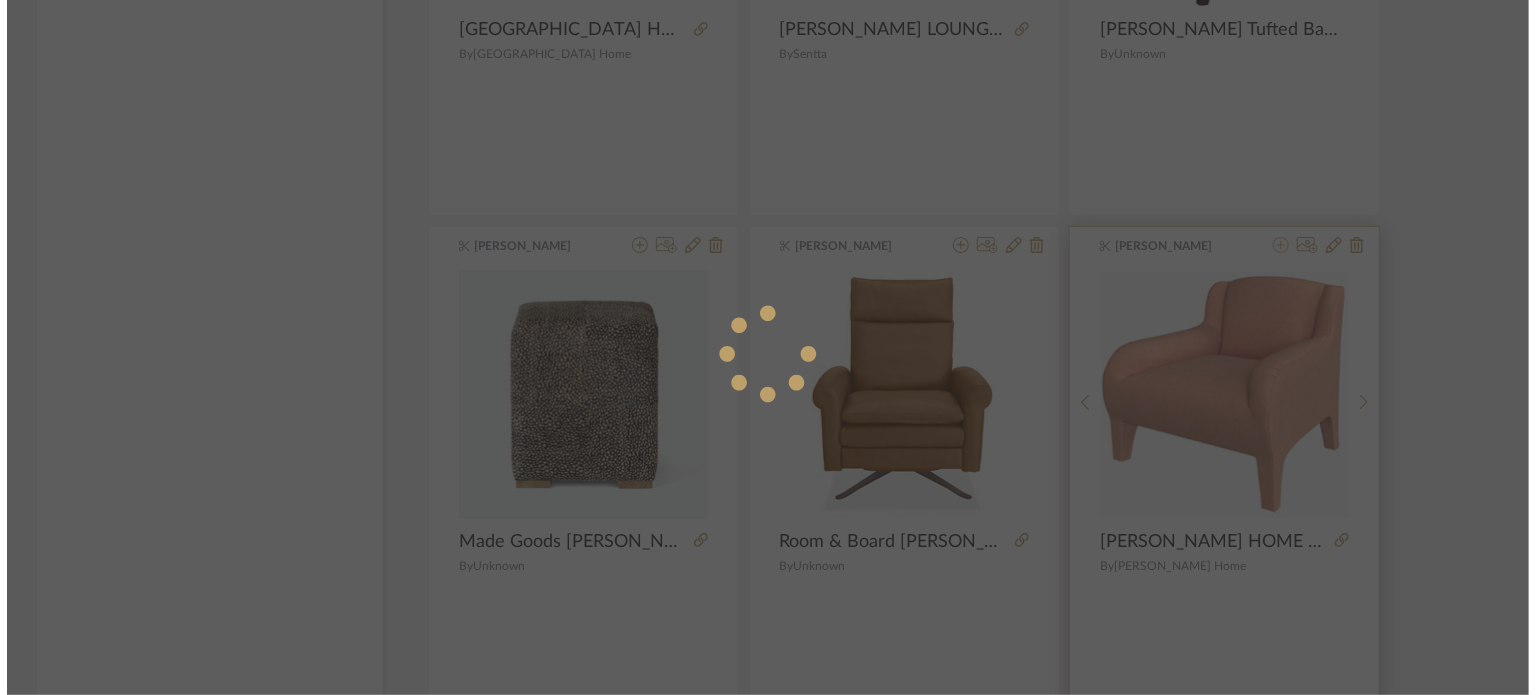 scroll, scrollTop: 0, scrollLeft: 0, axis: both 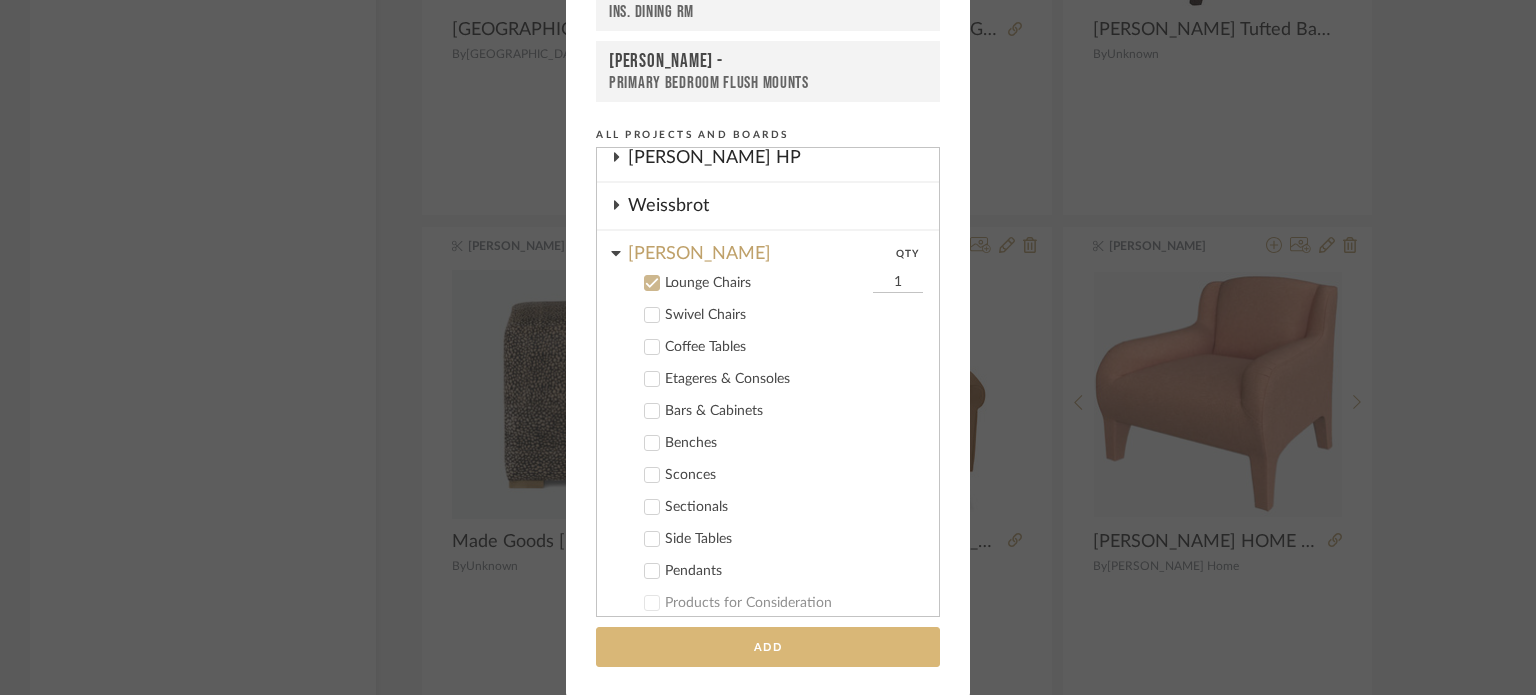 click on "Add" at bounding box center (768, 647) 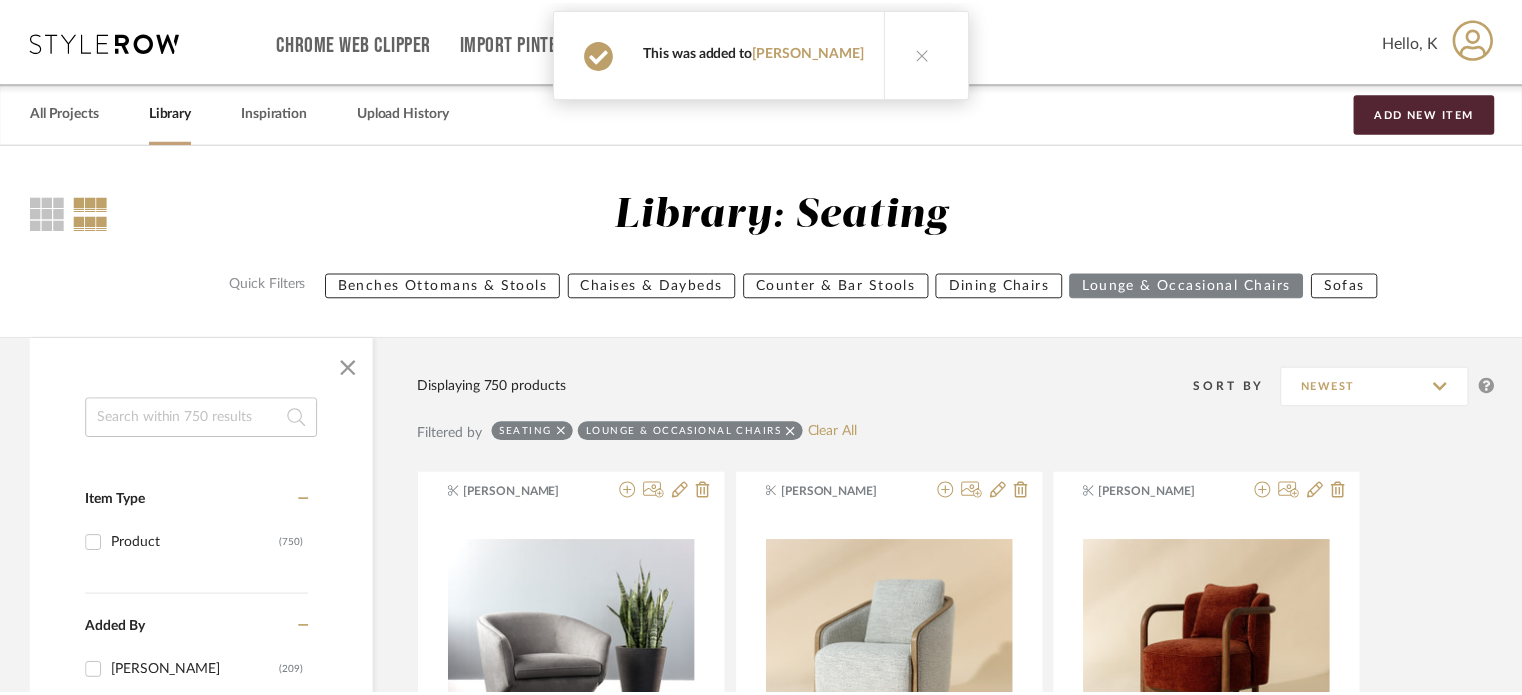 scroll, scrollTop: 59578, scrollLeft: 0, axis: vertical 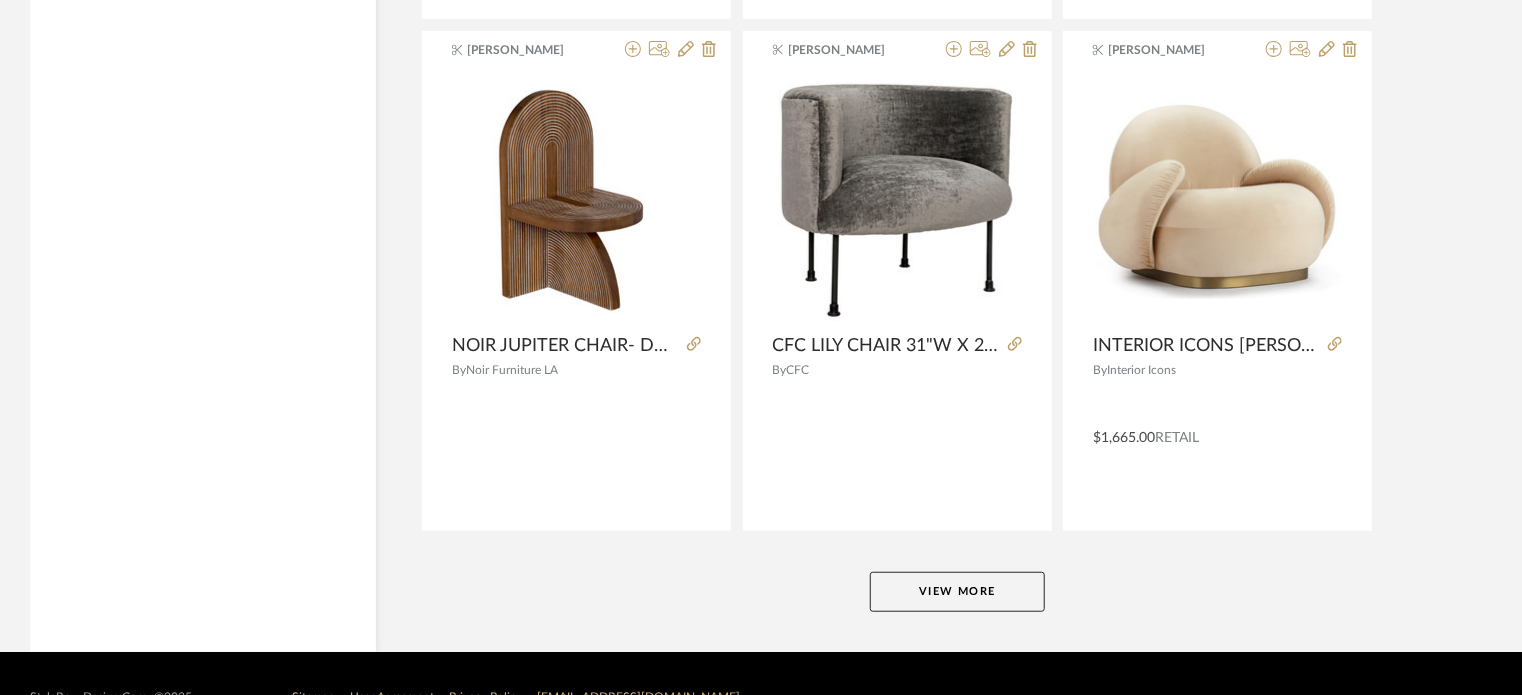 click on "View More" 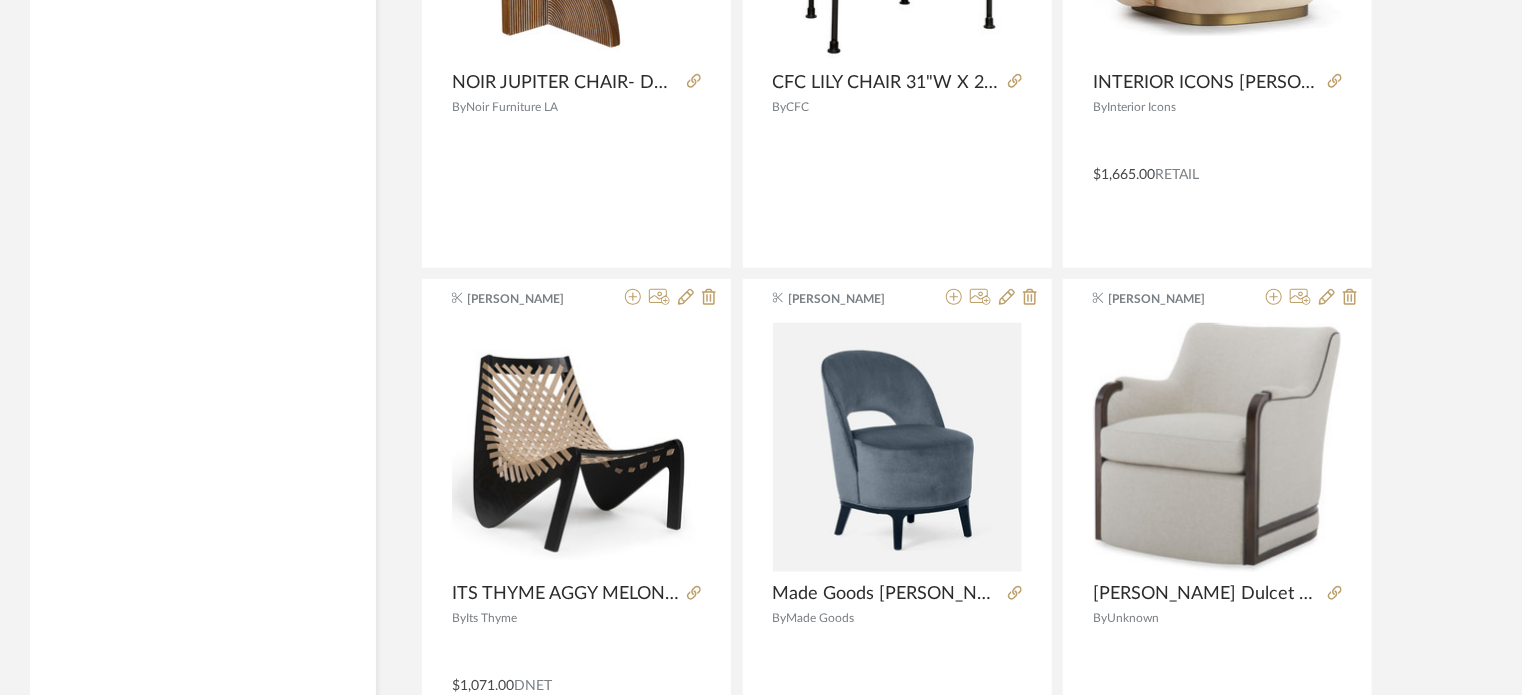 scroll, scrollTop: 61651, scrollLeft: 0, axis: vertical 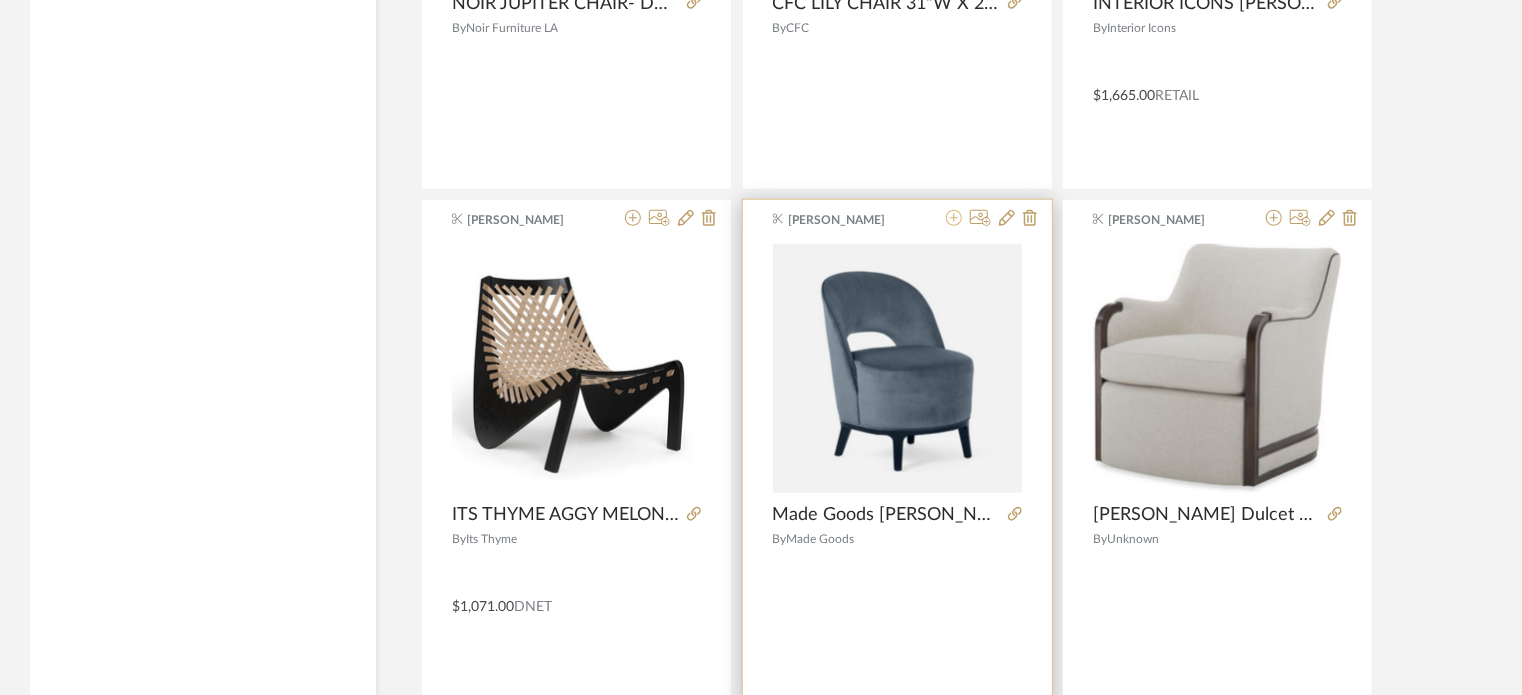 click 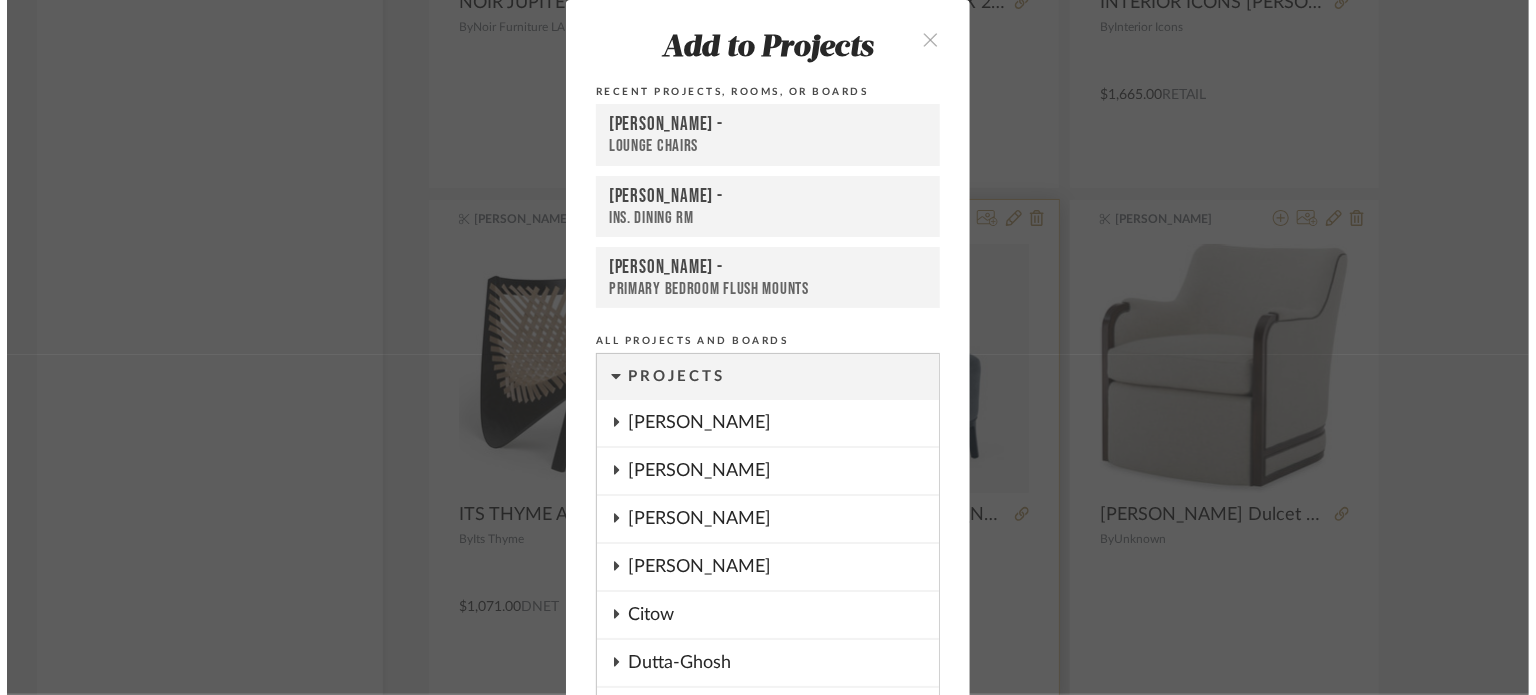 scroll, scrollTop: 0, scrollLeft: 0, axis: both 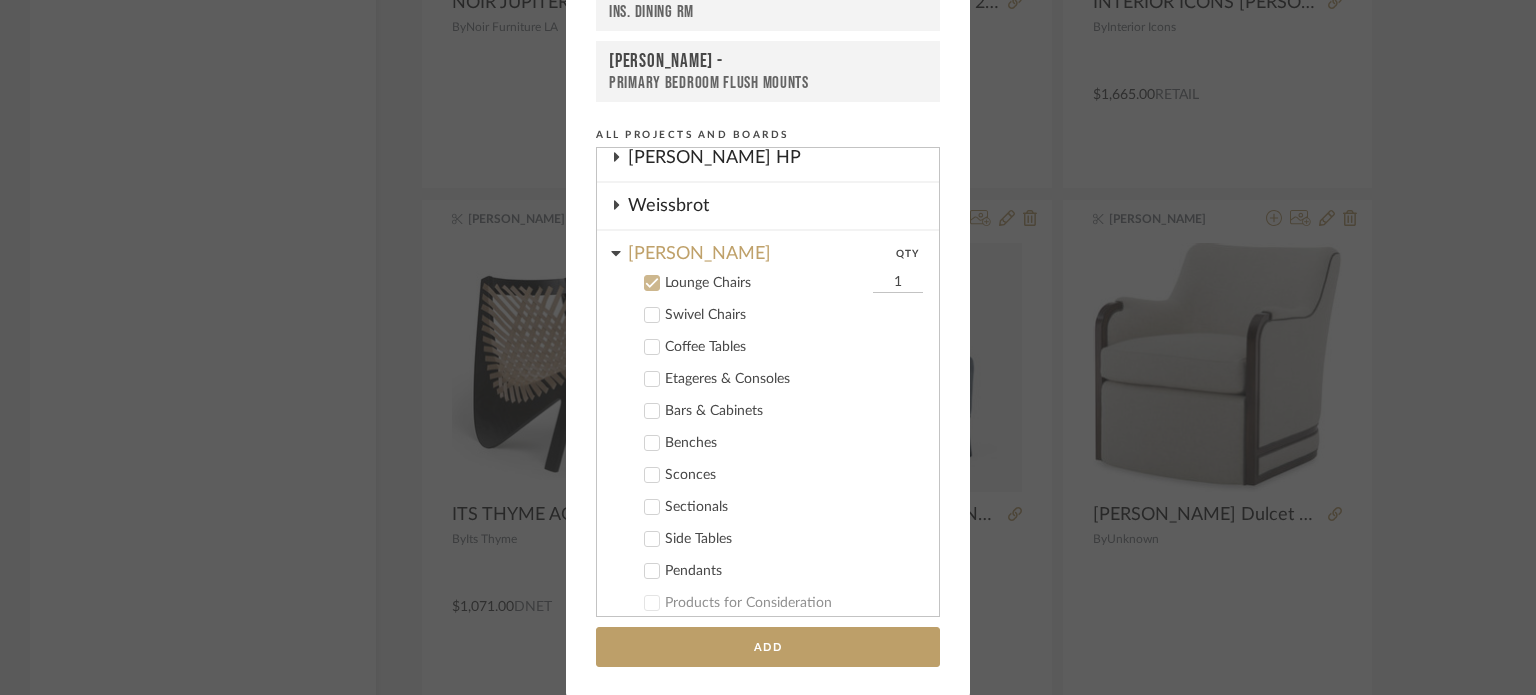click 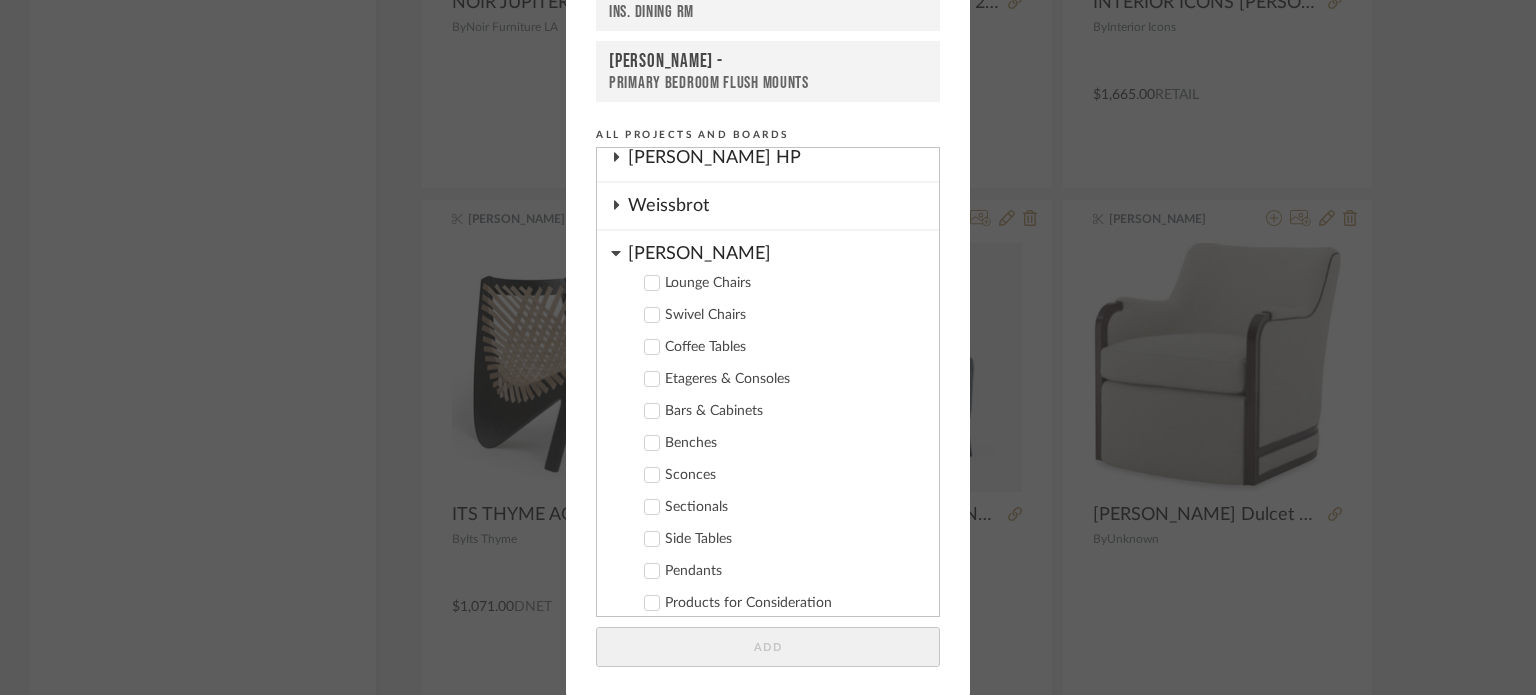 click on "Add to Projects Recent Projects, Rooms, or Boards [PERSON_NAME] - Lounge Chairs [PERSON_NAME] - Ins. Dining [PERSON_NAME][GEOGRAPHIC_DATA] Bedroom Flush Mounts All Projects and Boards  Projects   [PERSON_NAME]   [PERSON_NAME]   Citow   Dutta-Ghosh   Feigon [PERSON_NAME]   [PERSON_NAME][GEOGRAPHIC_DATA] 2   FV2 Globe [PERSON_NAME] 2BR Model Unit   FV2 RL Chic 1 BR Model Unit   [PERSON_NAME]   [PERSON_NAME]-Neilson_WI   Hepburn   [PERSON_NAME]   [PERSON_NAME]   [PERSON_NAME]   [PERSON_NAME]   Kontrick   [PERSON_NAME]   [PERSON_NAME]   [PERSON_NAME]   [PERSON_NAME]   [PERSON_NAME]   [PERSON_NAME]   [PERSON_NAME] Office   [PERSON_NAME] - [GEOGRAPHIC_DATA], [PERSON_NAME] - [GEOGRAPHIC_DATA][PERSON_NAME] - [US_STATE]   Stolfe   [PERSON_NAME]   [PERSON_NAME]   Tahyar   [PERSON_NAME] HP   [PERSON_NAME]   [PERSON_NAME]   Lounge Chairs   Swivel Chairs   Coffee Tables   Etageres & Consoles   Bars & Cabinets   Benches   Sconces   Sectionals   Side Tables   Pendants   Products for Consideration   + CREATE NEW PROJECT   Inspiration Board   Bathroom   Bedroom   Dining Room   Family Room   Kitchen   Living Room   Office  + Create New Board...  Add" at bounding box center (768, 347) 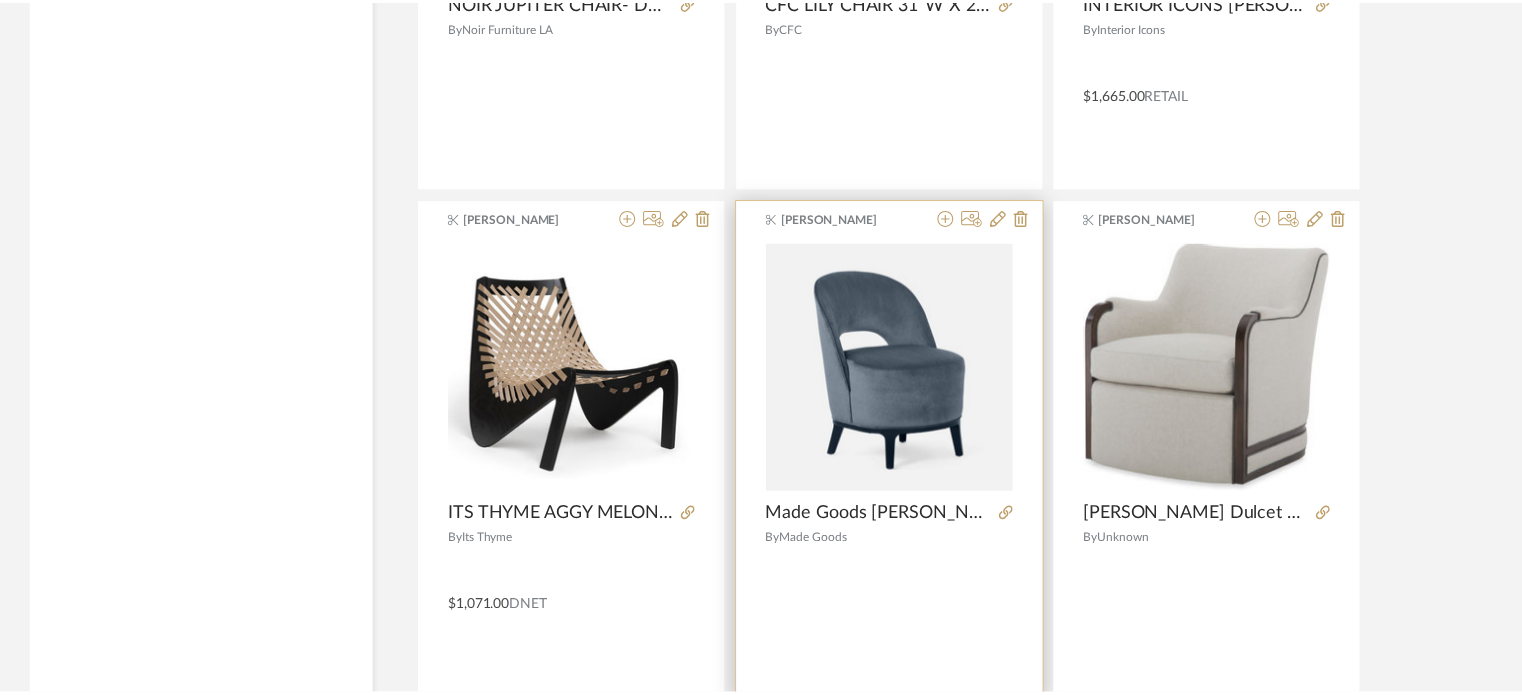 scroll, scrollTop: 61651, scrollLeft: 0, axis: vertical 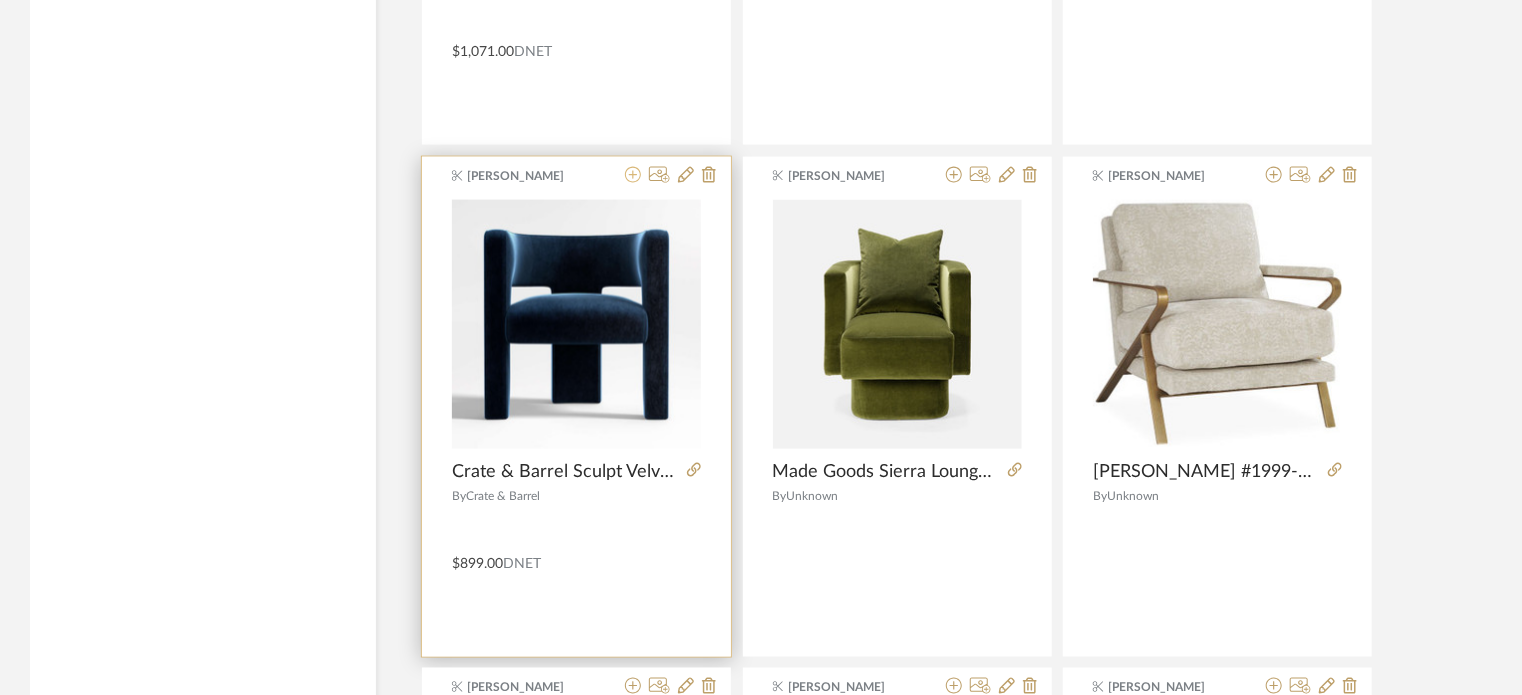 click 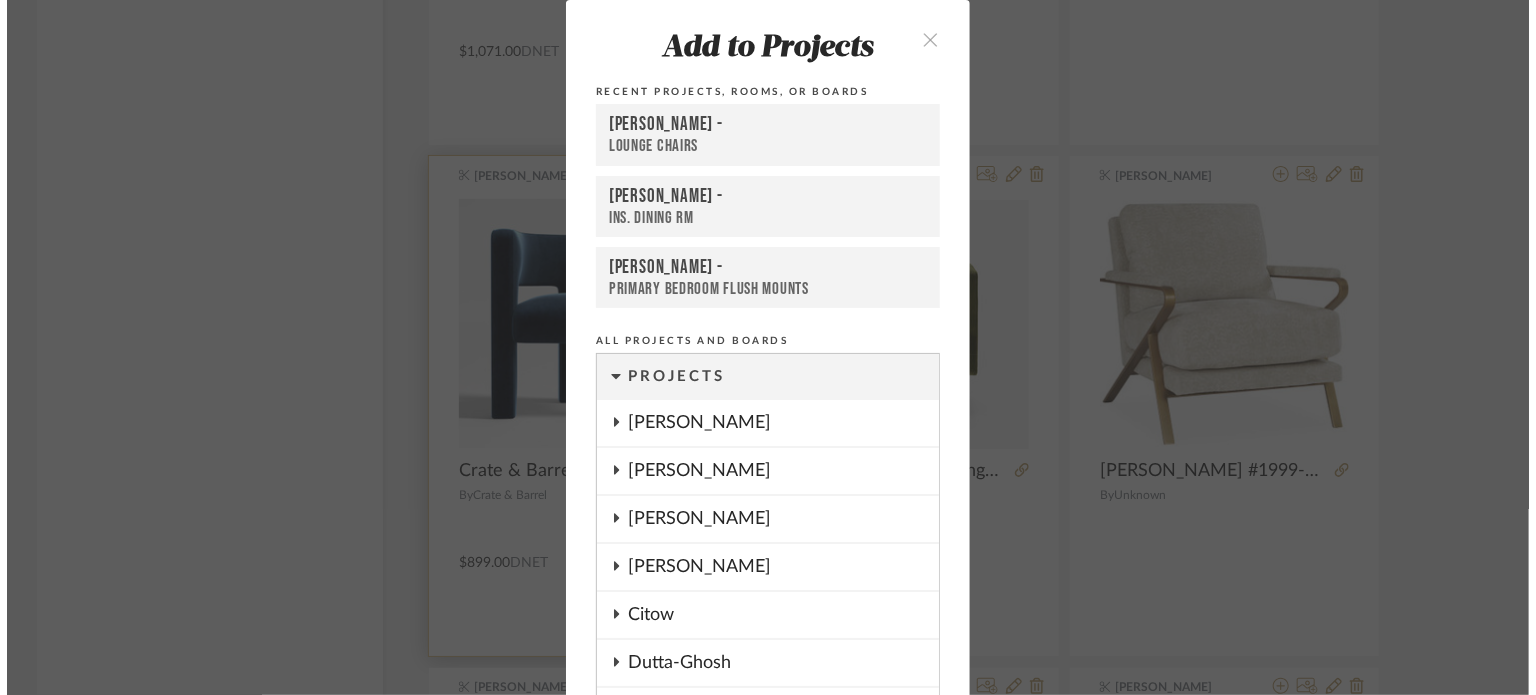 scroll, scrollTop: 0, scrollLeft: 0, axis: both 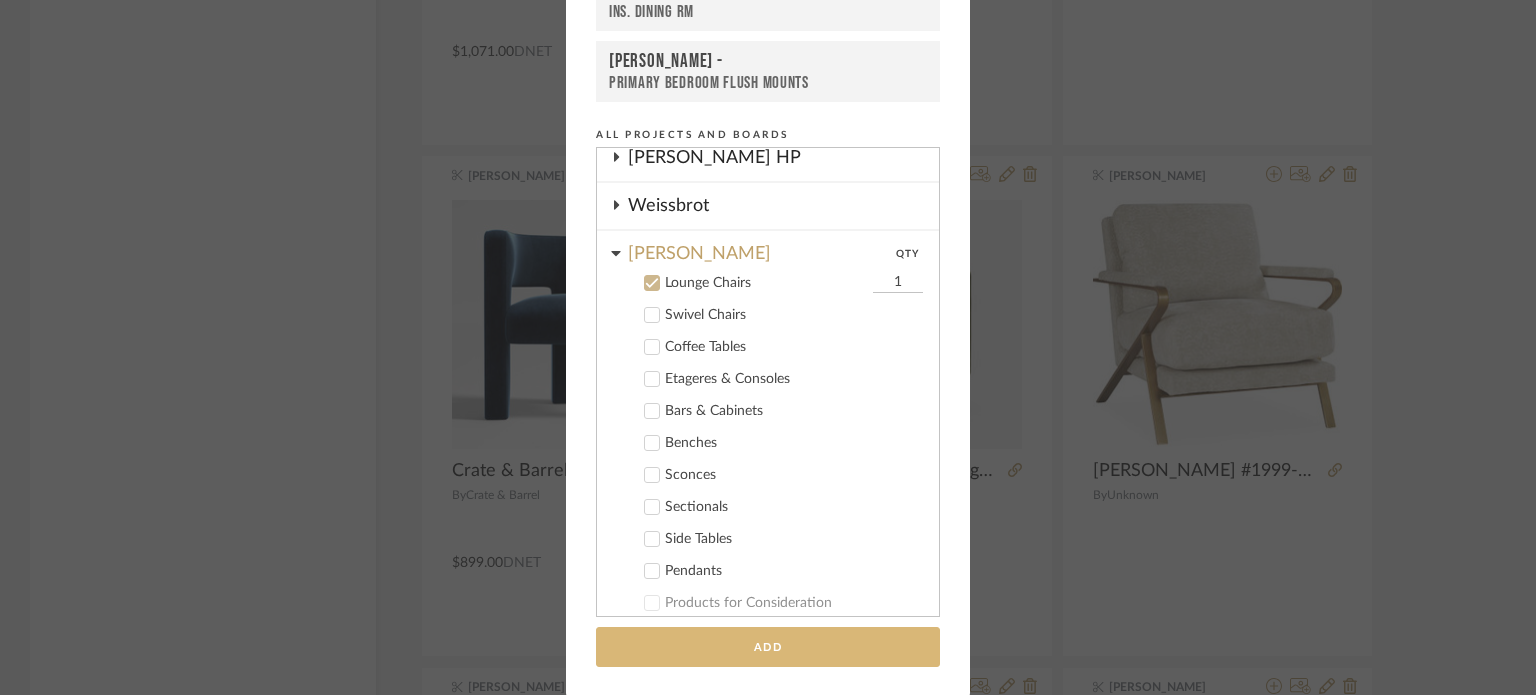 click on "Add" at bounding box center [768, 647] 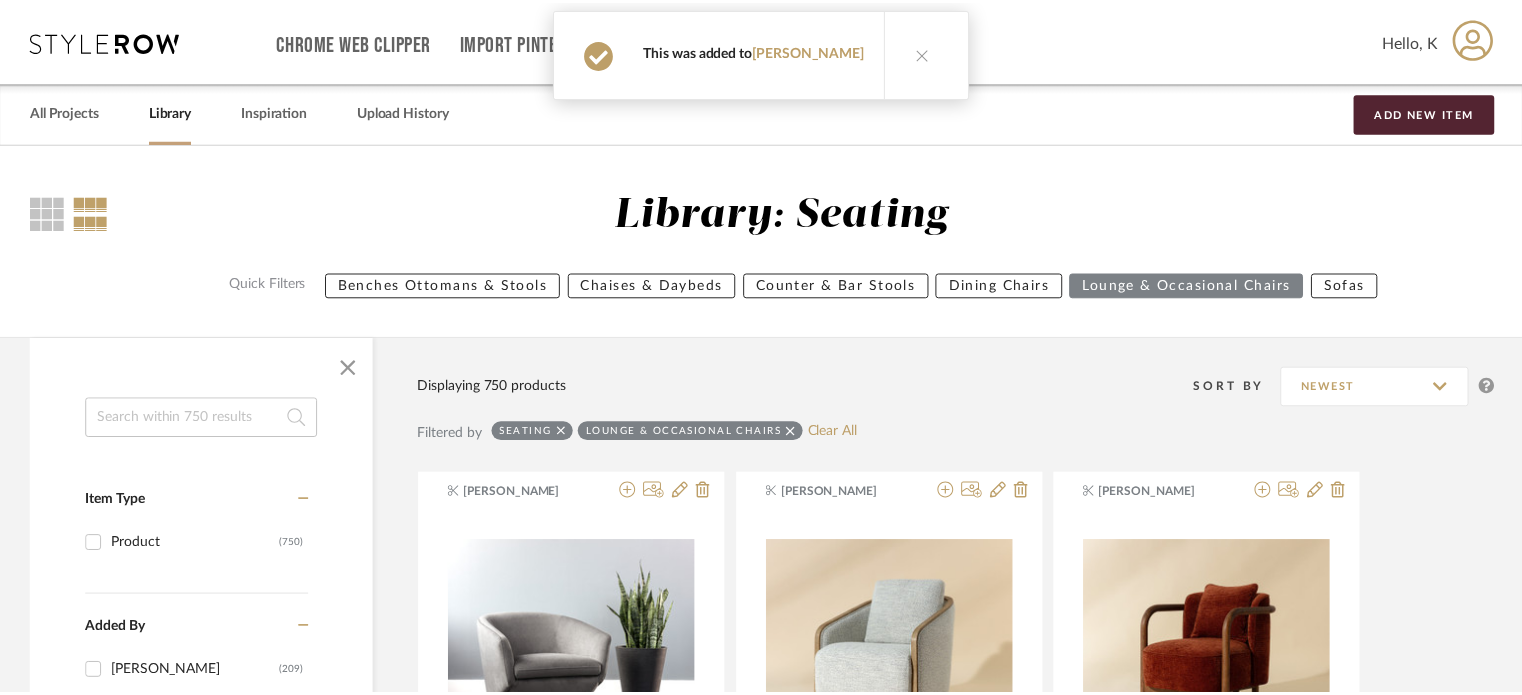 scroll, scrollTop: 62206, scrollLeft: 0, axis: vertical 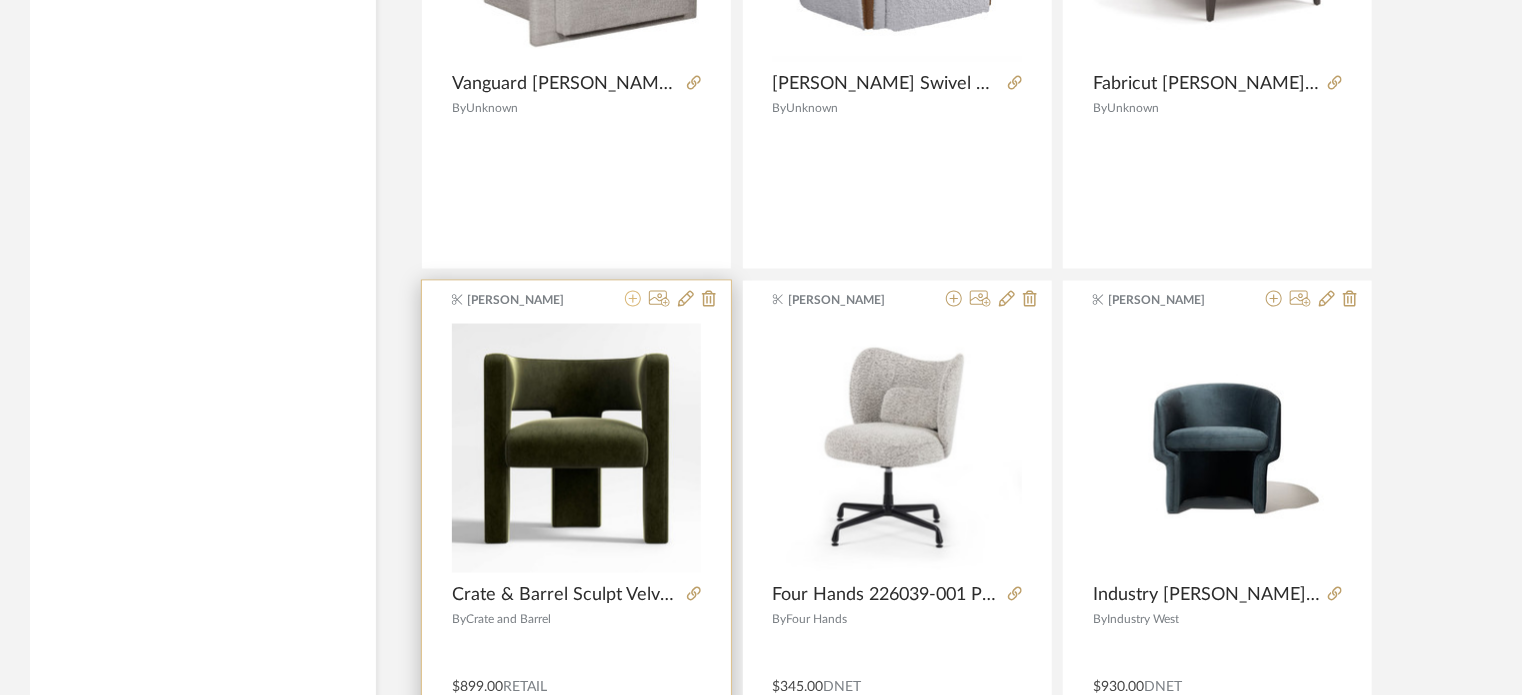 click 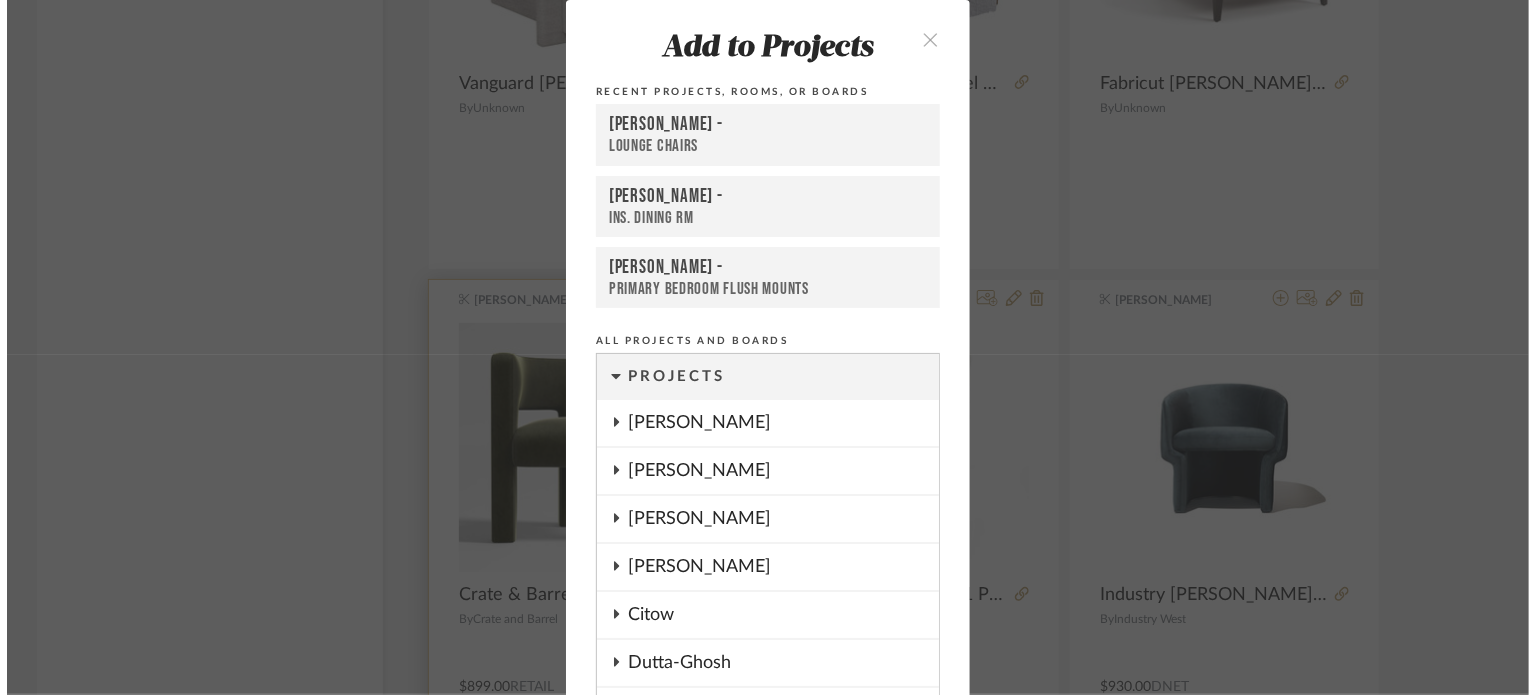 scroll, scrollTop: 0, scrollLeft: 0, axis: both 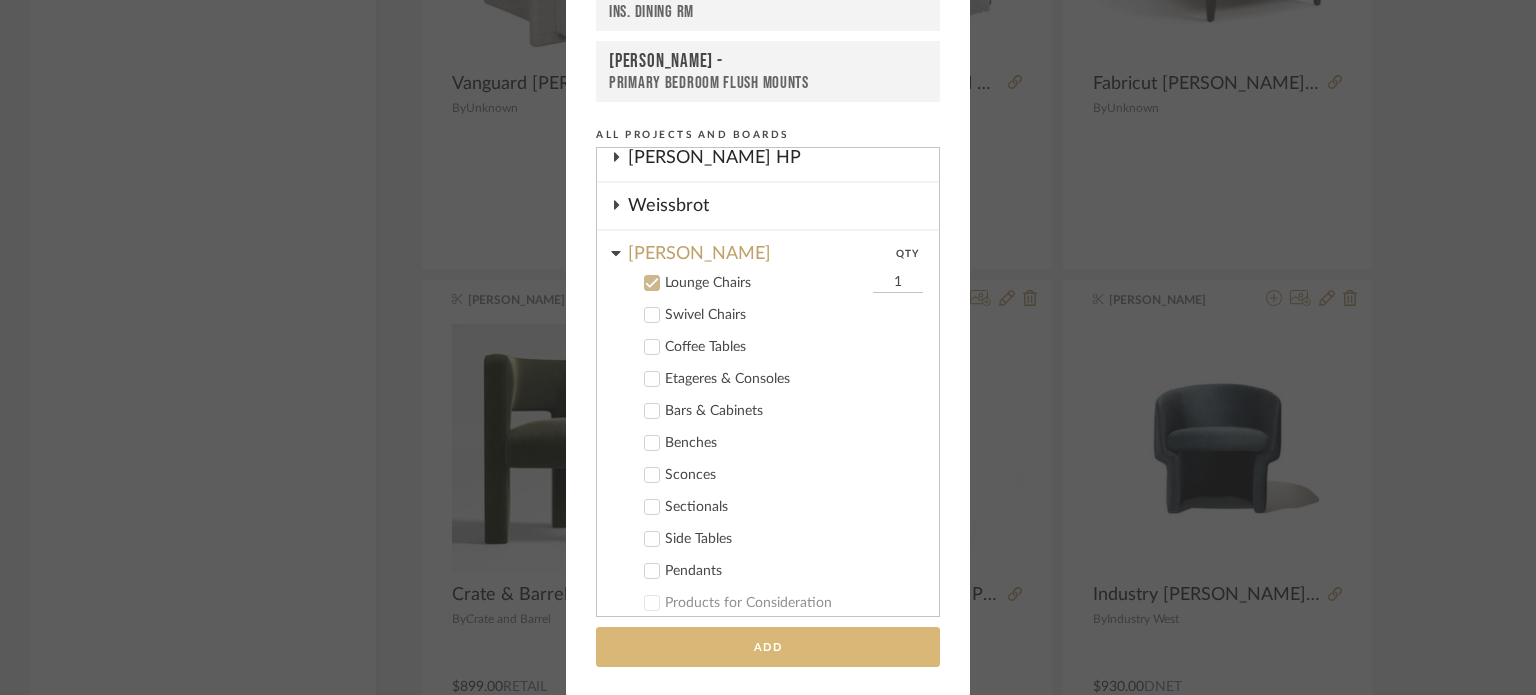 click on "Add" at bounding box center [768, 647] 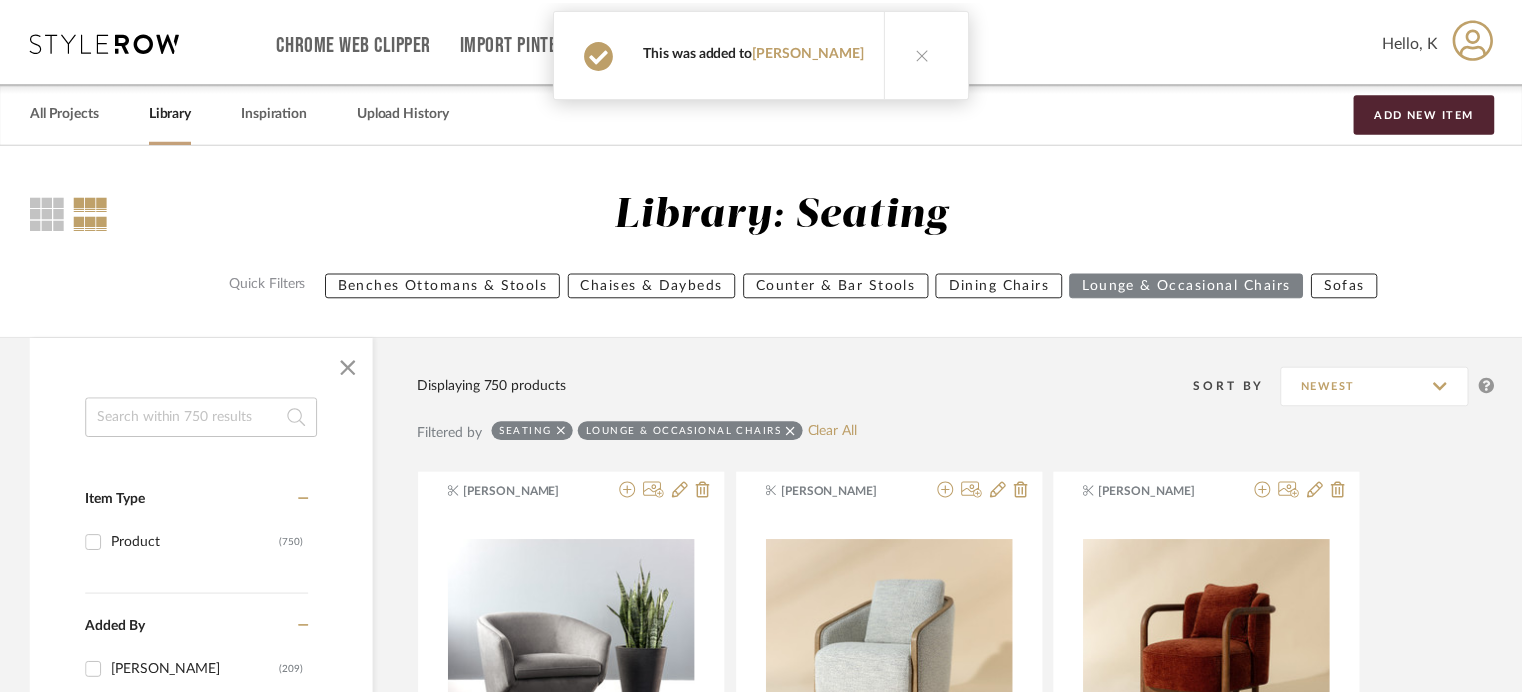 scroll, scrollTop: 66174, scrollLeft: 0, axis: vertical 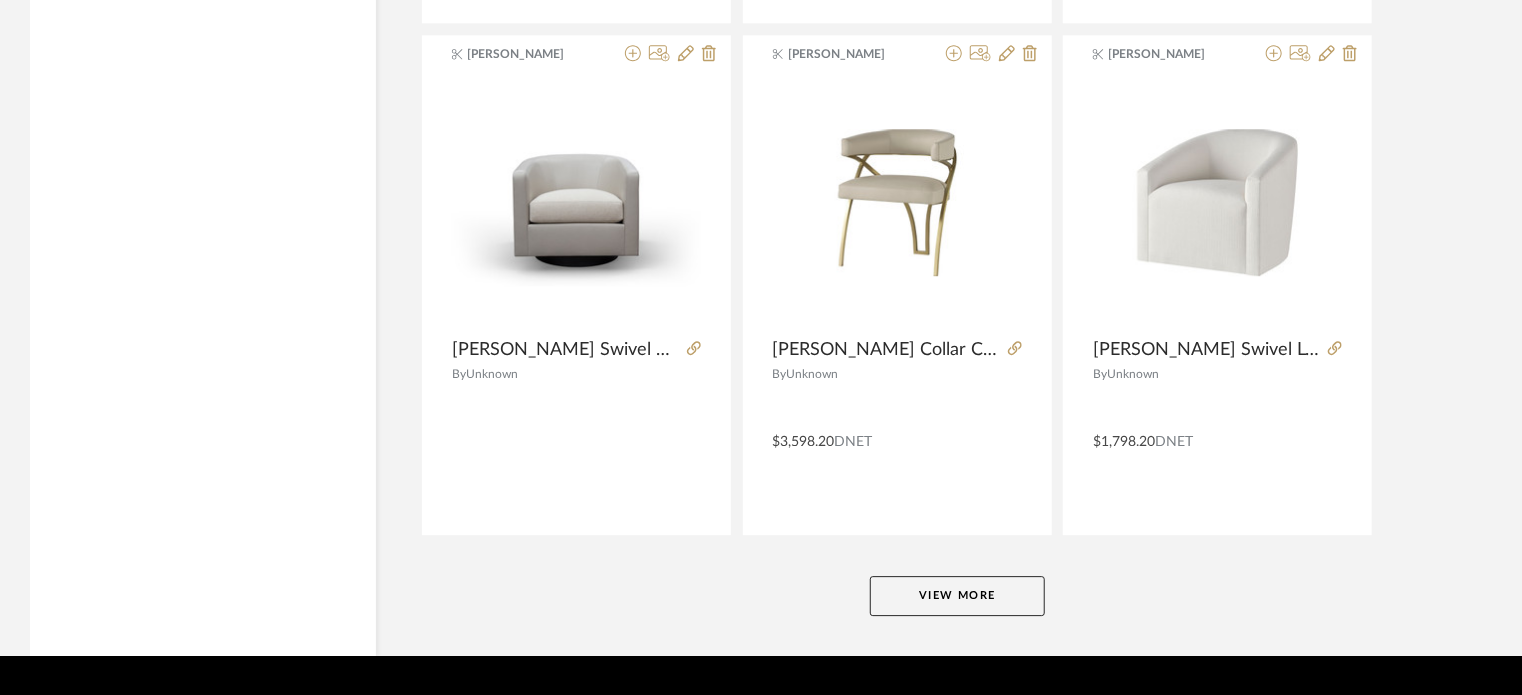 click on "View More" 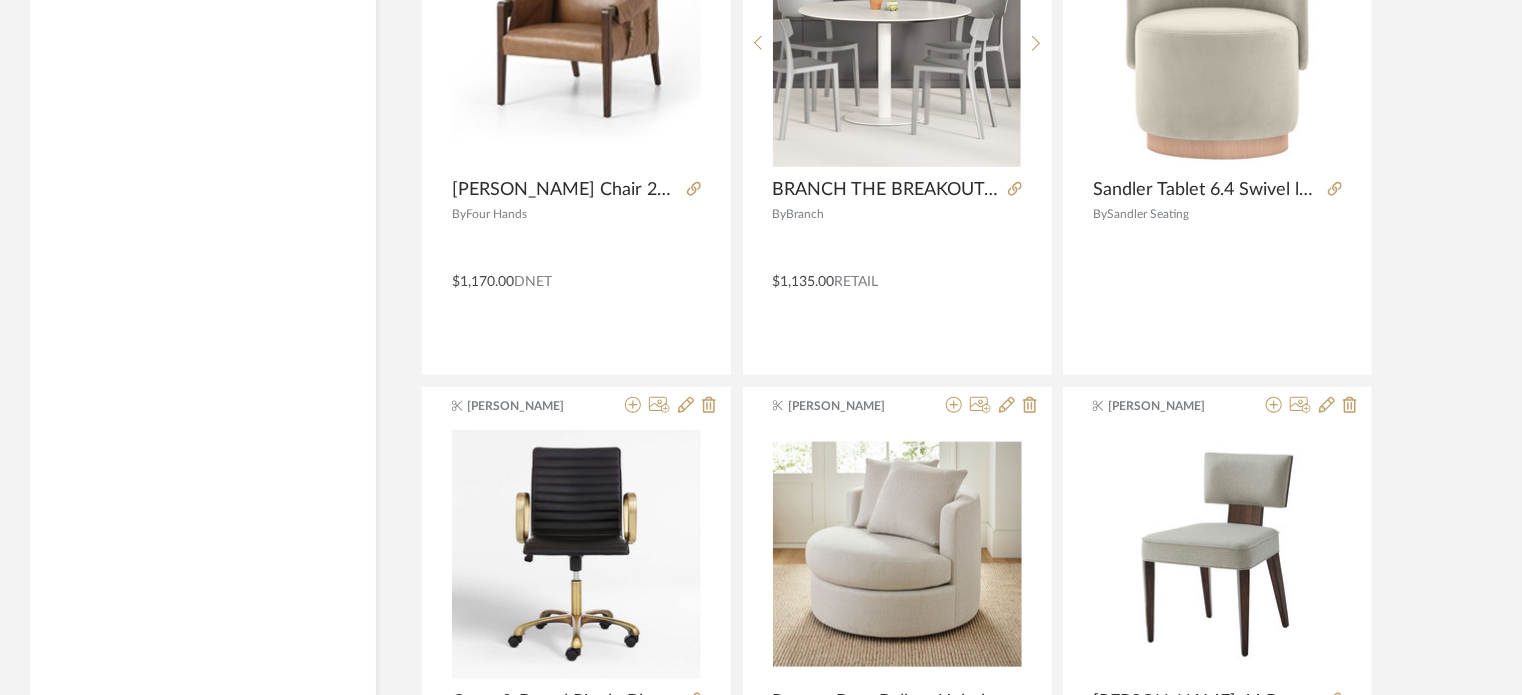 scroll, scrollTop: 73316, scrollLeft: 0, axis: vertical 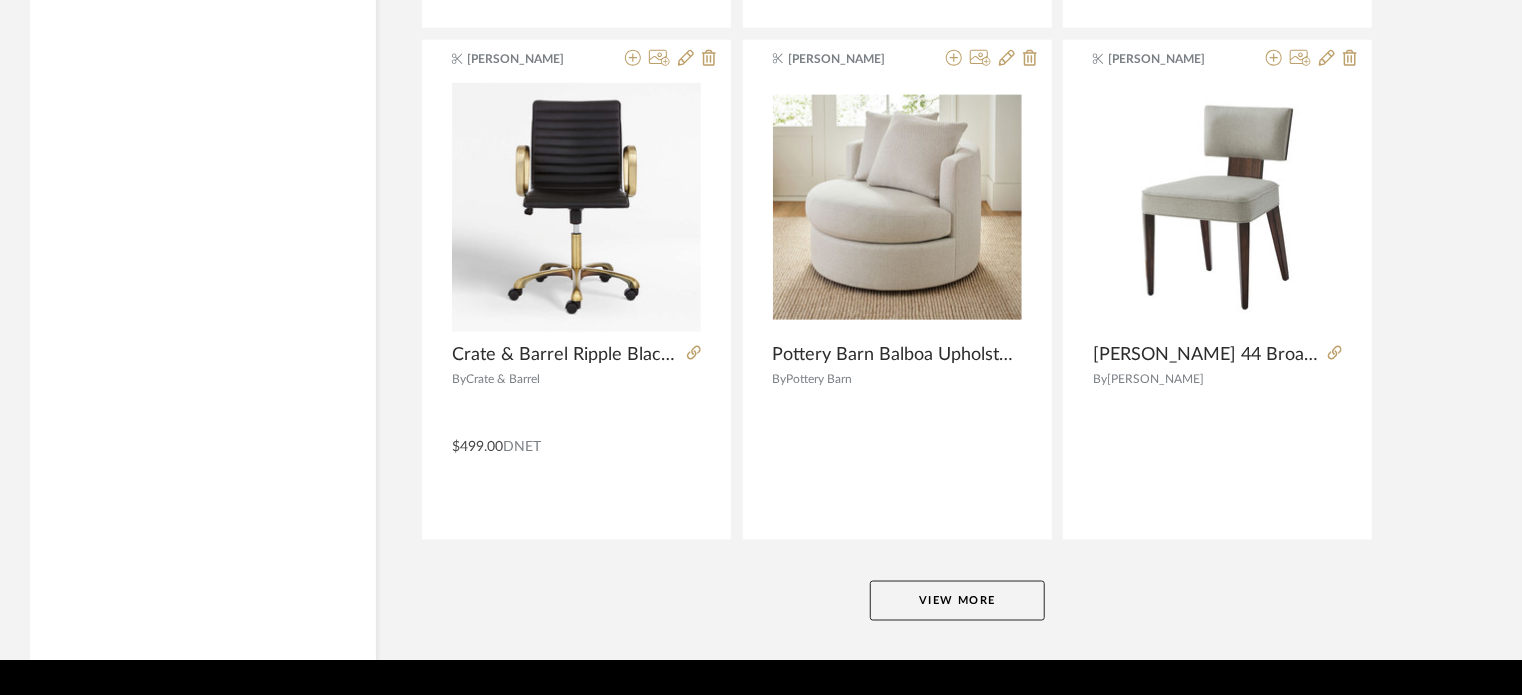 click on "View More" 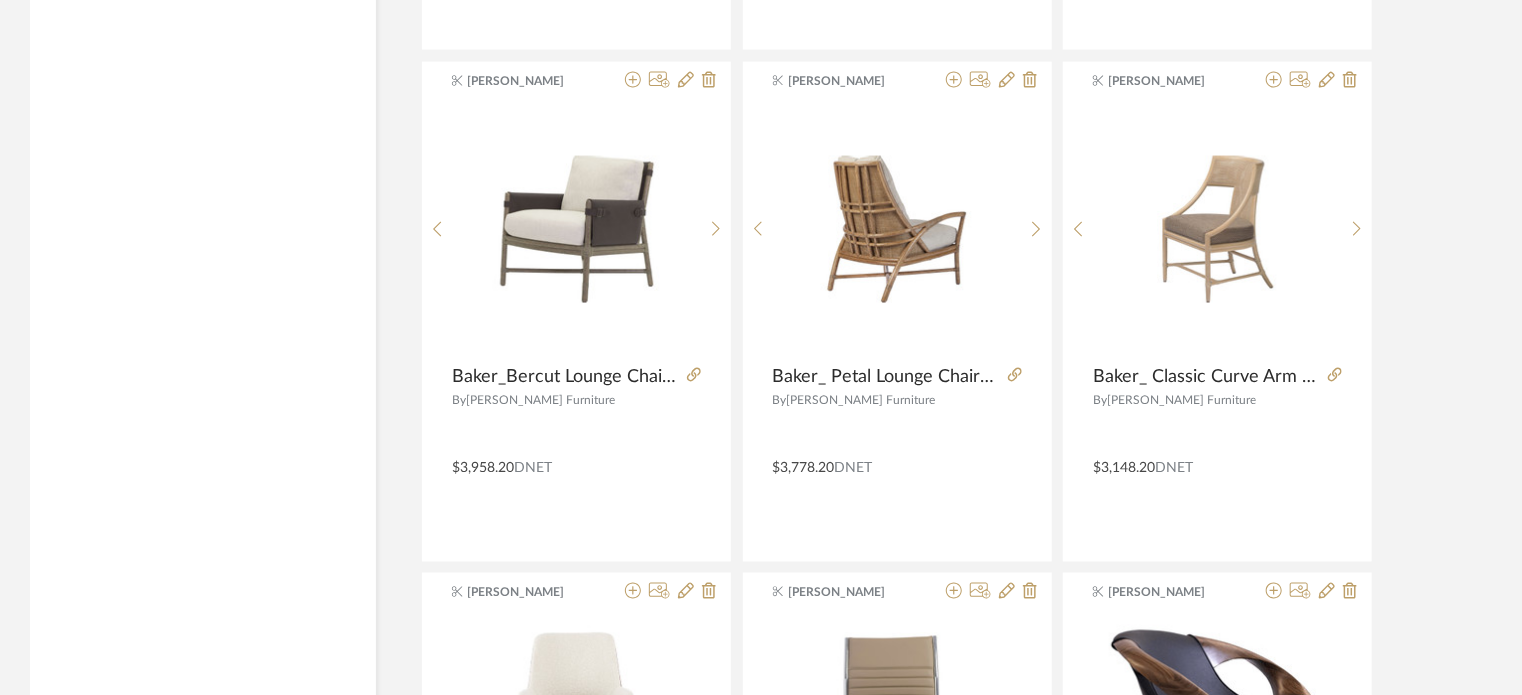 scroll, scrollTop: 78115, scrollLeft: 0, axis: vertical 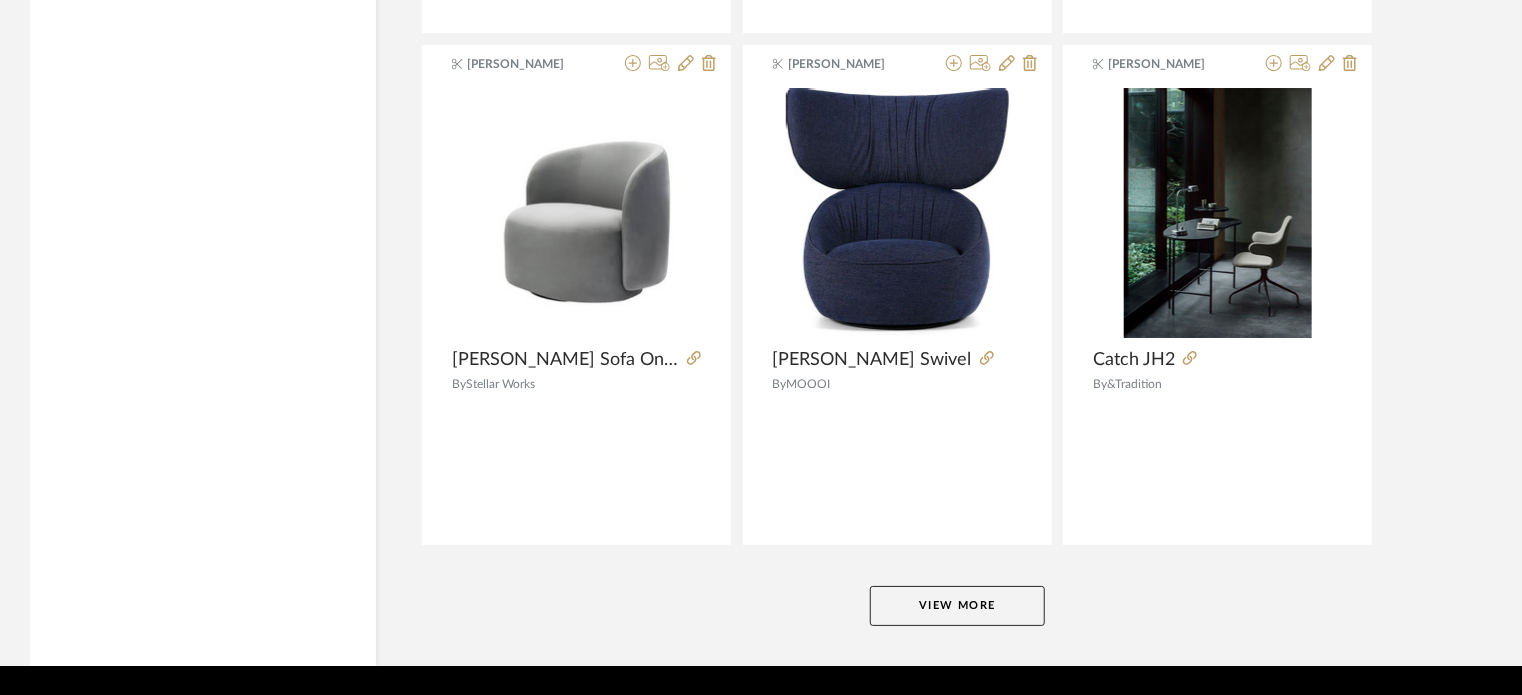 click on "View More" 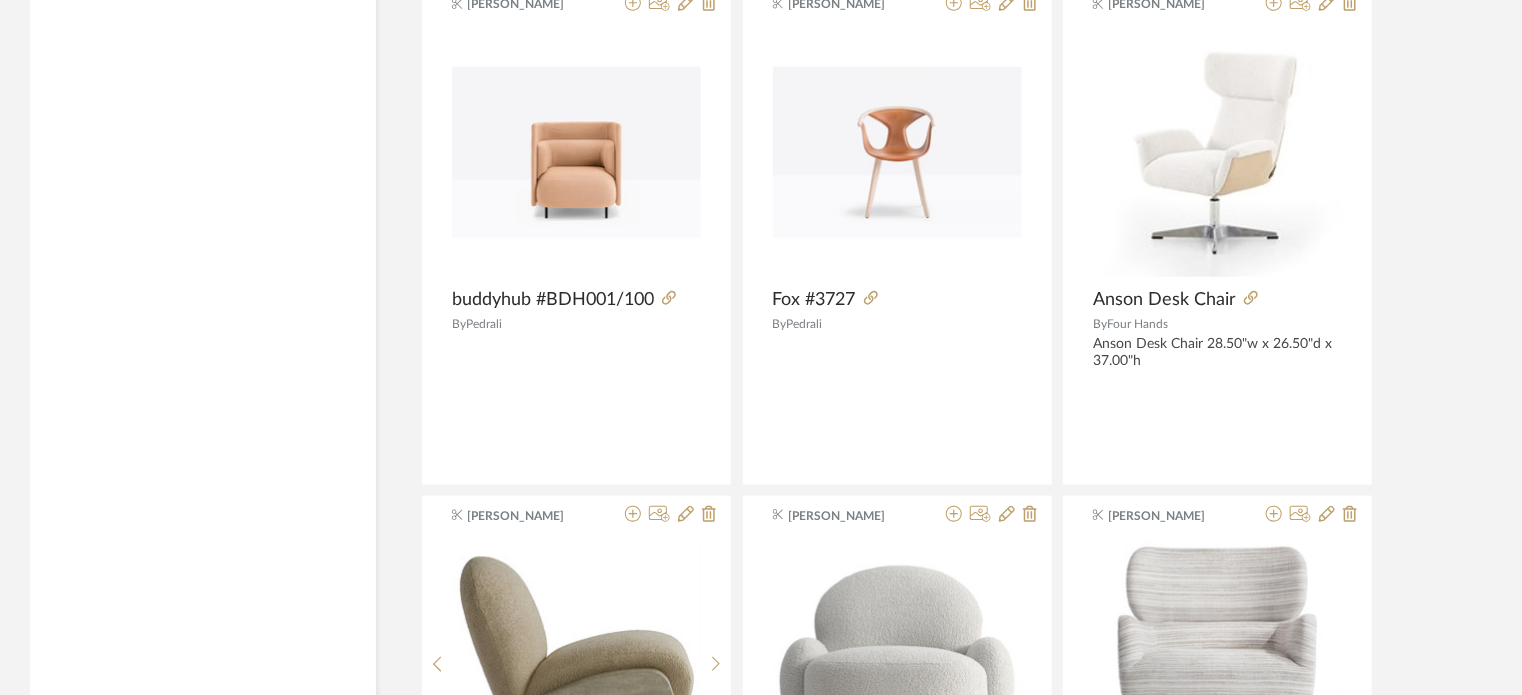scroll, scrollTop: 80995, scrollLeft: 0, axis: vertical 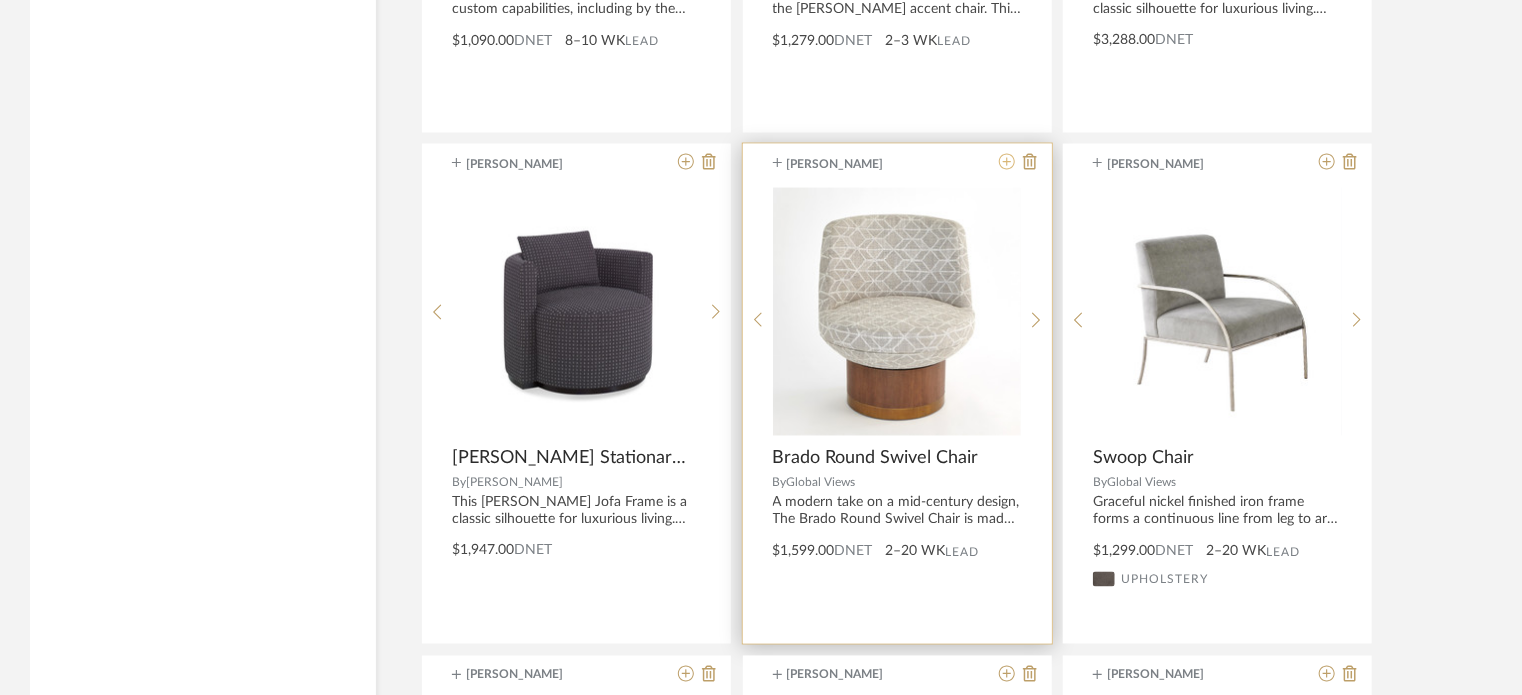 click 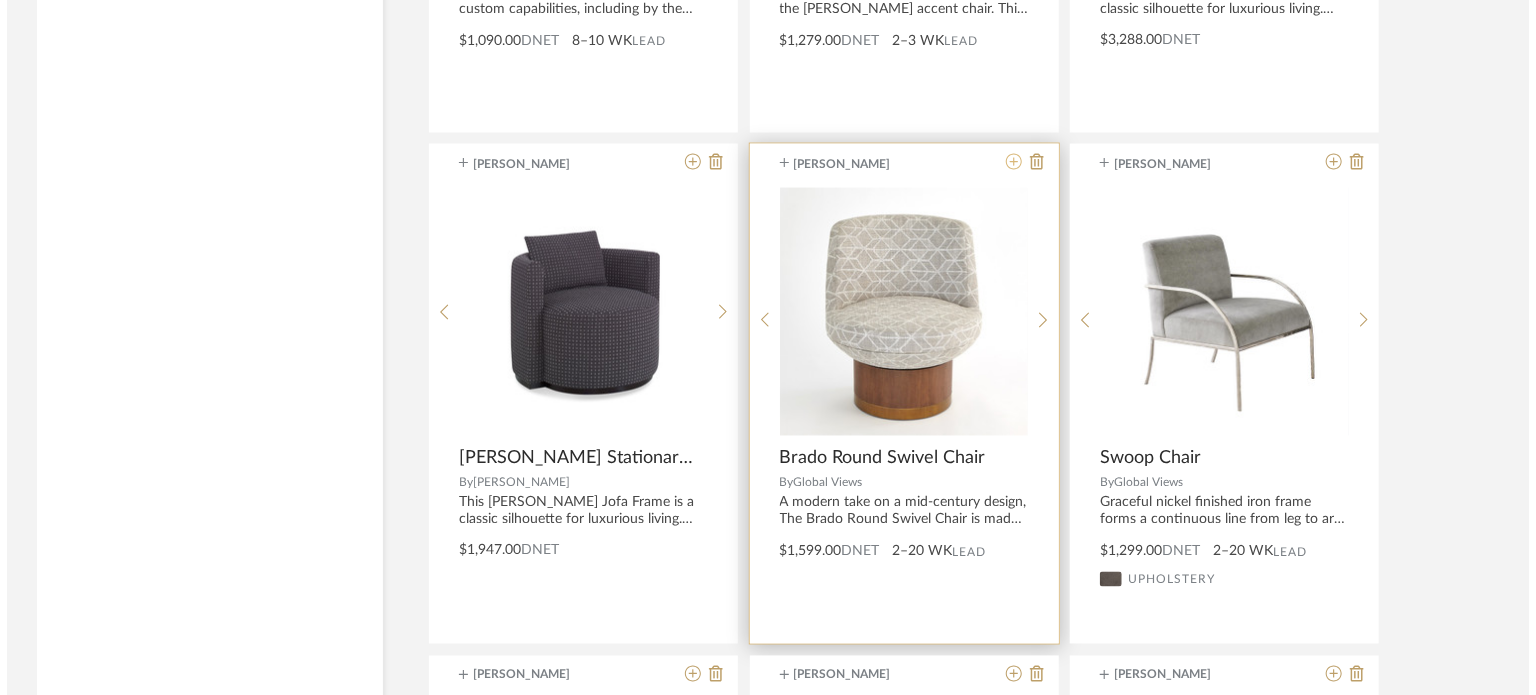 scroll, scrollTop: 0, scrollLeft: 0, axis: both 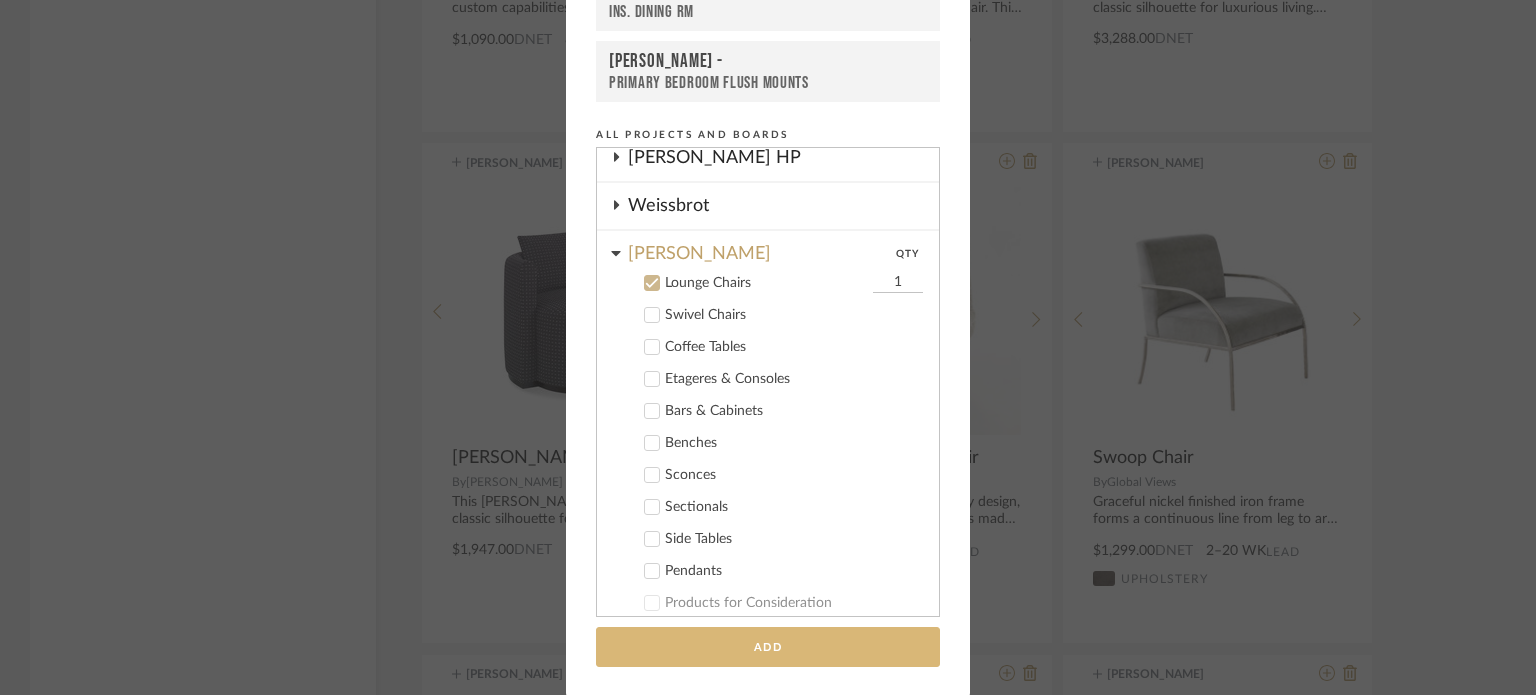 click on "Add" at bounding box center [768, 647] 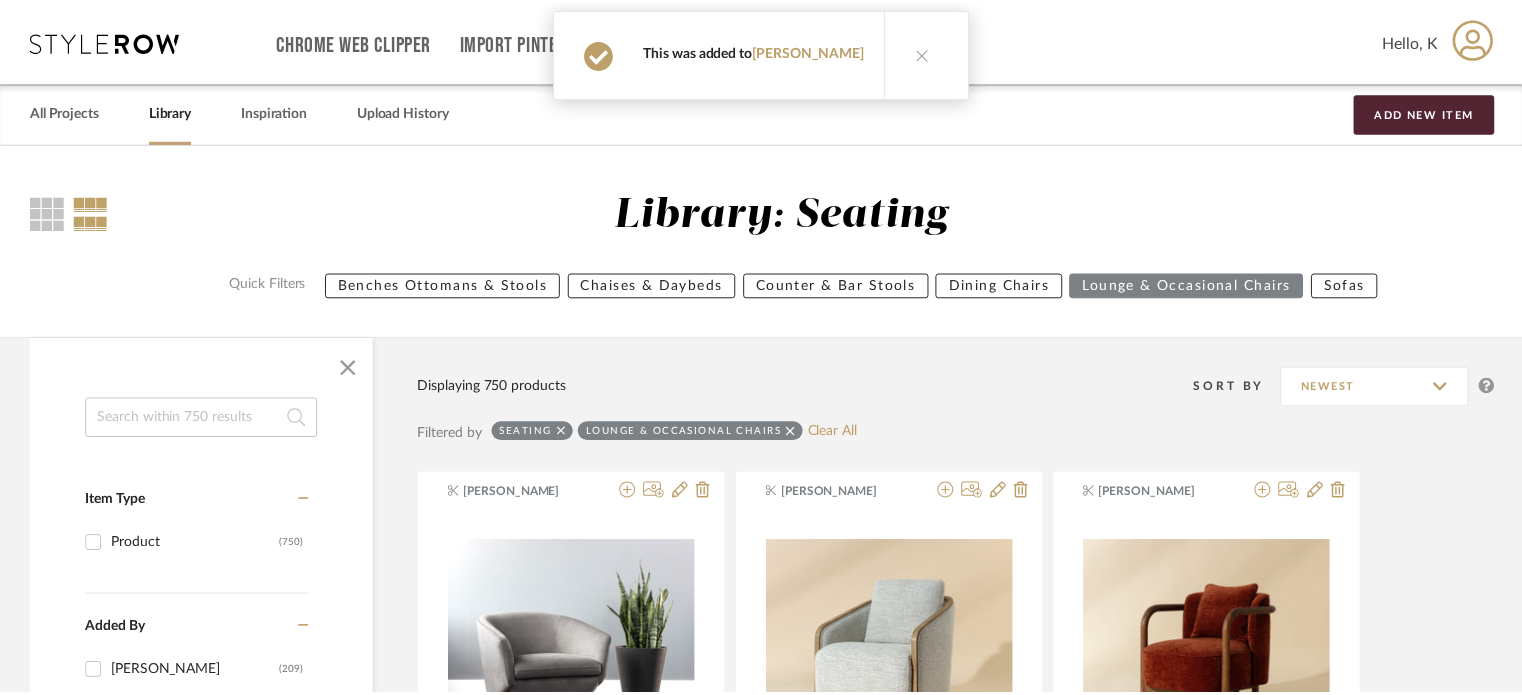 scroll, scrollTop: 85236, scrollLeft: 0, axis: vertical 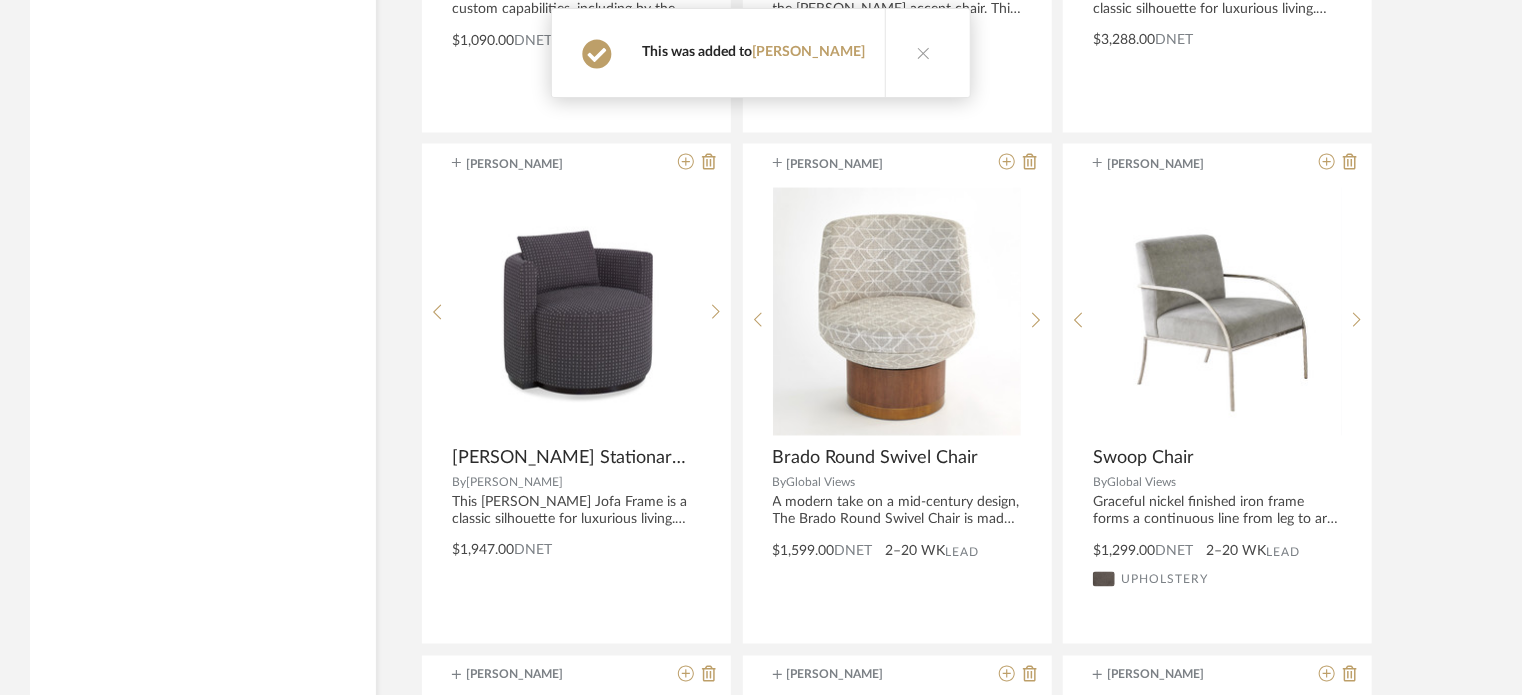 drag, startPoint x: 1468, startPoint y: 360, endPoint x: 1535, endPoint y: 291, distance: 96.17692 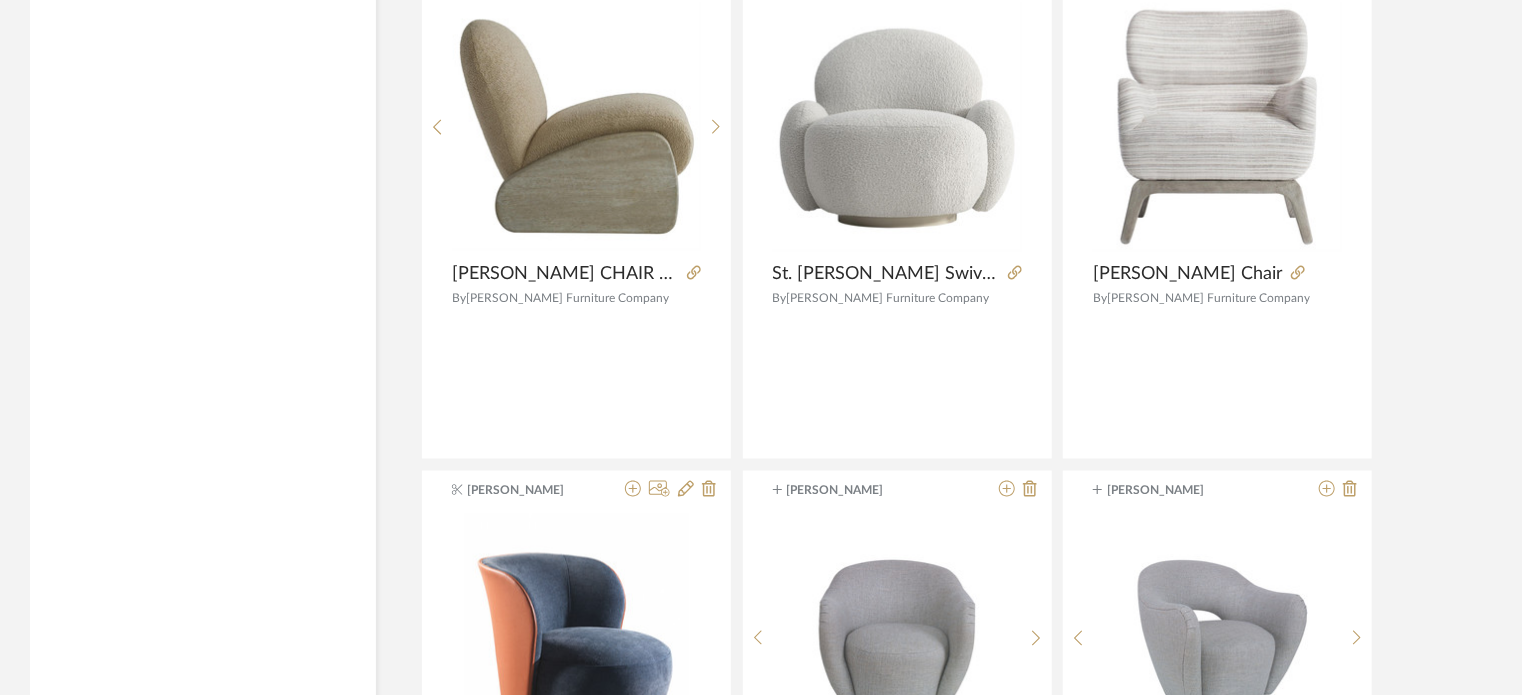 scroll, scrollTop: 81236, scrollLeft: 0, axis: vertical 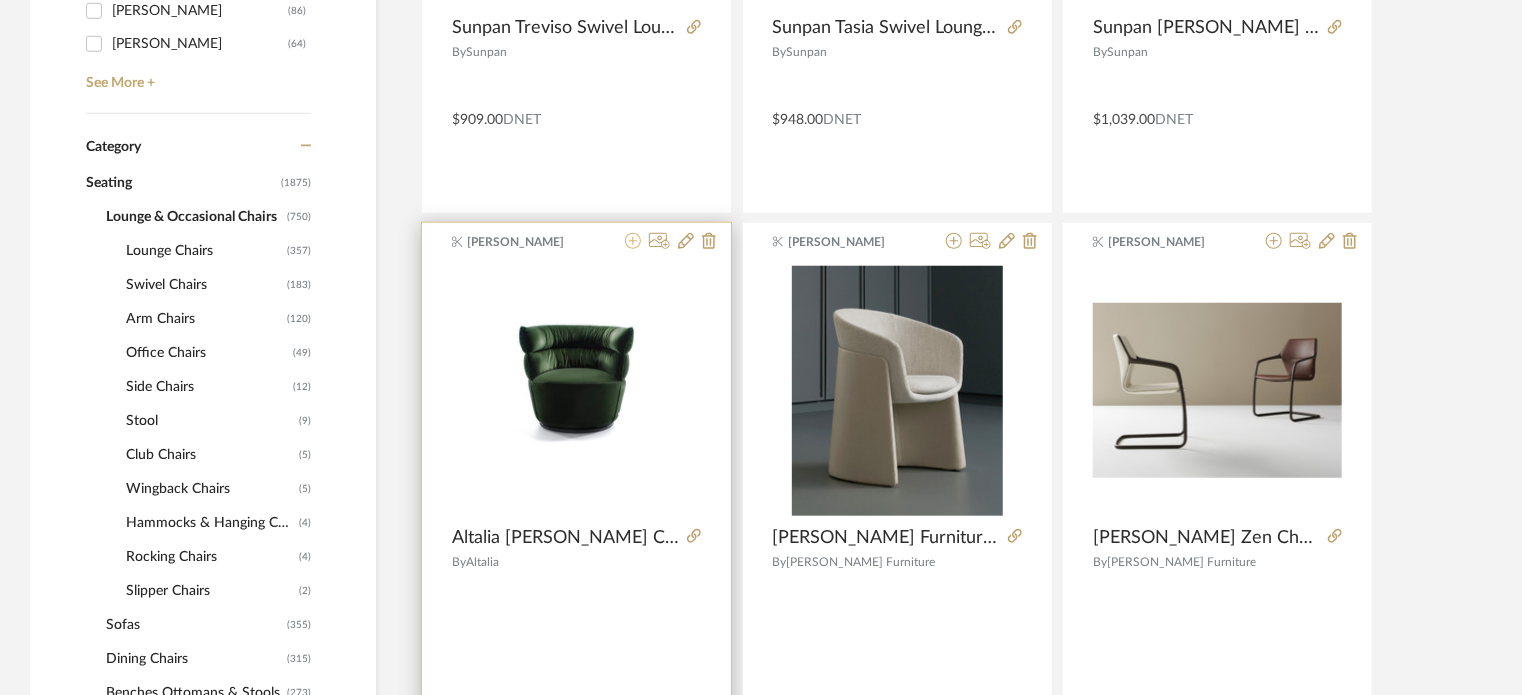 click 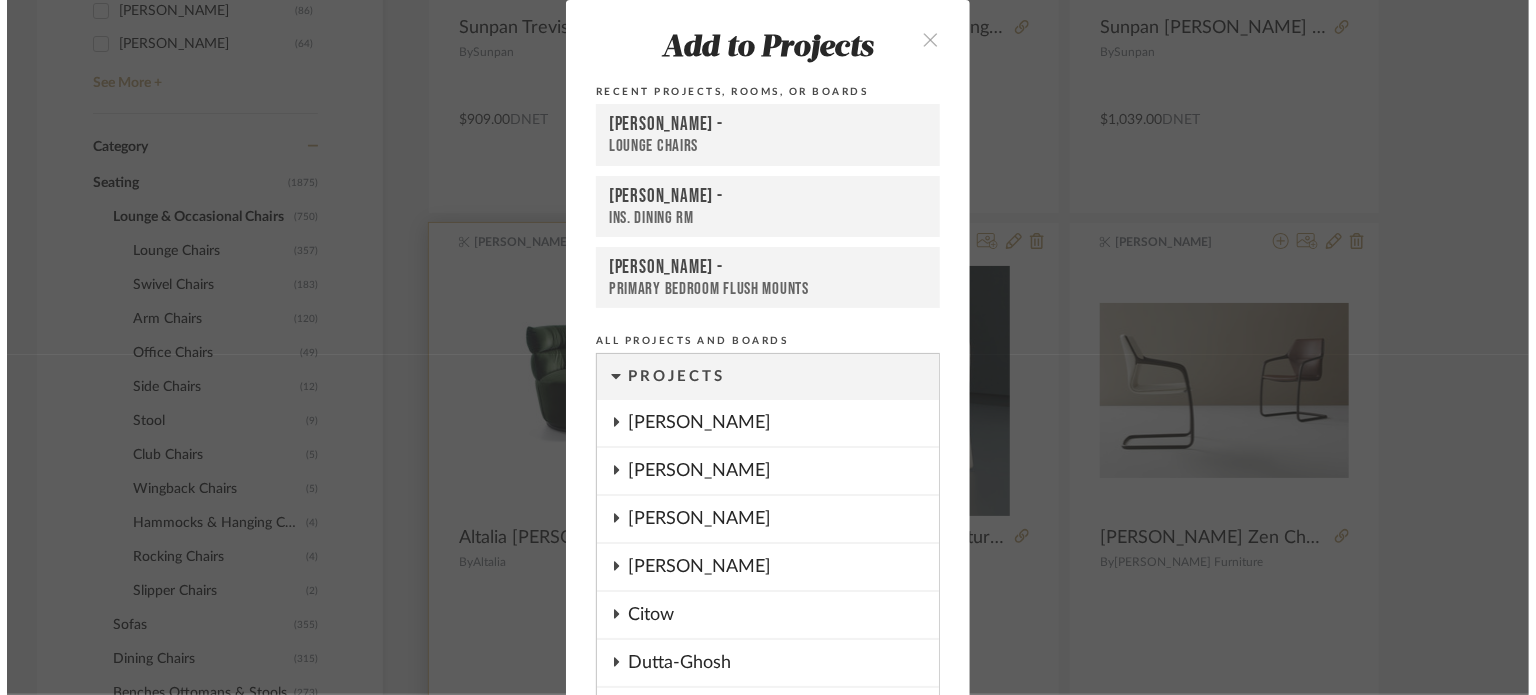 scroll, scrollTop: 0, scrollLeft: 0, axis: both 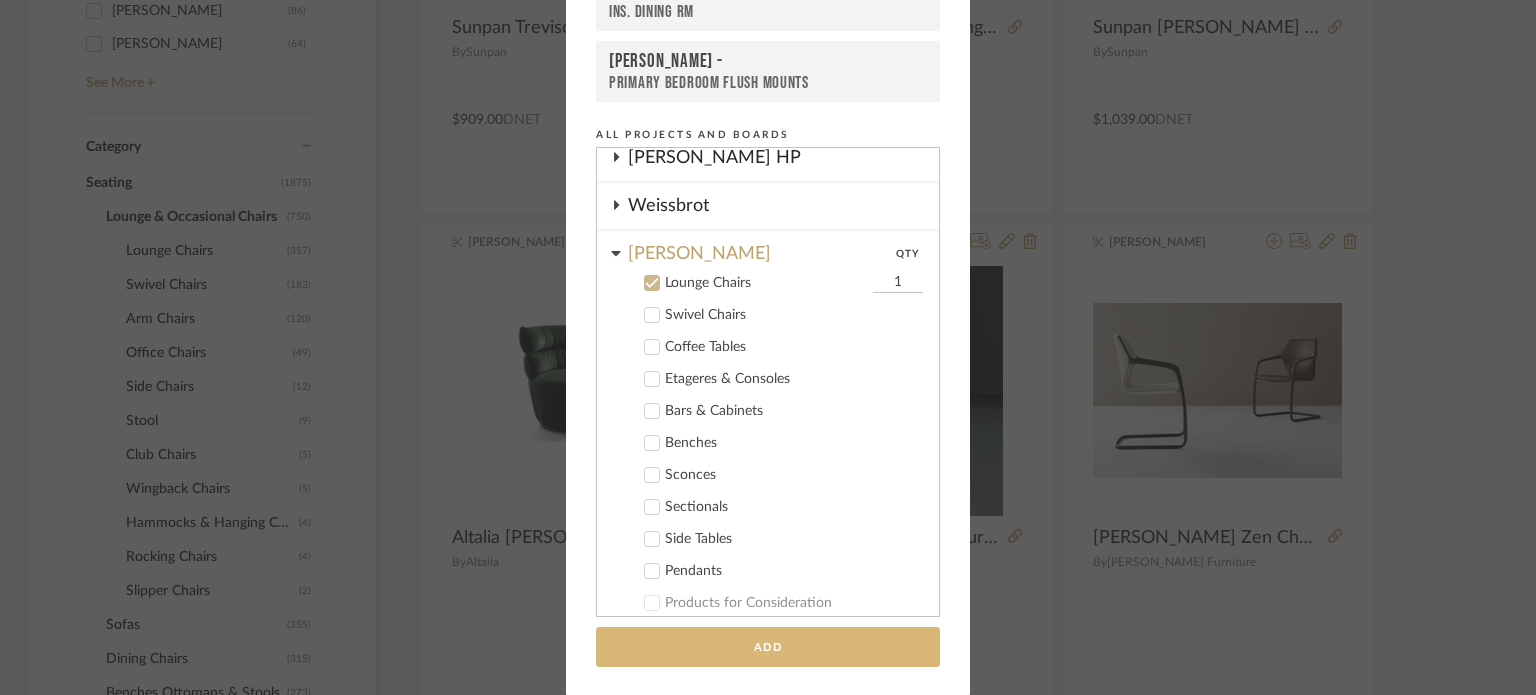 click on "Add" at bounding box center [768, 647] 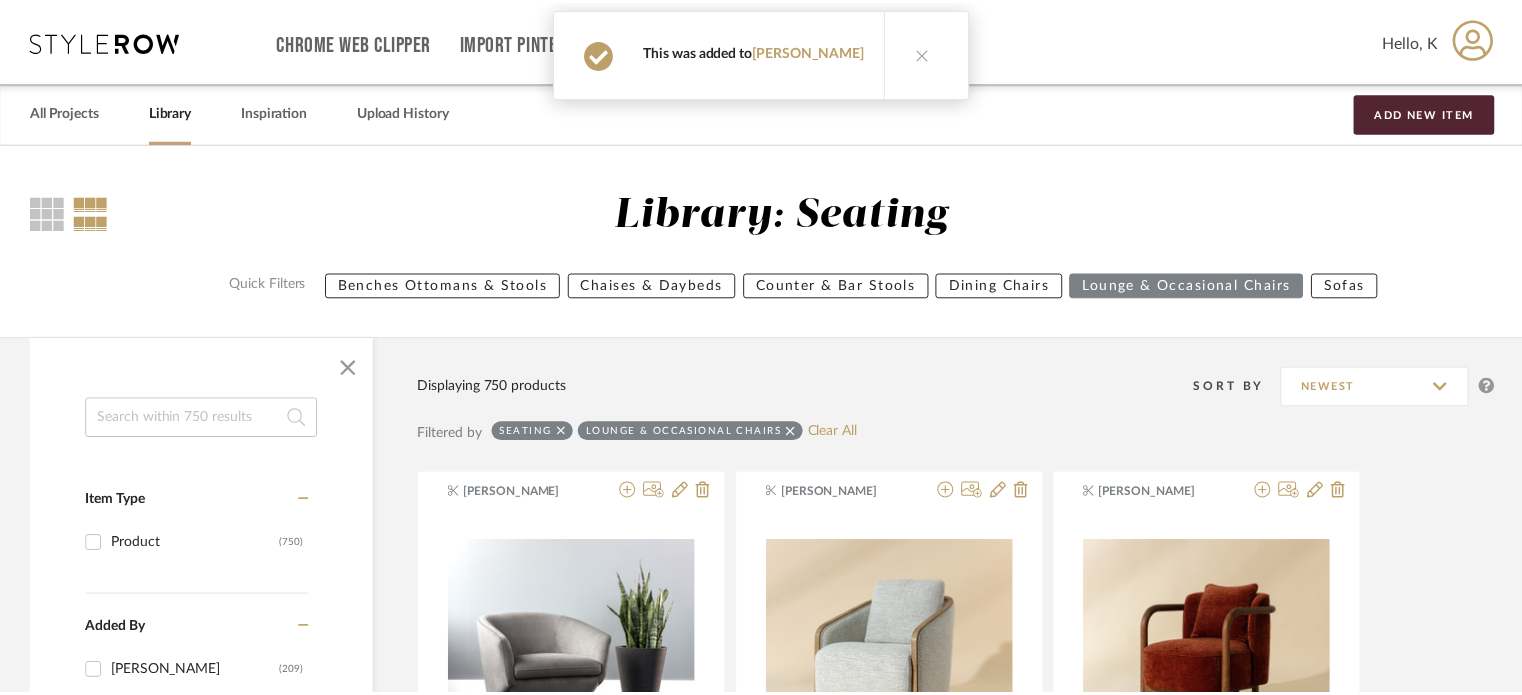 scroll, scrollTop: 760, scrollLeft: 0, axis: vertical 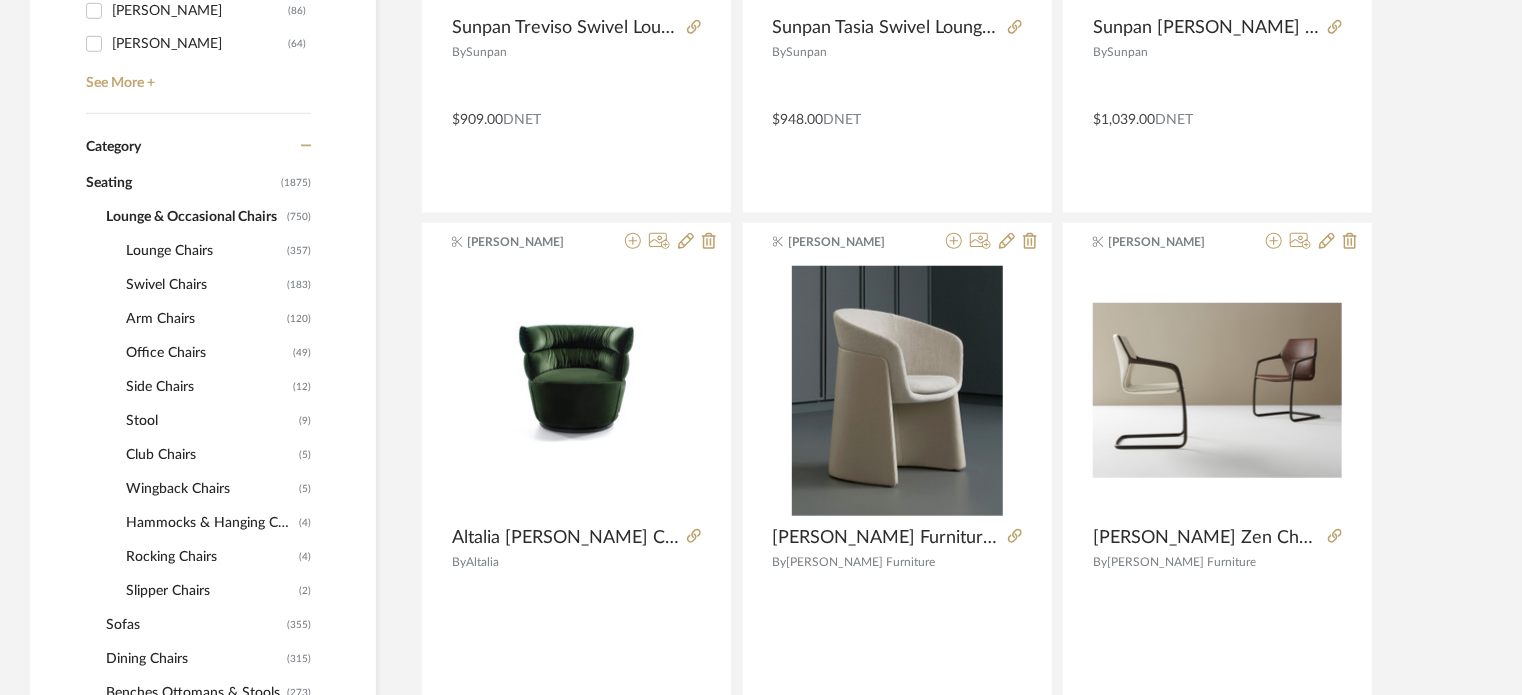 click on "Seating" 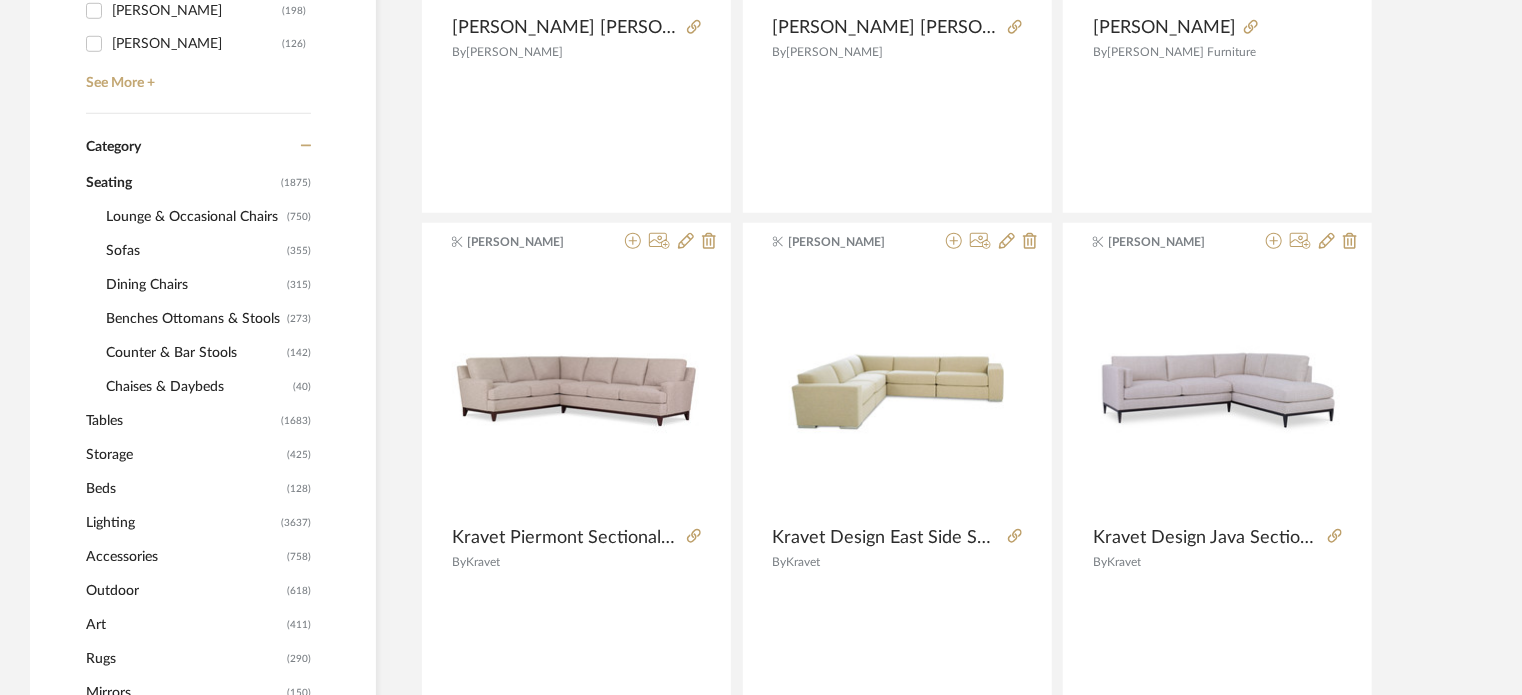 click on "Tables" 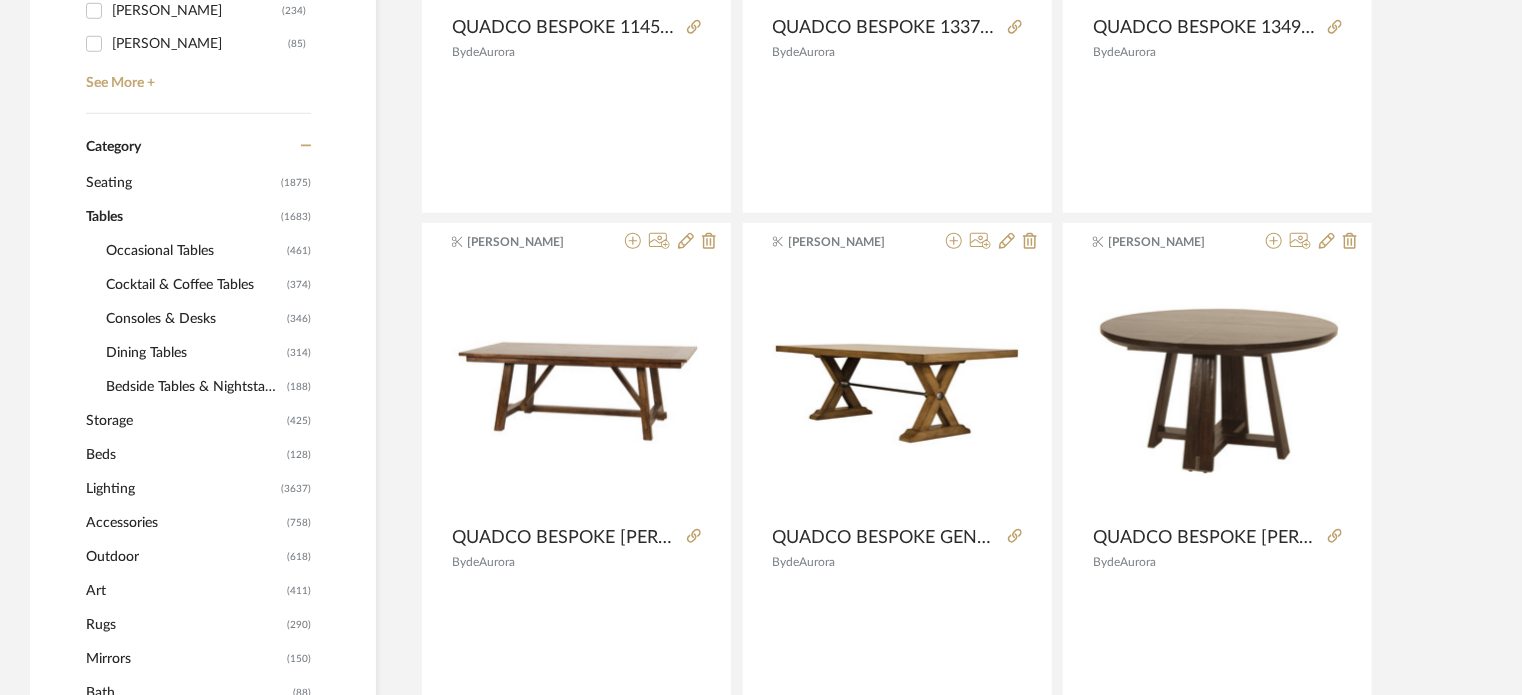 click on "Cocktail & Coffee Tables" 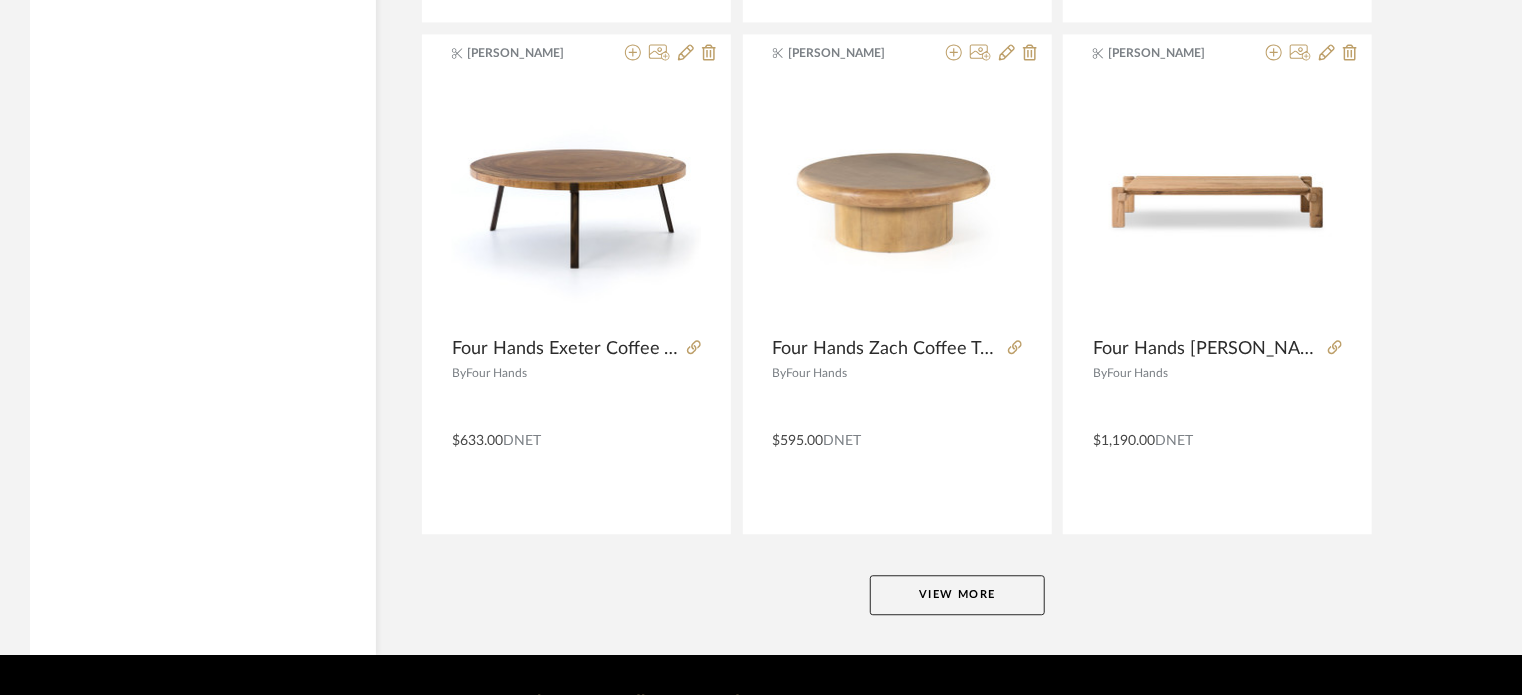 scroll, scrollTop: 6080, scrollLeft: 0, axis: vertical 